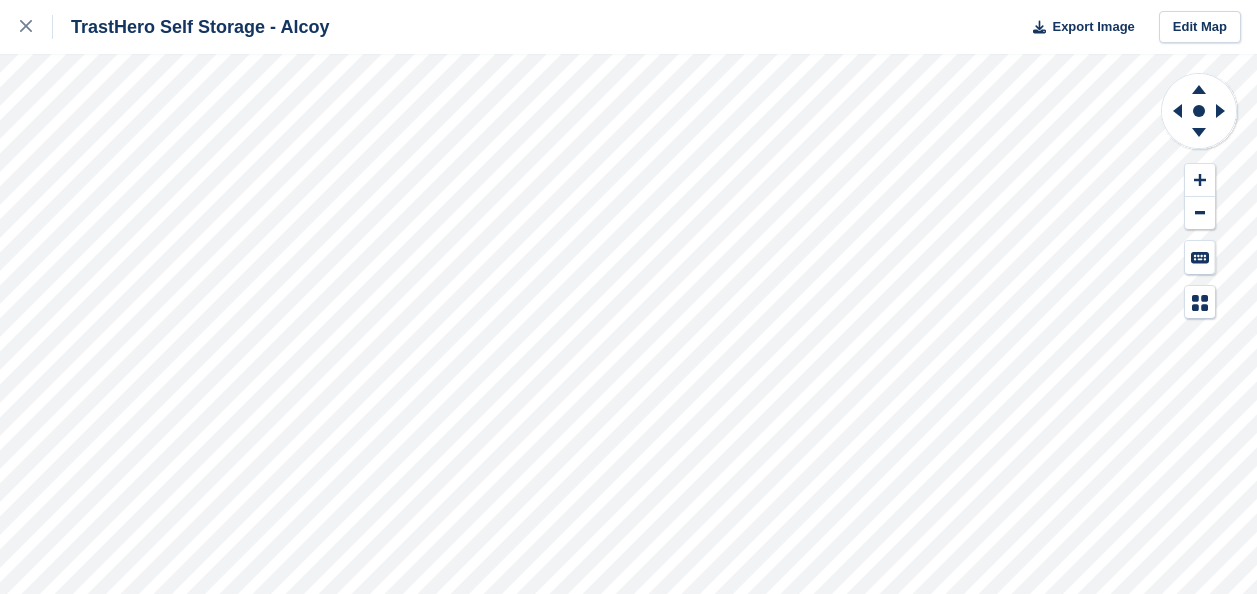 scroll, scrollTop: 0, scrollLeft: 0, axis: both 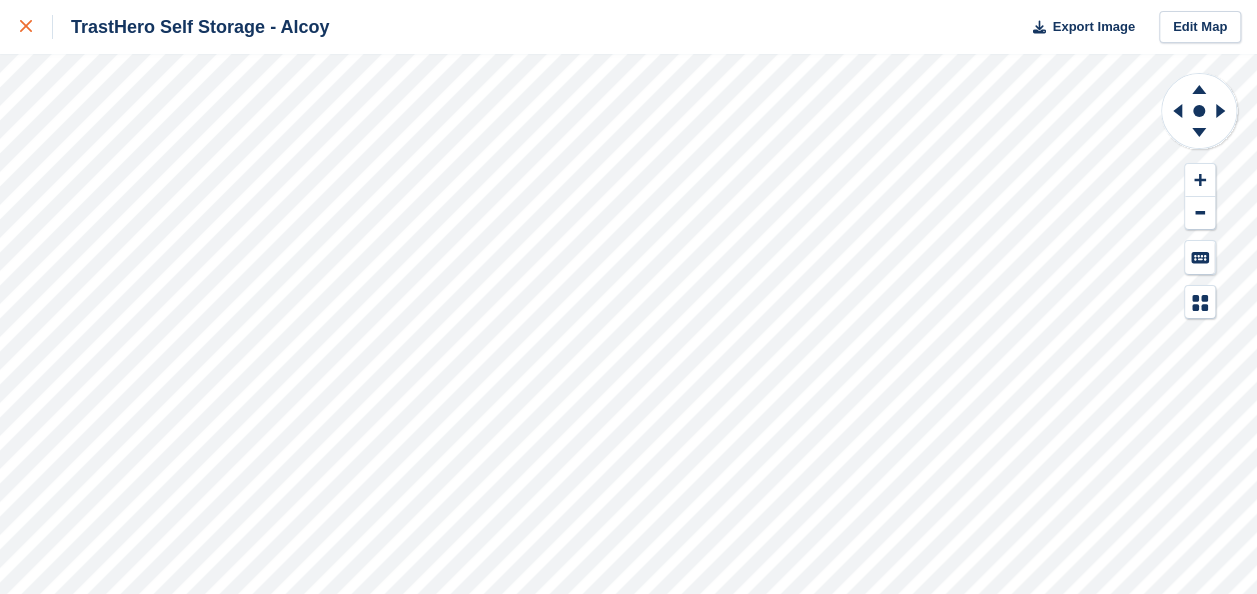 click at bounding box center [36, 27] 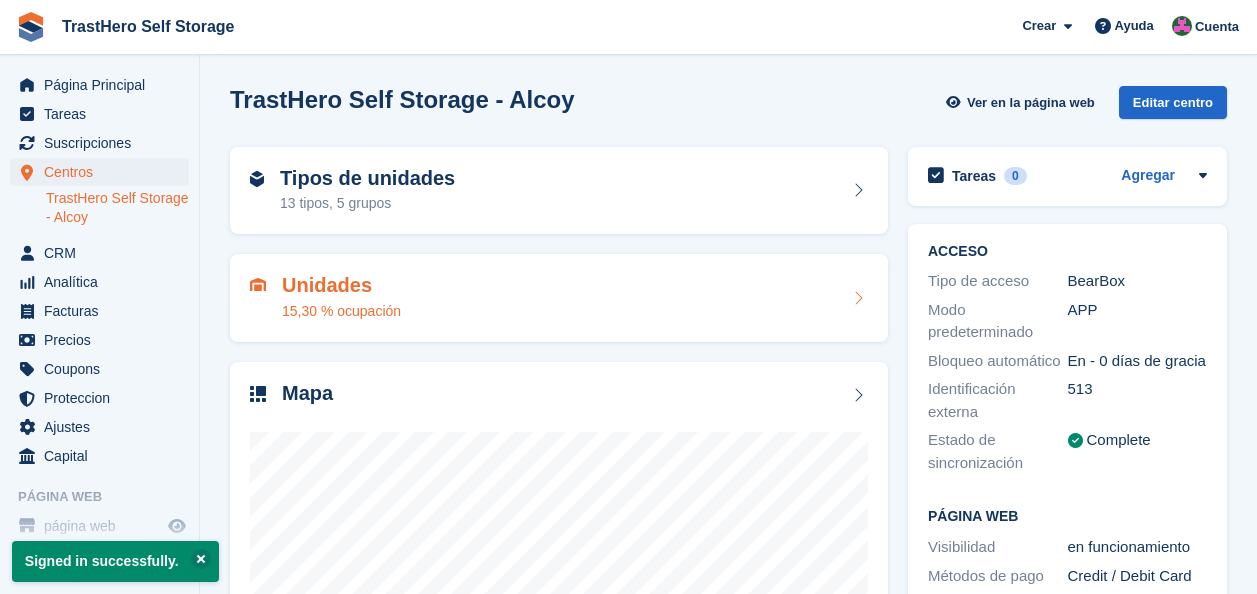 scroll, scrollTop: 0, scrollLeft: 0, axis: both 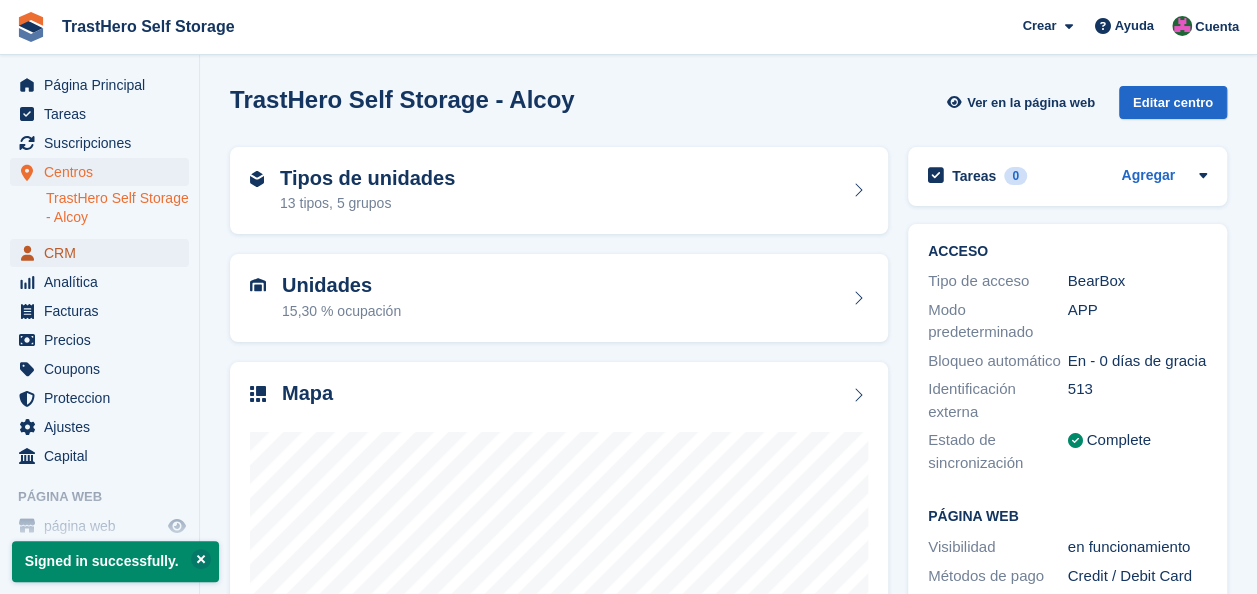 click on "CRM" at bounding box center [104, 253] 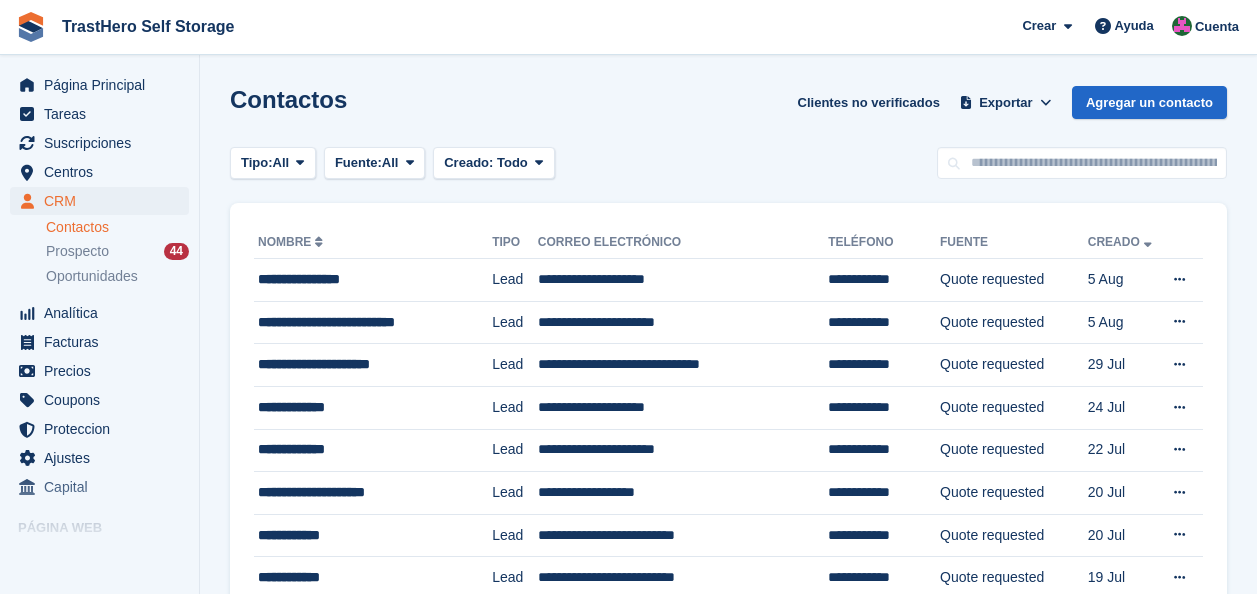 scroll, scrollTop: 0, scrollLeft: 0, axis: both 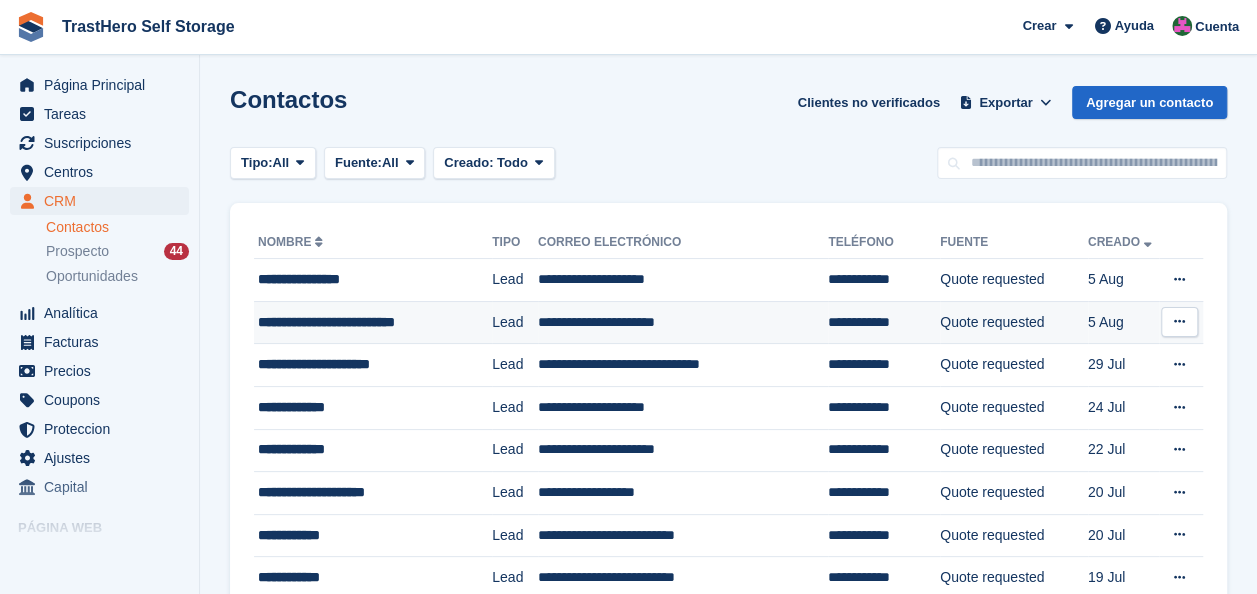 click on "**********" at bounding box center (683, 322) 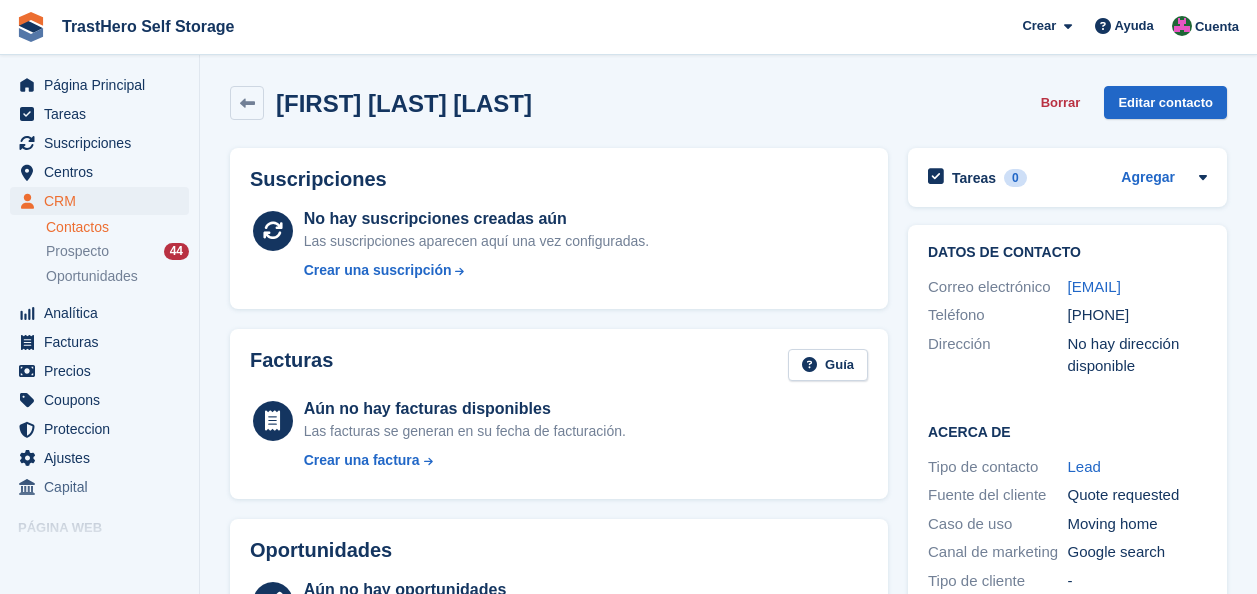 scroll, scrollTop: 0, scrollLeft: 0, axis: both 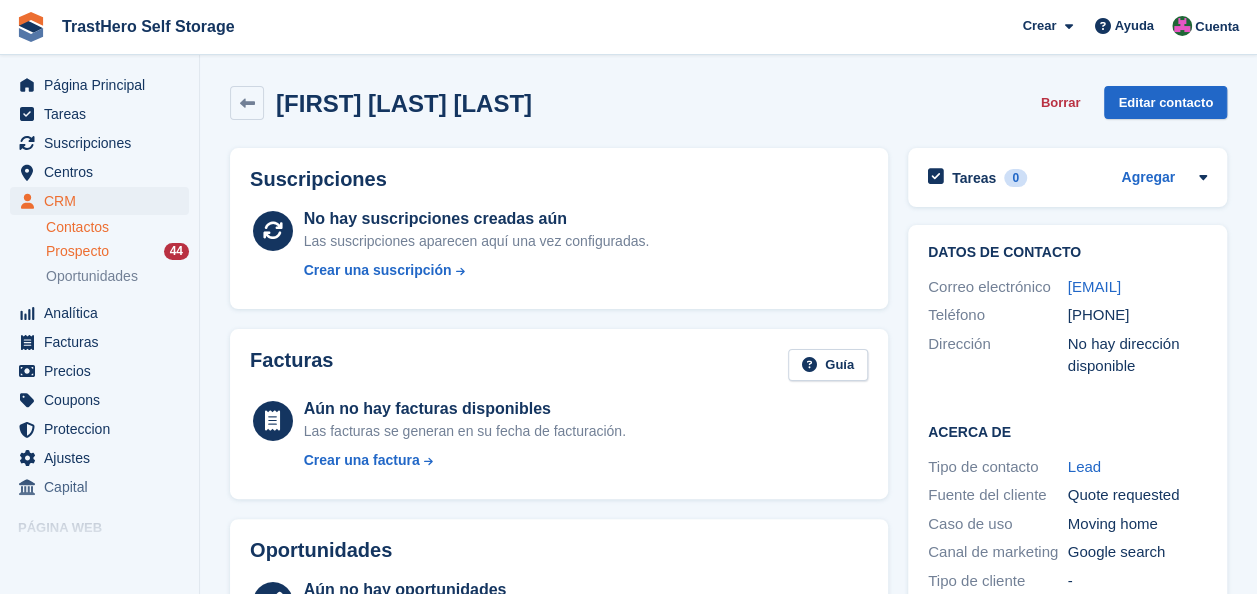 click on "Prospecto
44" at bounding box center [122, 251] 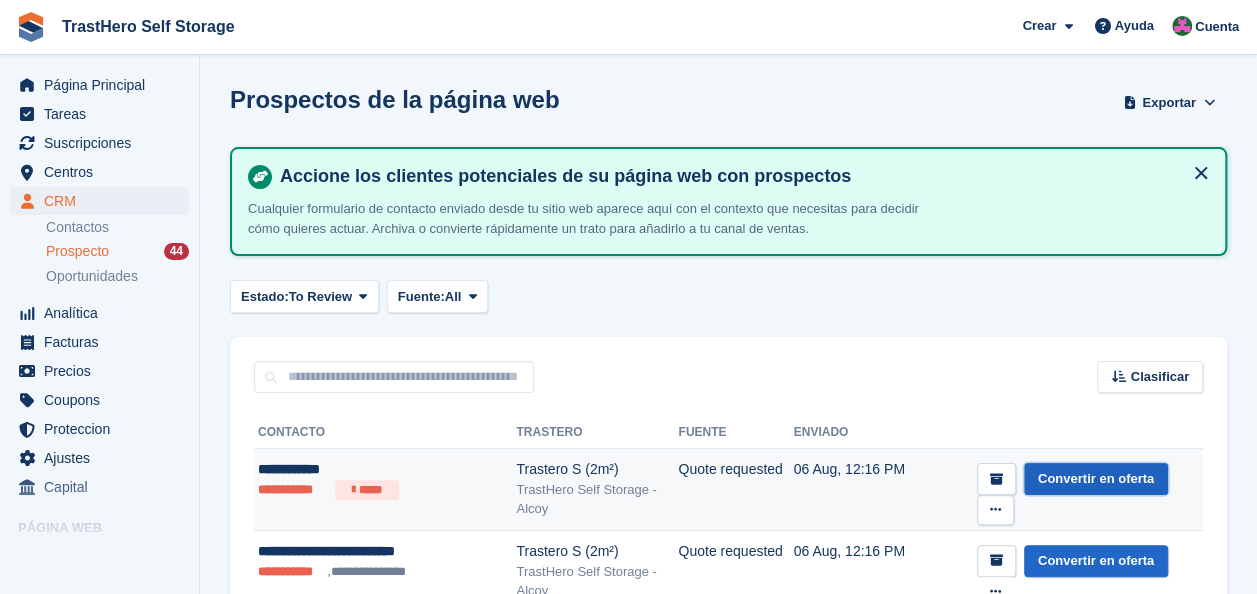 click on "Convertir en oferta" at bounding box center [1096, 479] 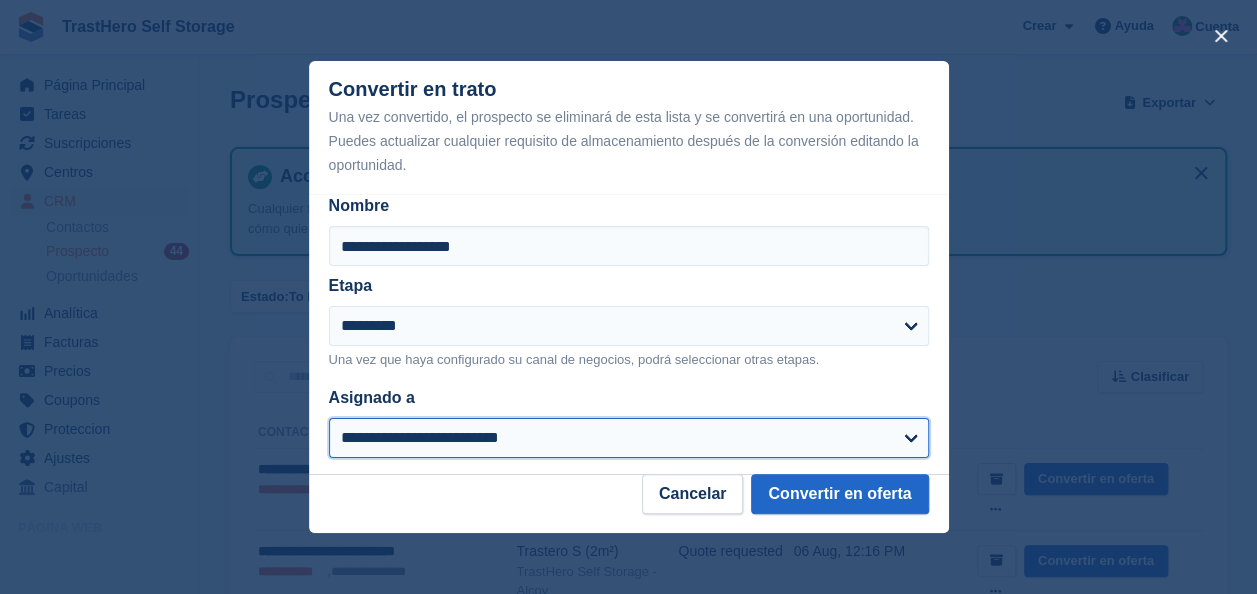 click on "**********" at bounding box center [629, 438] 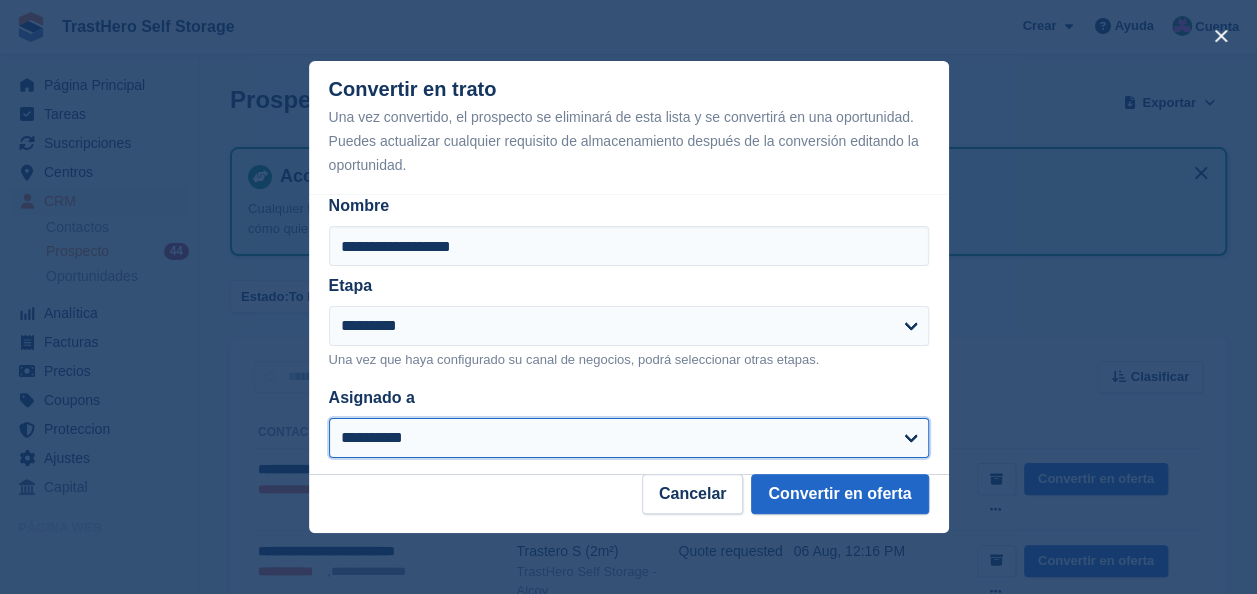 click on "**********" at bounding box center [629, 438] 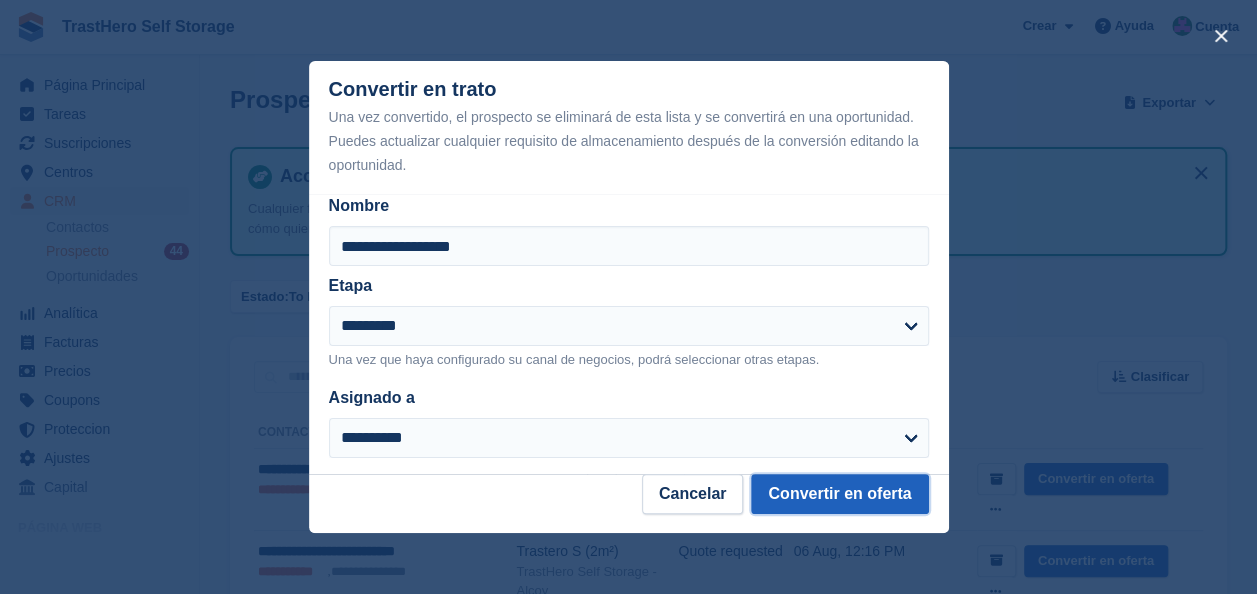 click on "Convertir en oferta" at bounding box center [839, 494] 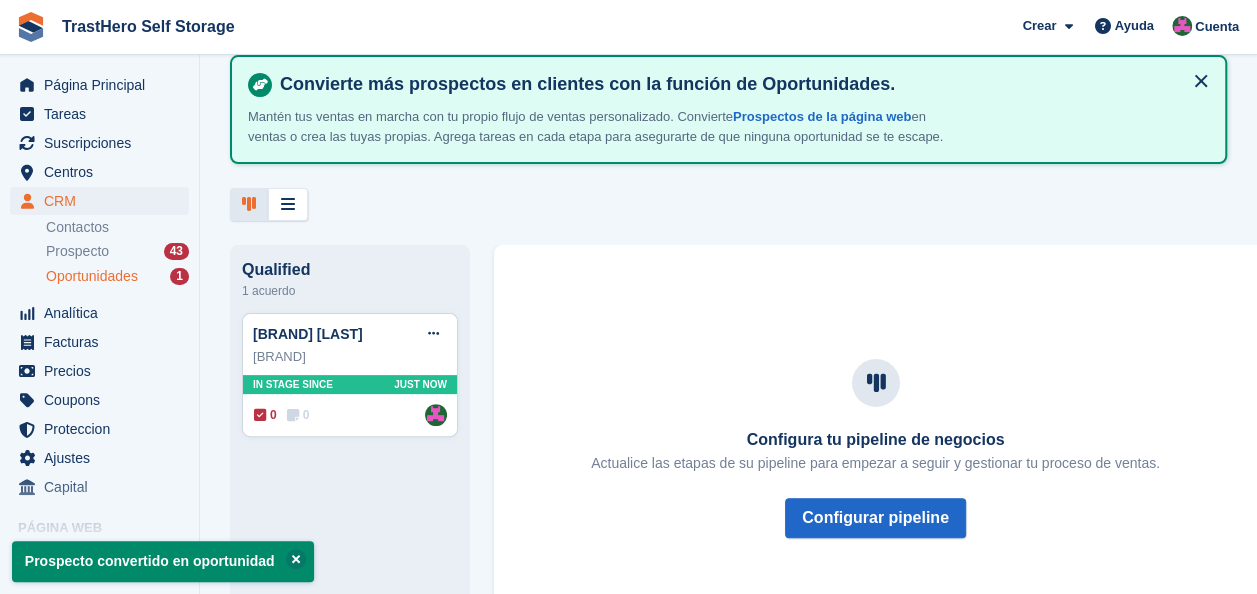scroll, scrollTop: 149, scrollLeft: 0, axis: vertical 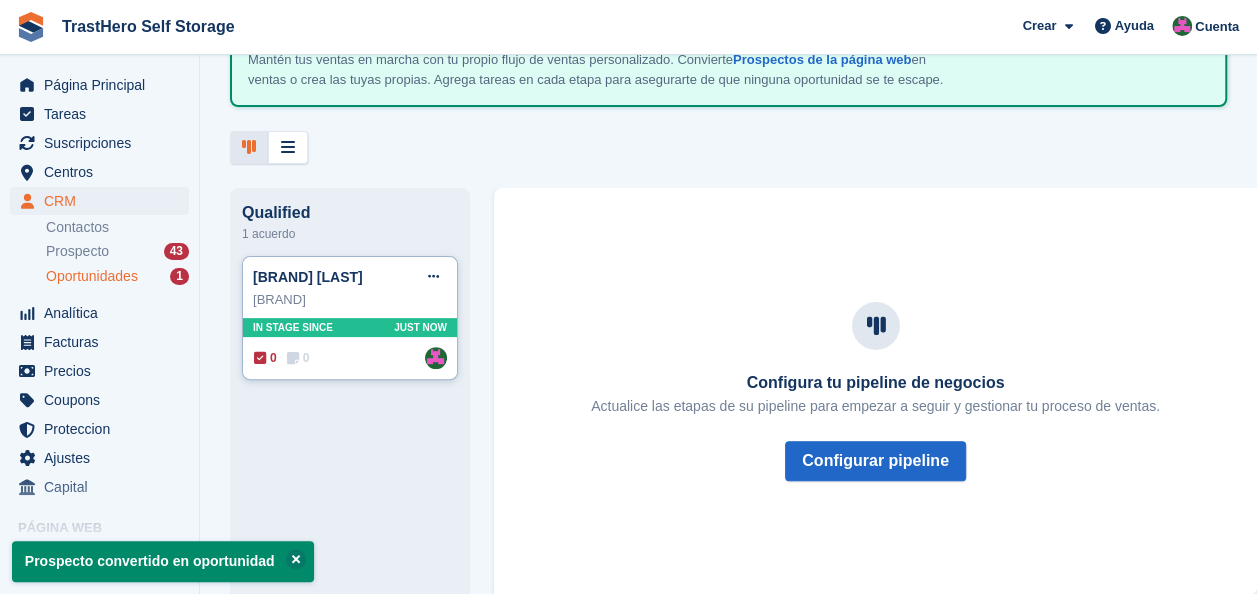 click on "PRUEBA MARUA" at bounding box center (350, 300) 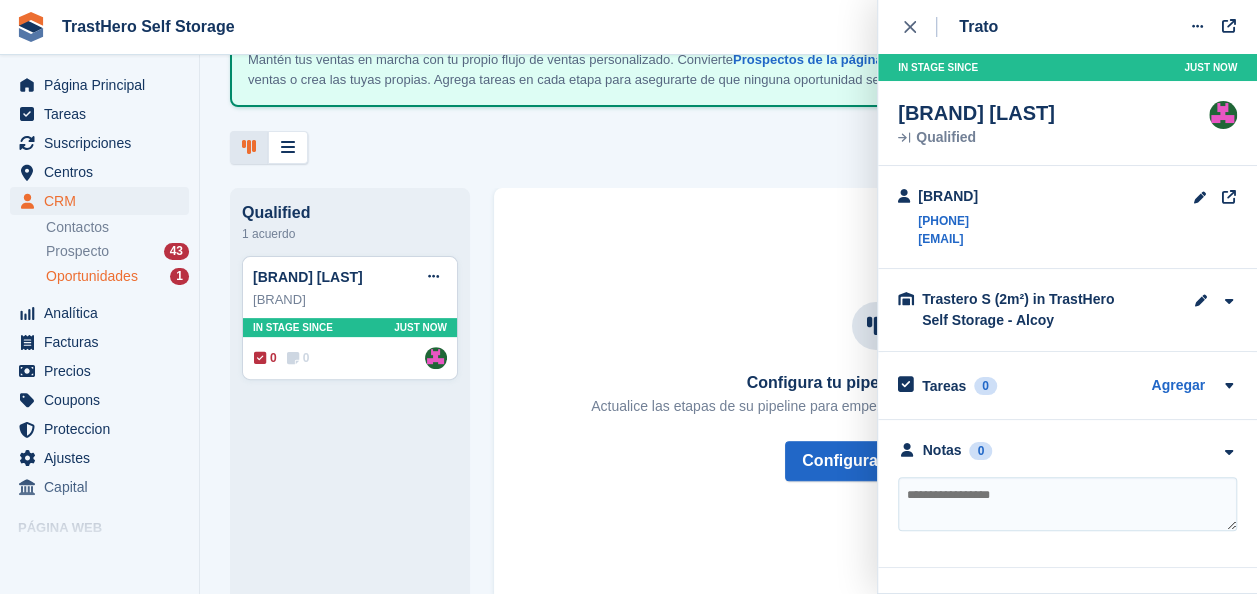 click on "Configura tu pipeline de negocios
Actualice las etapas de su pipeline para empezar a seguir y gestionar tu proceso de ventas.
Configurar pipeline" at bounding box center (875, 391) 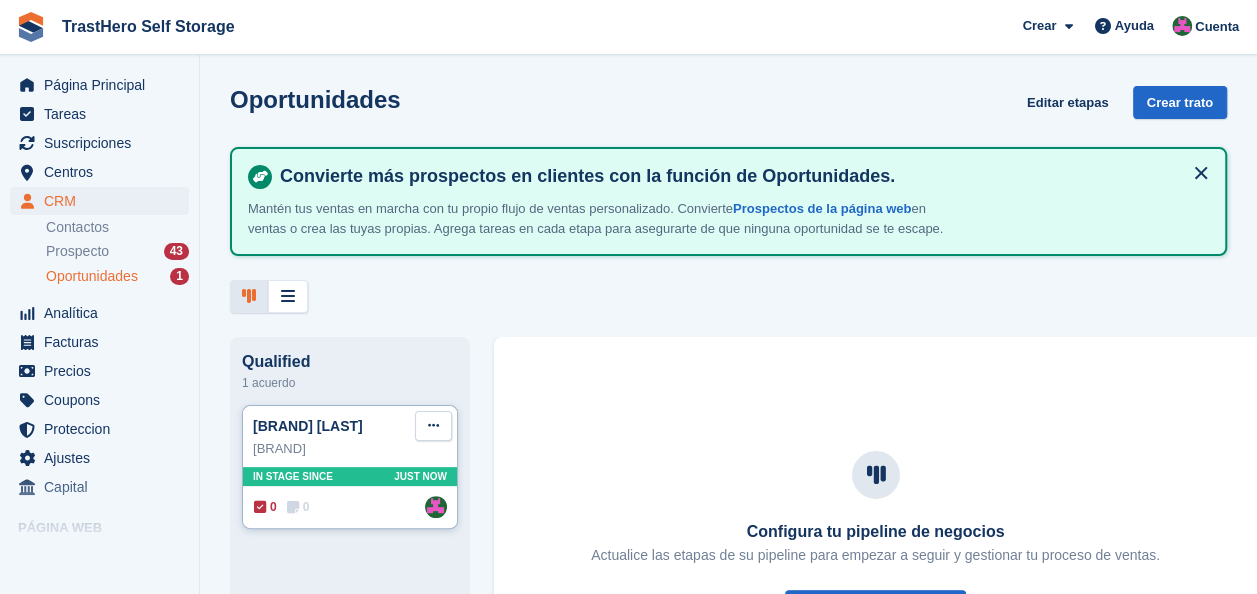 click at bounding box center [433, 426] 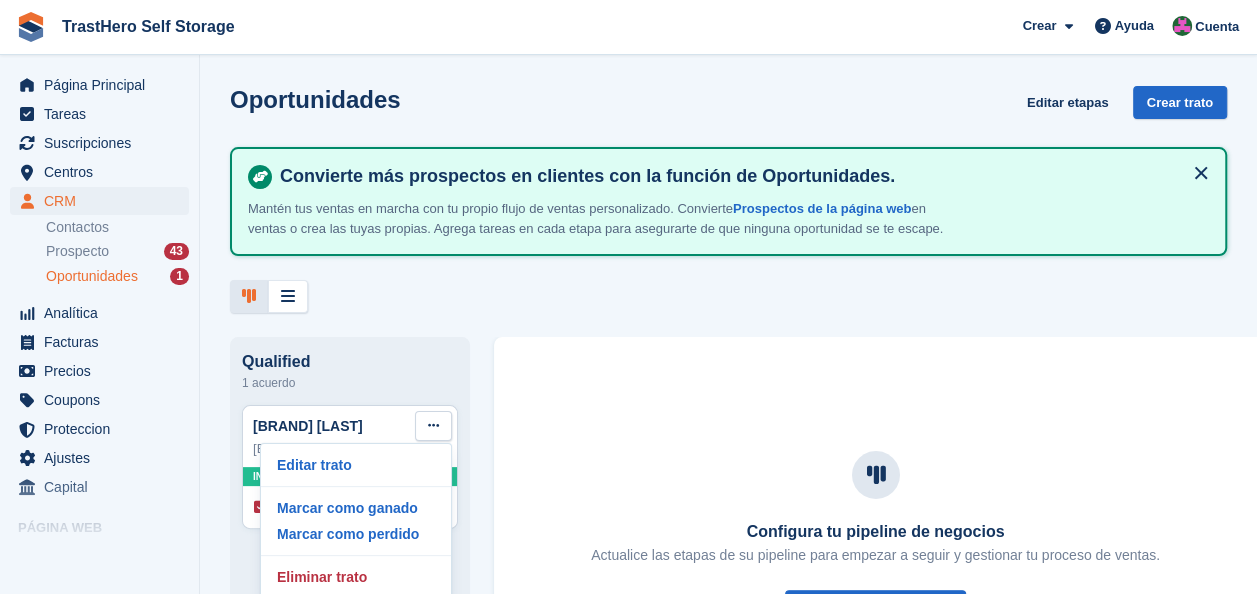 click on "Oportunidades
Editar etapas
Crear trato
Convierte más prospectos en clientes con la función de Oportunidades.
Mantén tus ventas en marcha con tu propio flujo de ventas personalizado. Convierte  Prospectos de la página web  en ventas o crea las tuyas propias. Agrega tareas en cada etapa para asegurarte de que ninguna oportunidad se te escape." at bounding box center (728, 199) 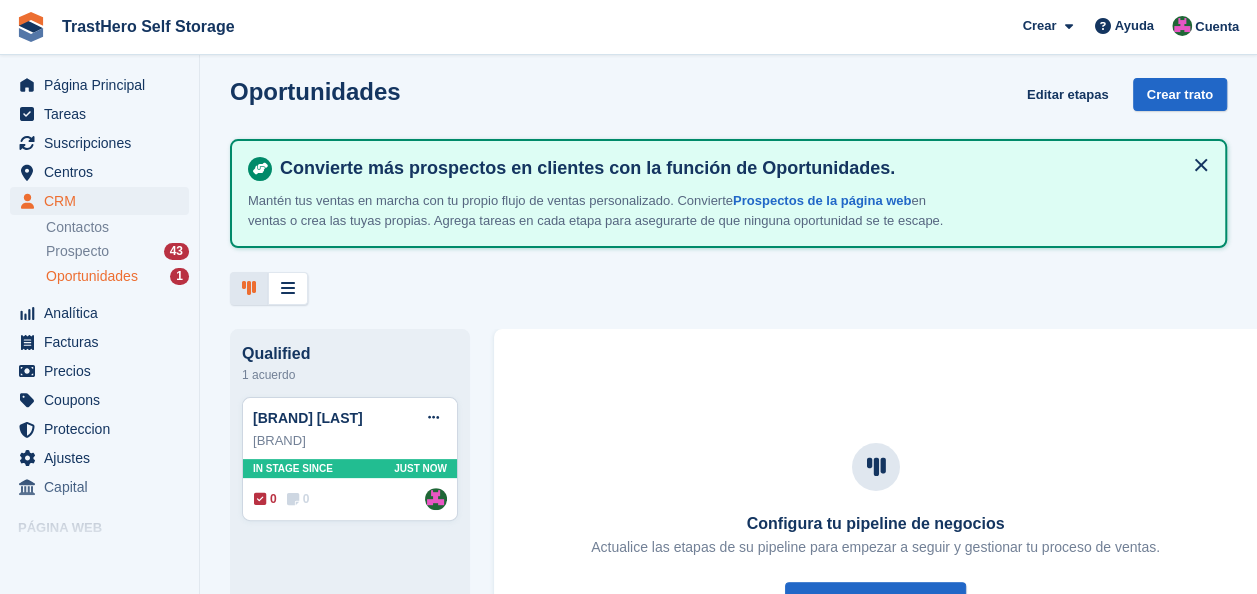 scroll, scrollTop: 29, scrollLeft: 0, axis: vertical 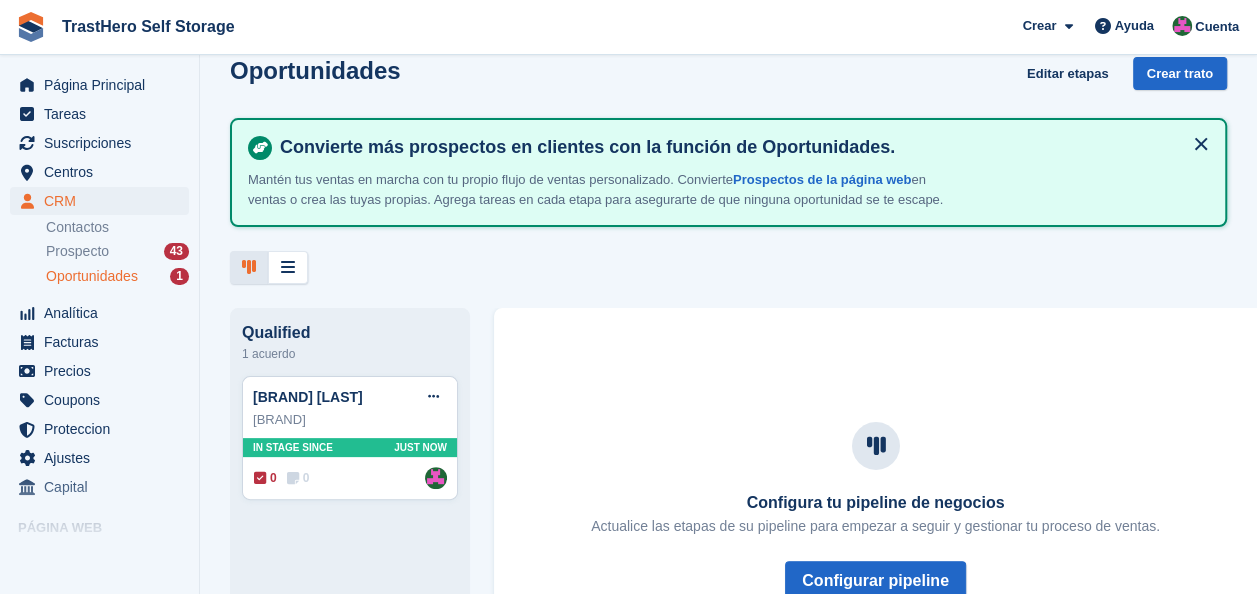 click at bounding box center (728, 267) 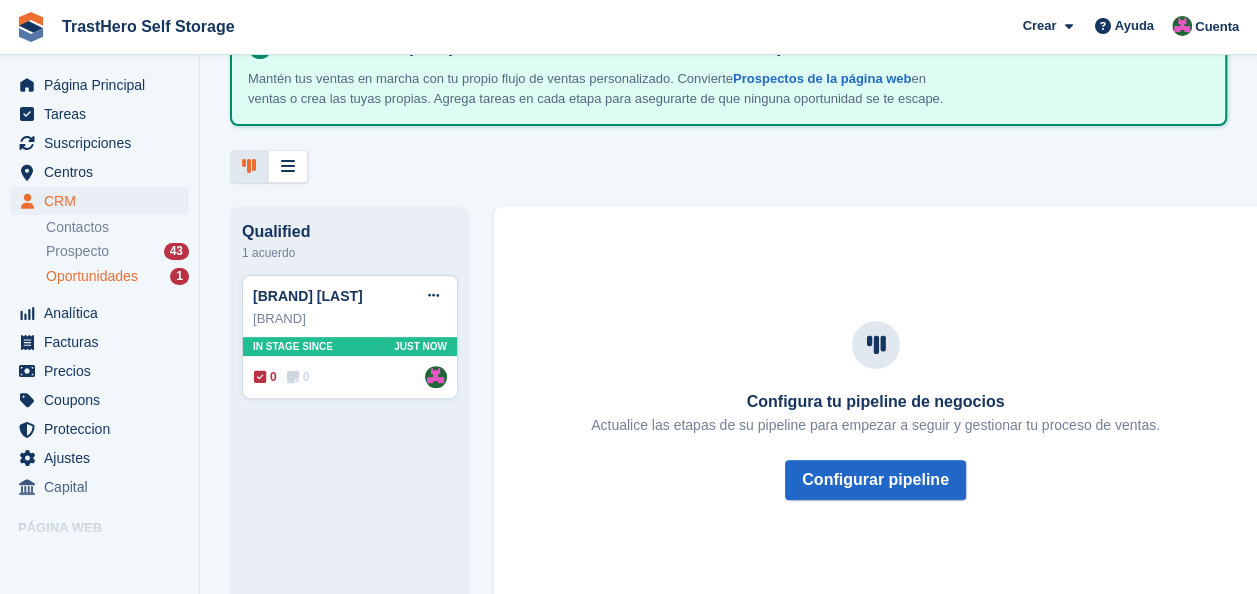 scroll, scrollTop: 149, scrollLeft: 0, axis: vertical 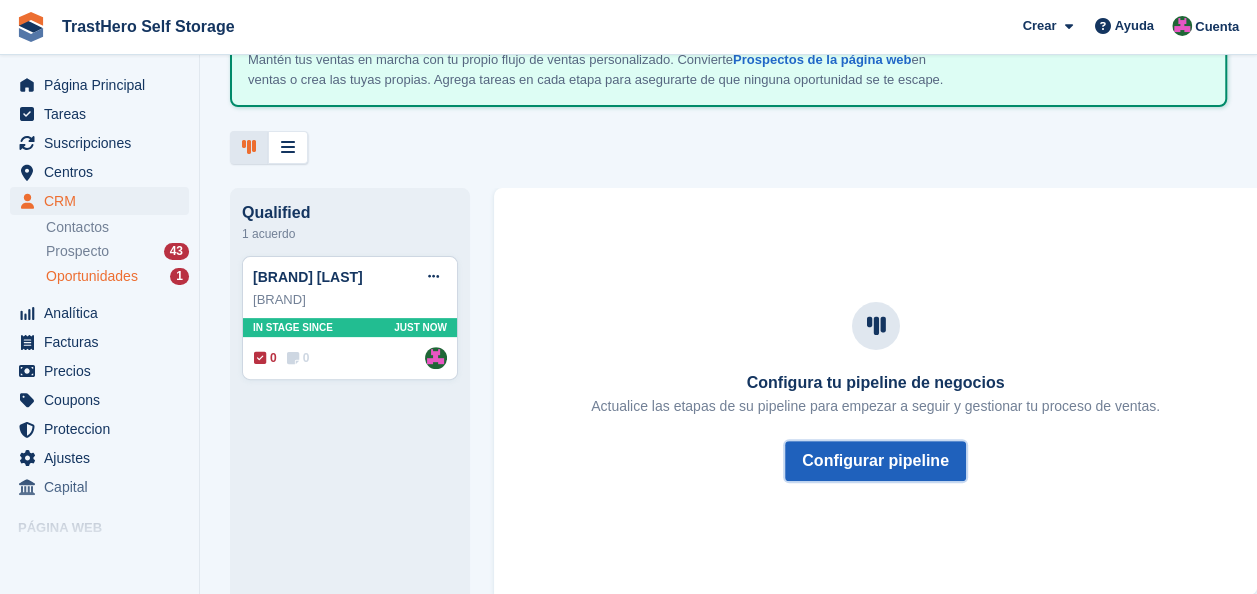 click on "Configurar pipeline" at bounding box center [875, 461] 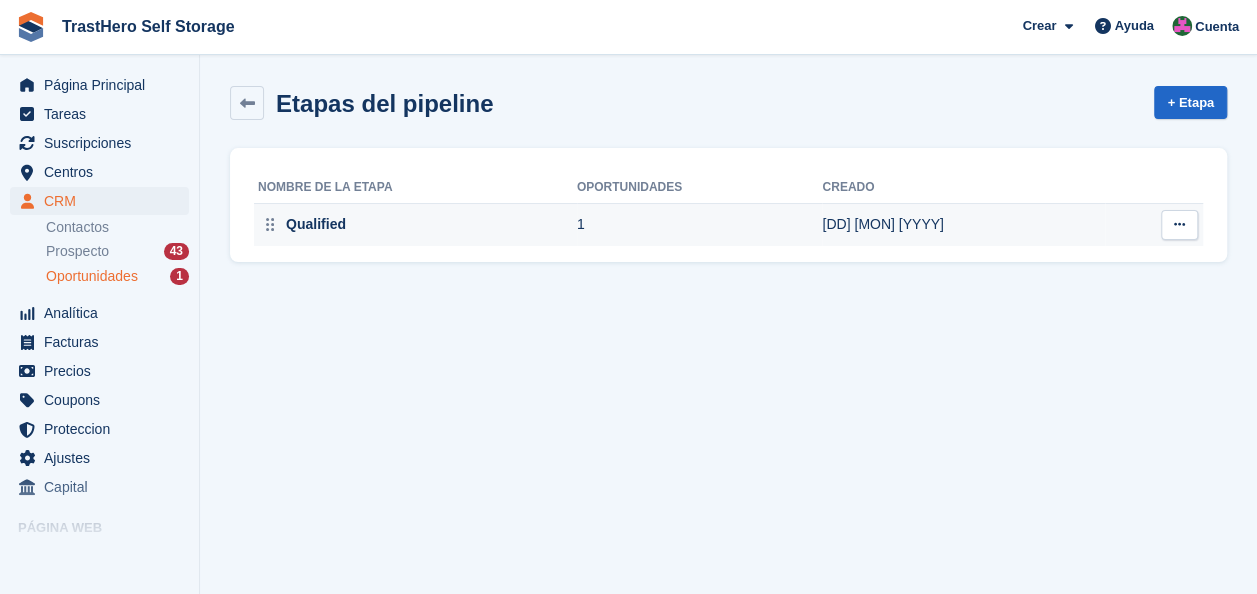 click on "21 May 2025" at bounding box center [963, 225] 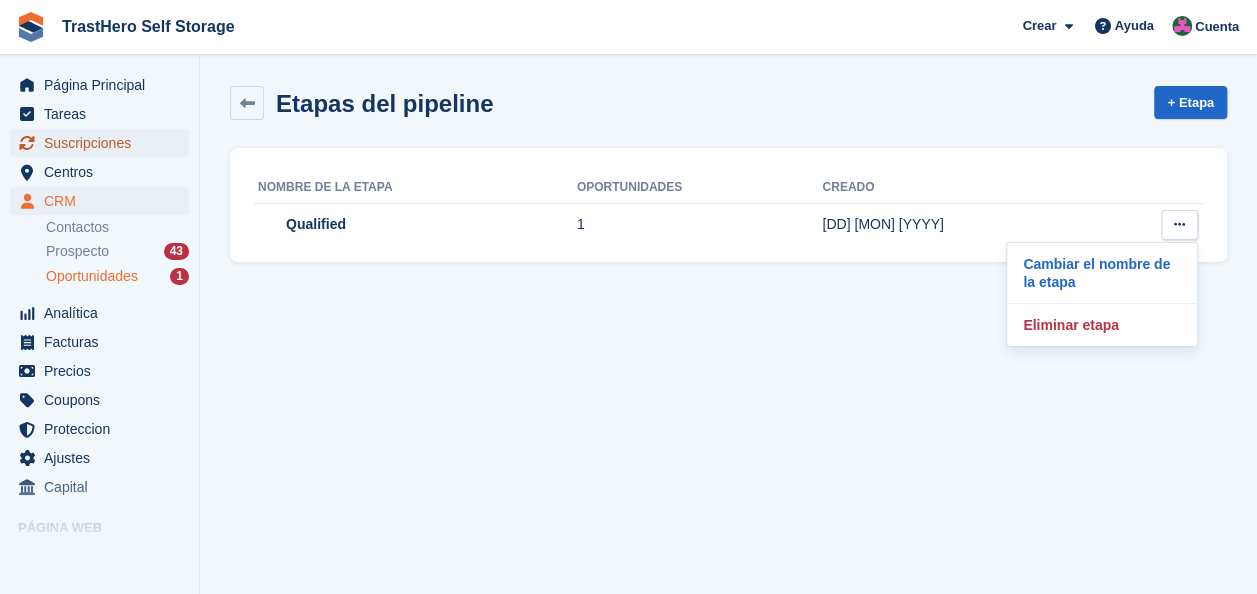 click on "Suscripciones" at bounding box center (104, 143) 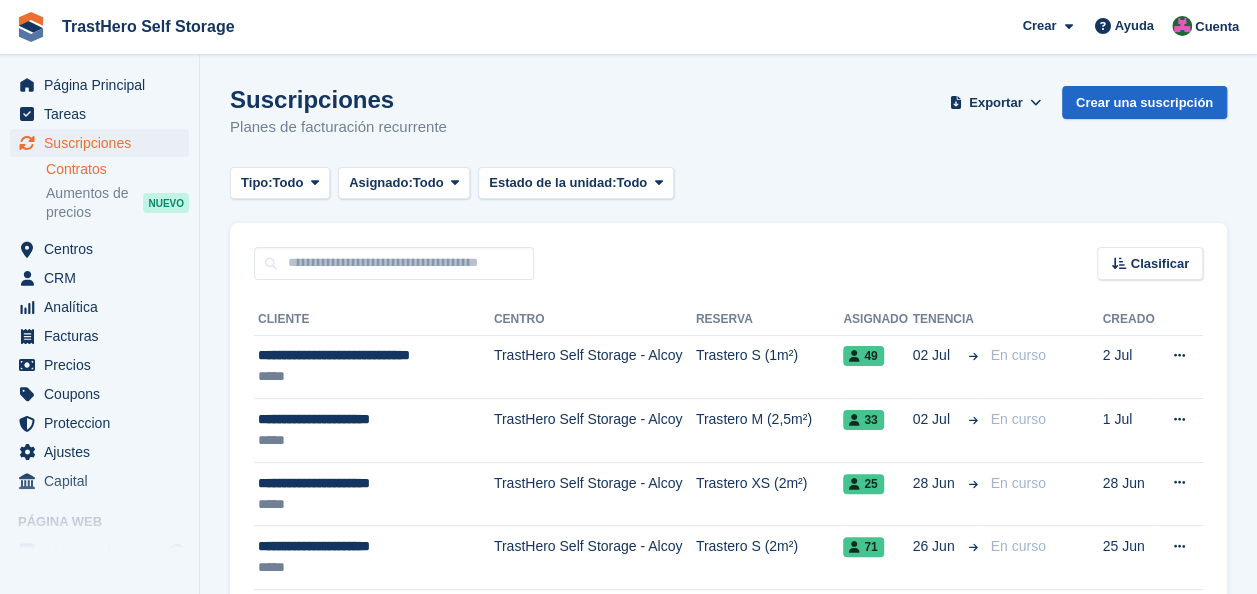click on "Contratos" at bounding box center (117, 169) 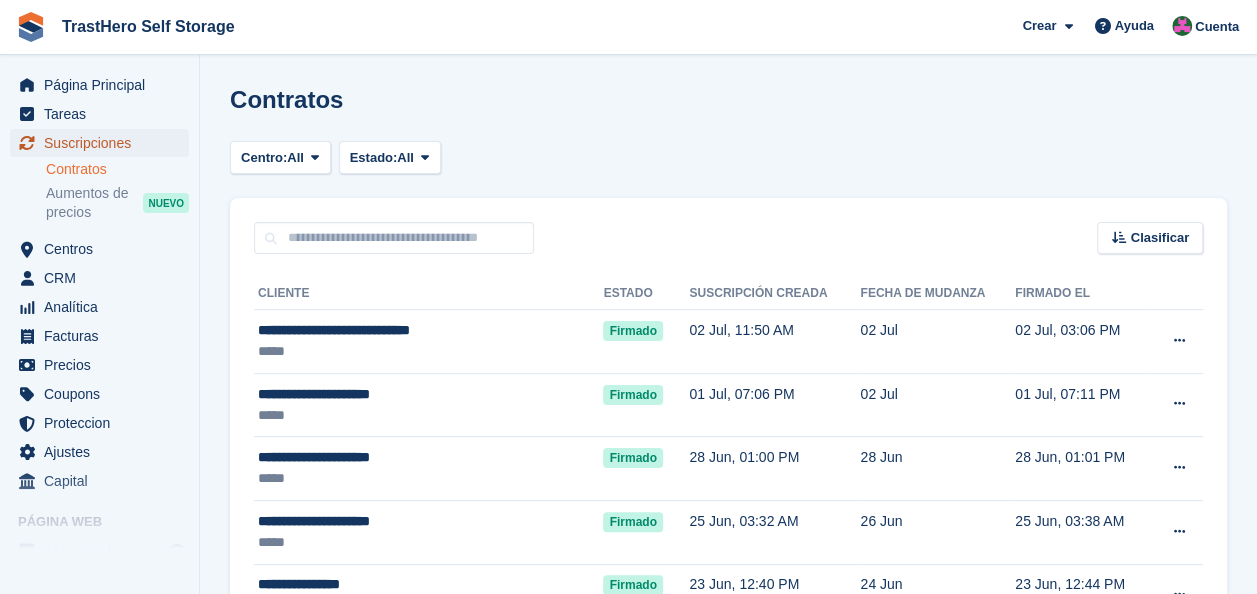 click on "Suscripciones" at bounding box center [104, 143] 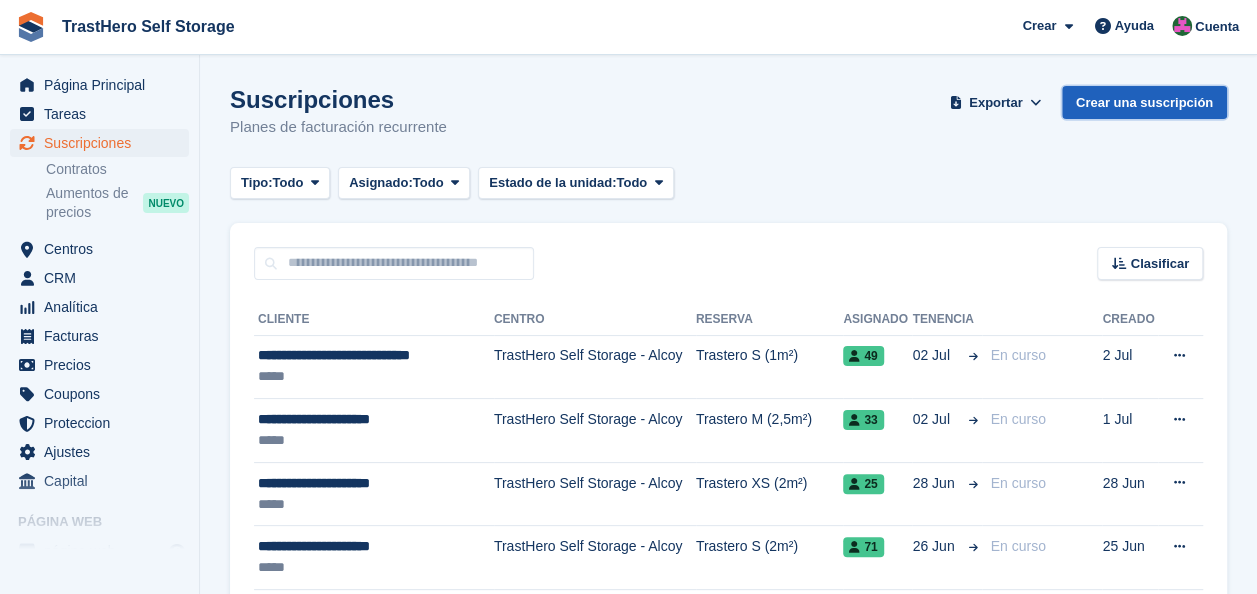click on "Crear una suscripción" at bounding box center [1144, 102] 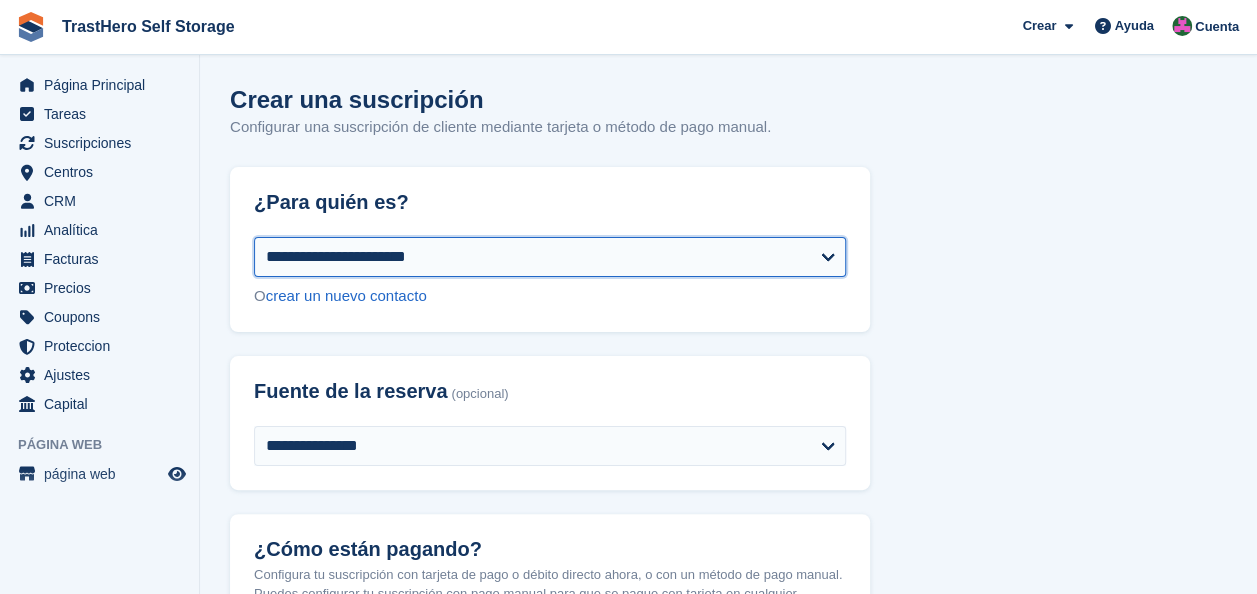 click on "**********" at bounding box center [550, 257] 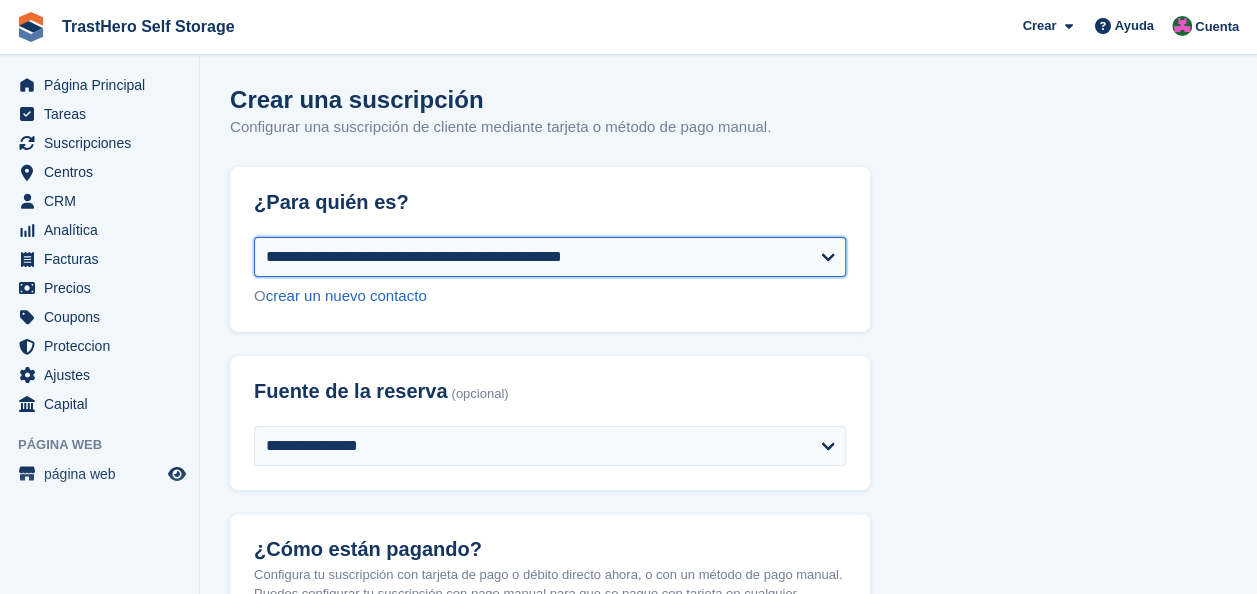 click on "**********" at bounding box center [550, 257] 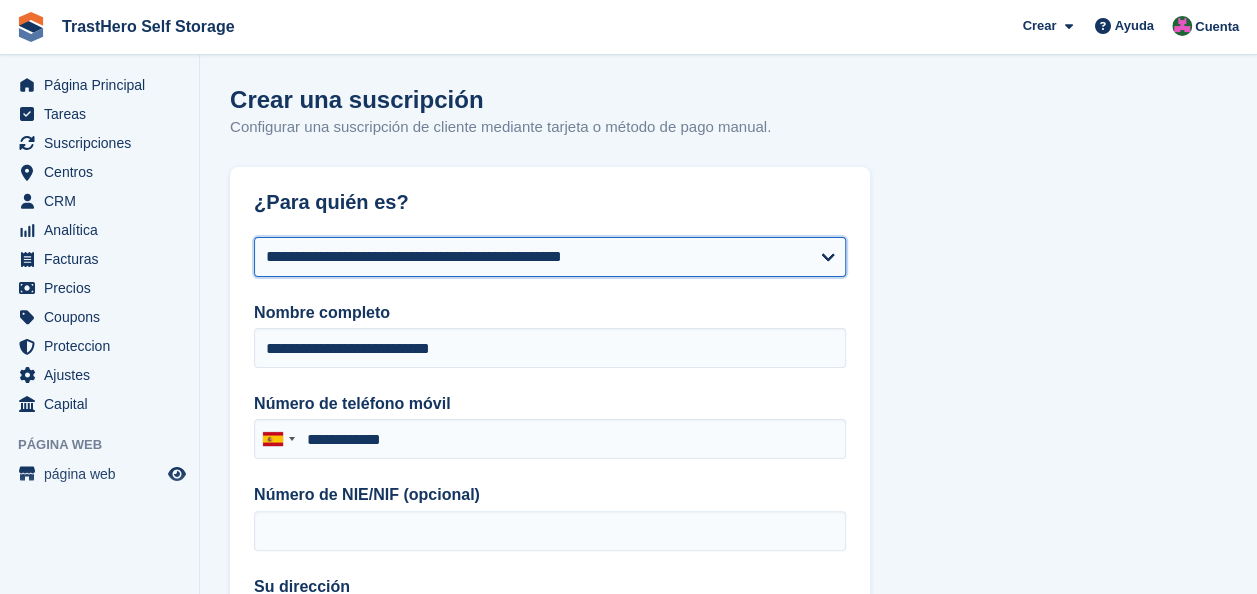 type on "**********" 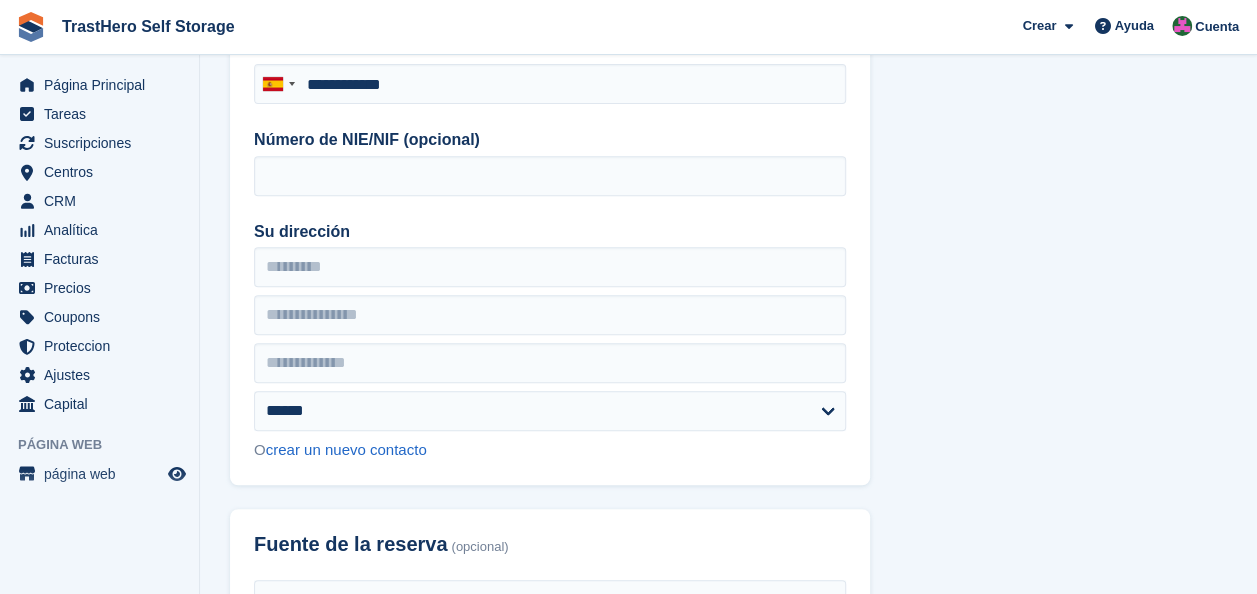 scroll, scrollTop: 346, scrollLeft: 0, axis: vertical 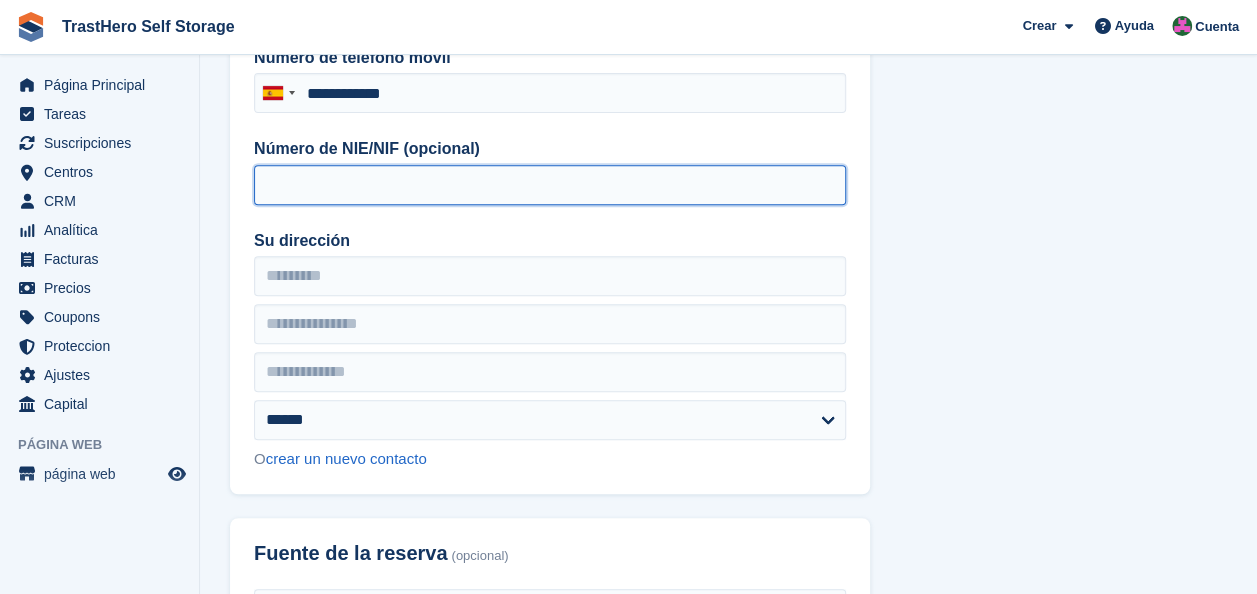 click on "Número de NIE/NIF (opcional)" at bounding box center [550, 185] 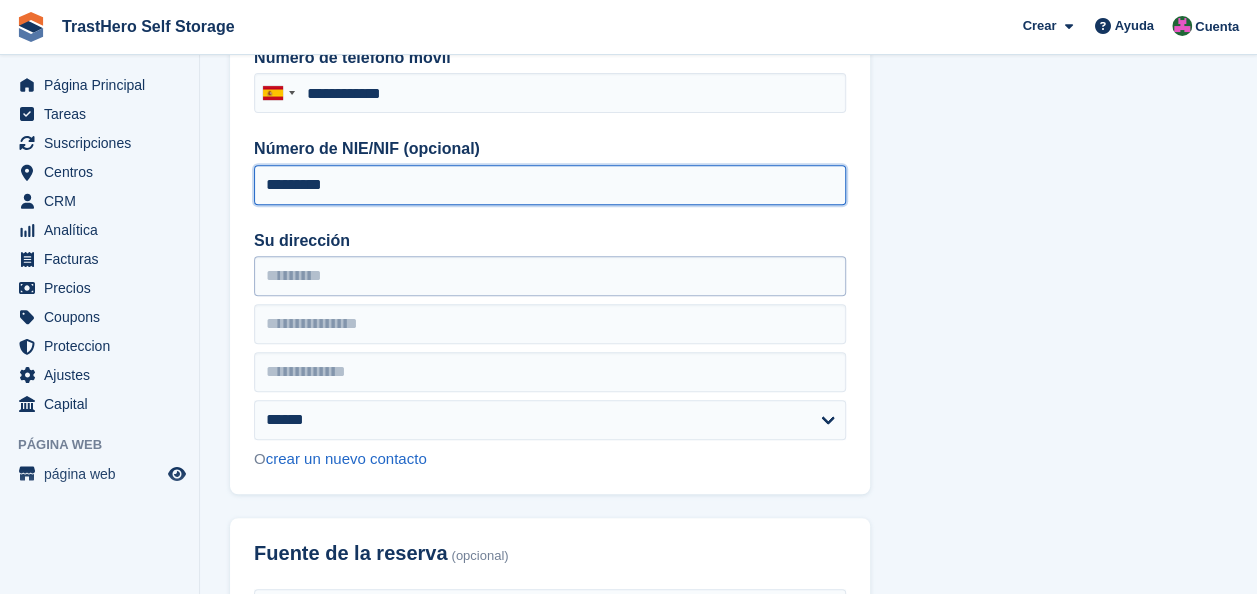type on "*********" 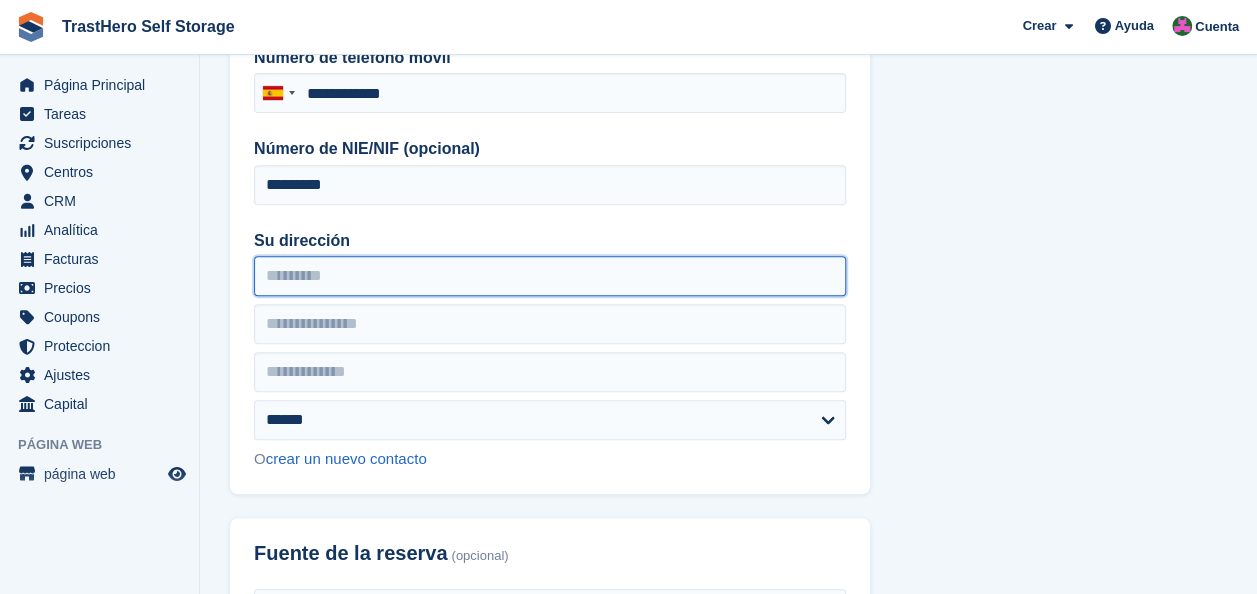 click on "Su dirección" at bounding box center [550, 276] 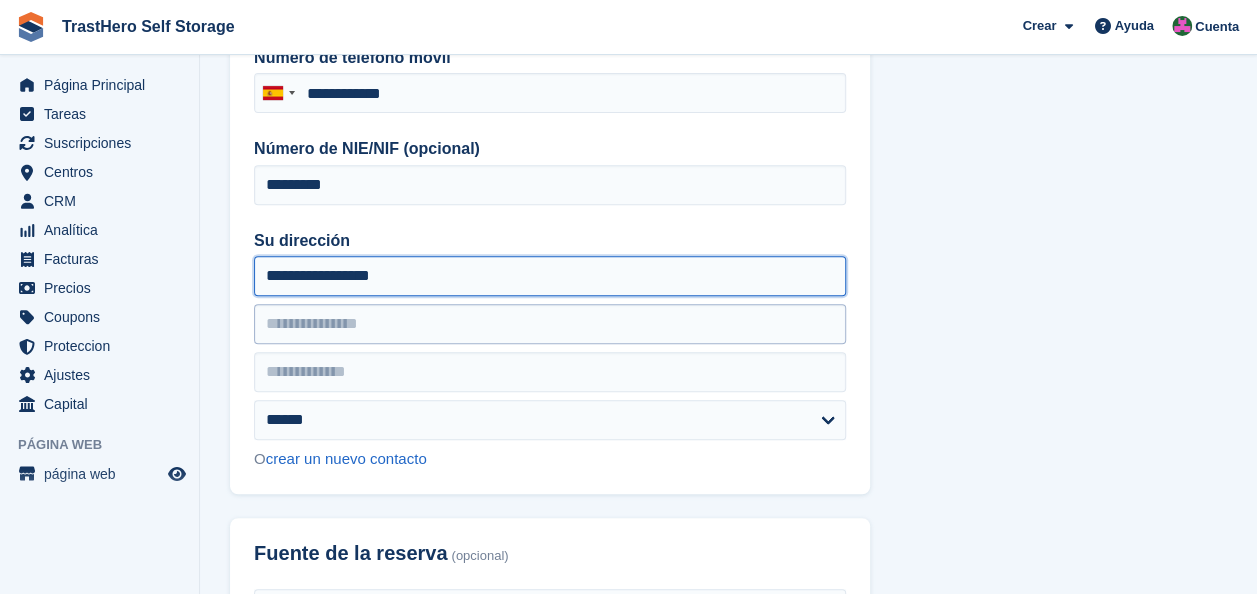 type on "**********" 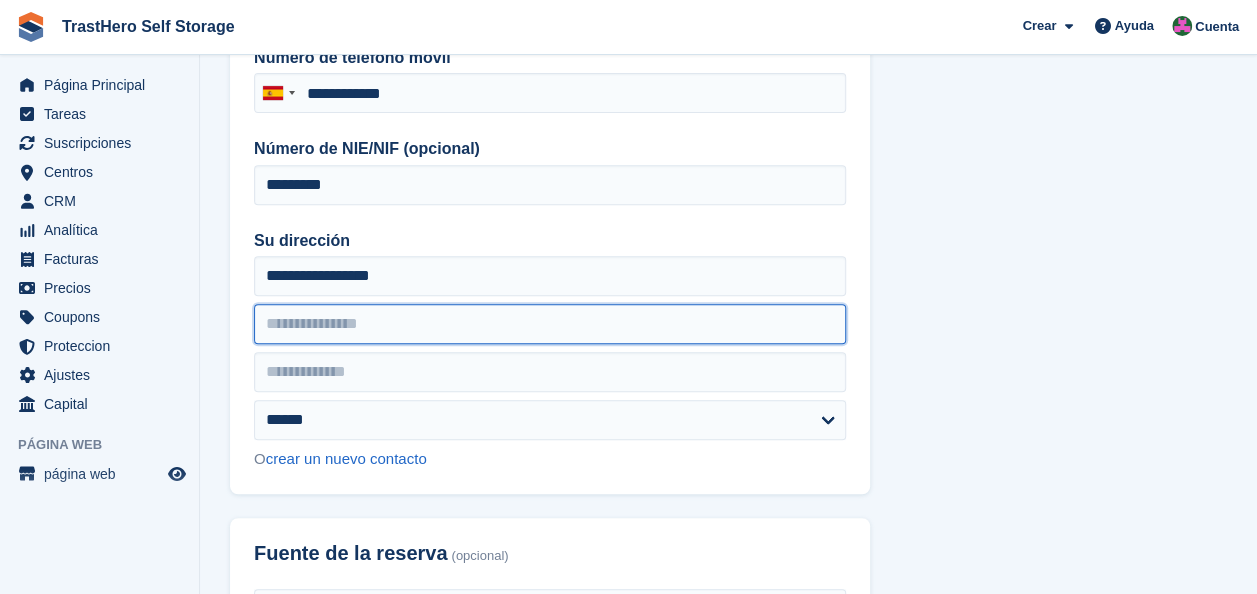 click at bounding box center (550, 324) 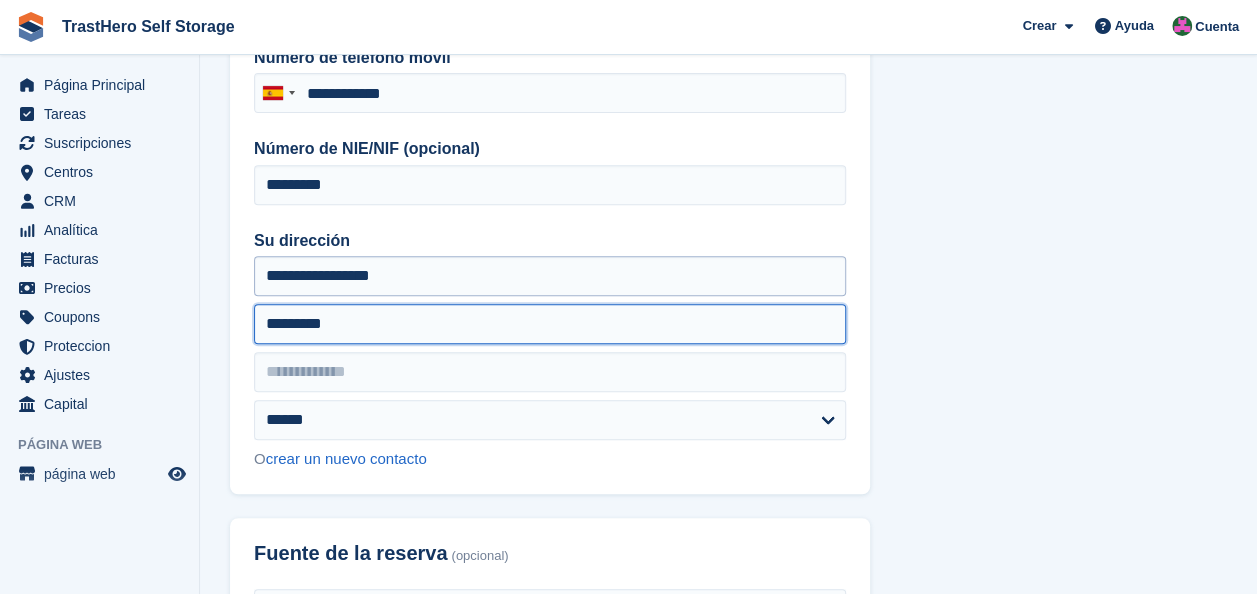 type on "*********" 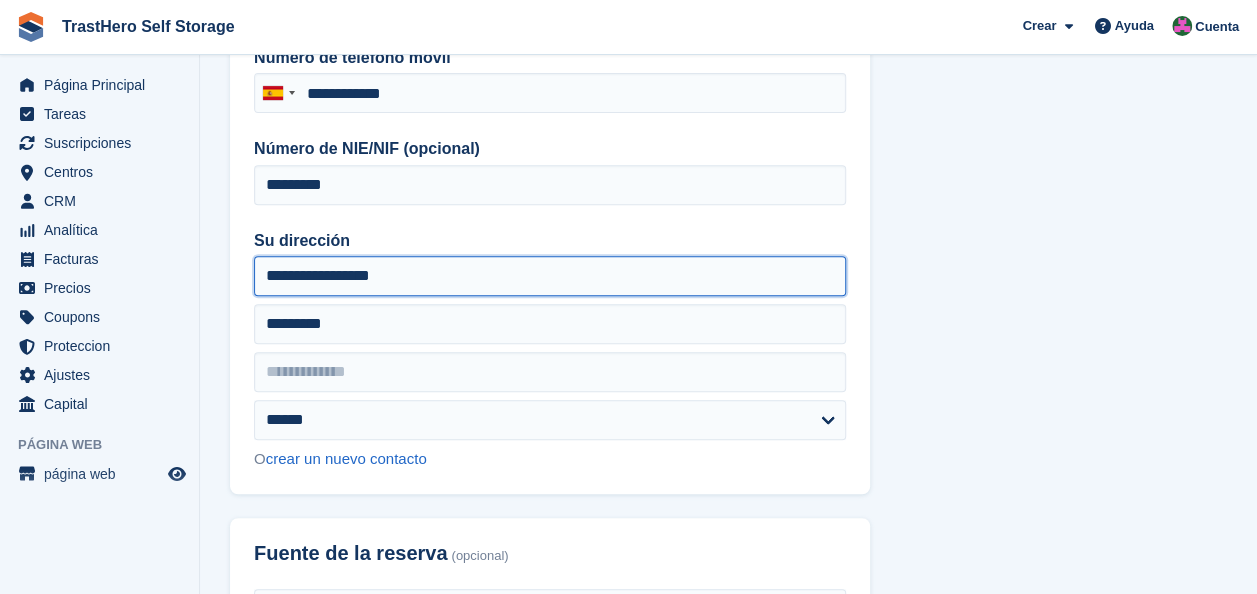 click on "**********" at bounding box center [550, 276] 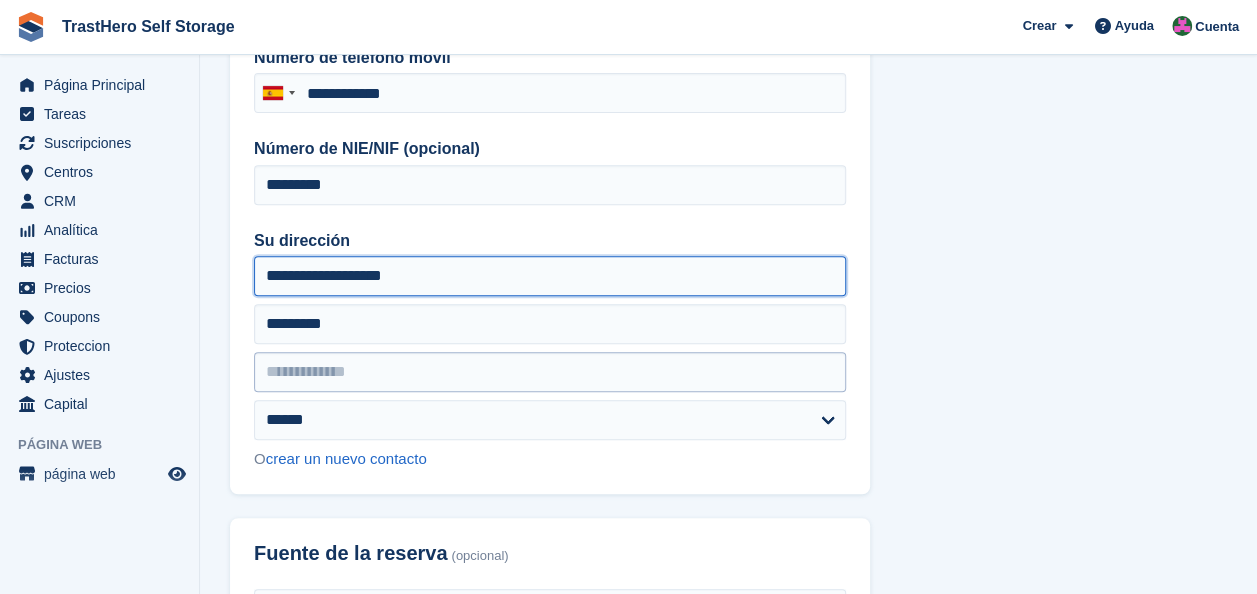type on "**********" 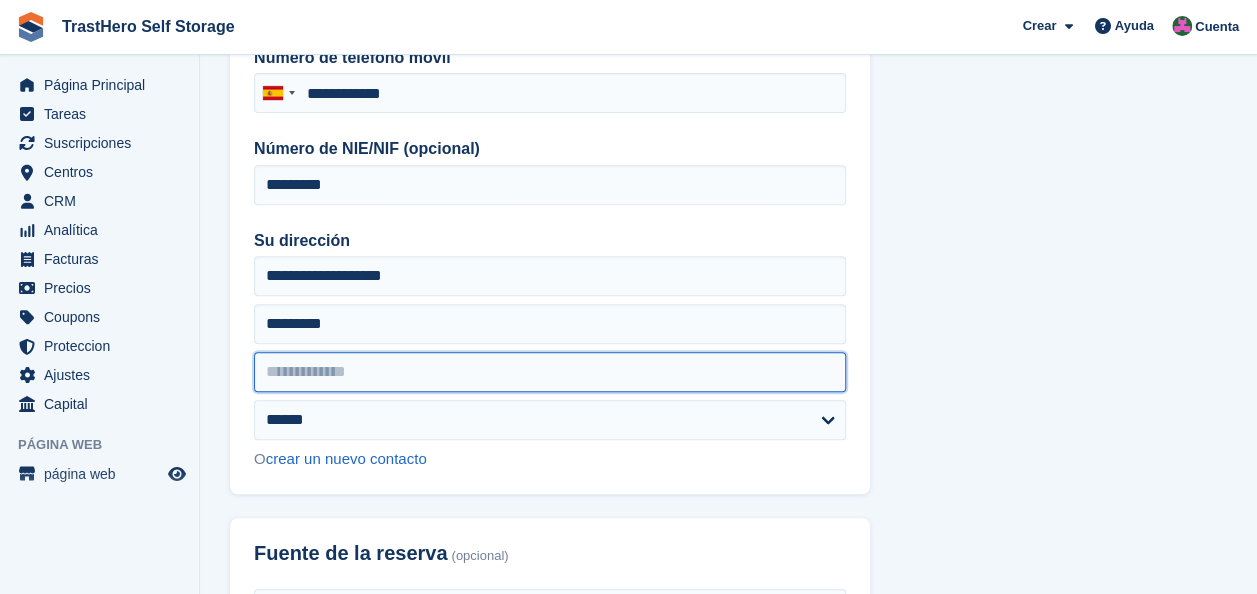 click at bounding box center (550, 372) 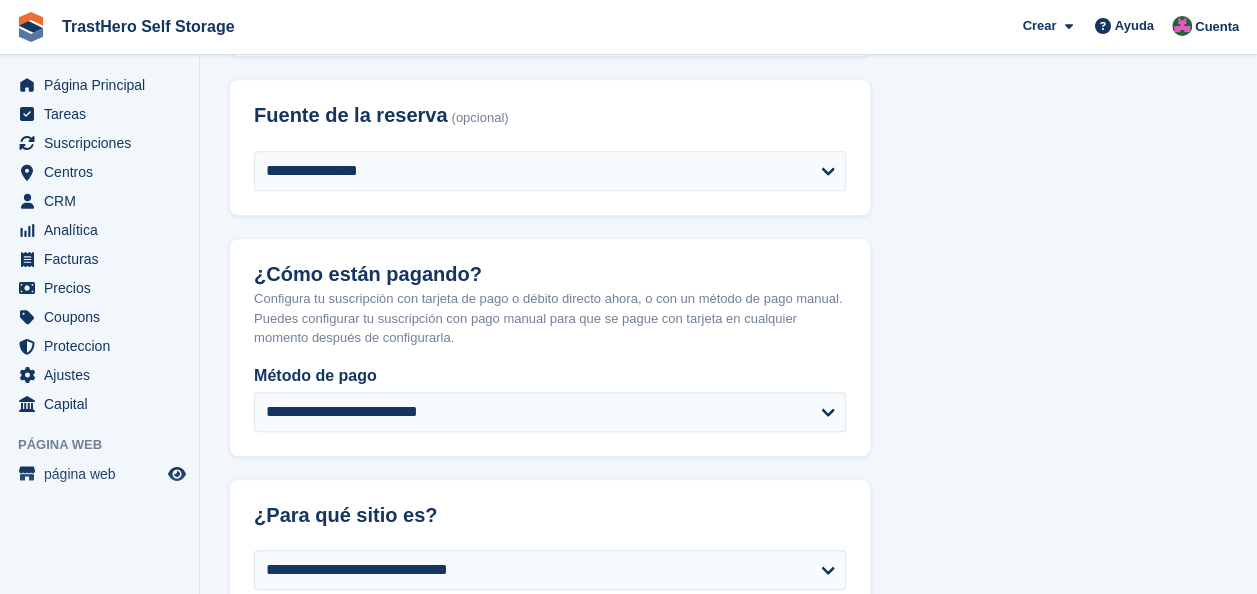 scroll, scrollTop: 764, scrollLeft: 0, axis: vertical 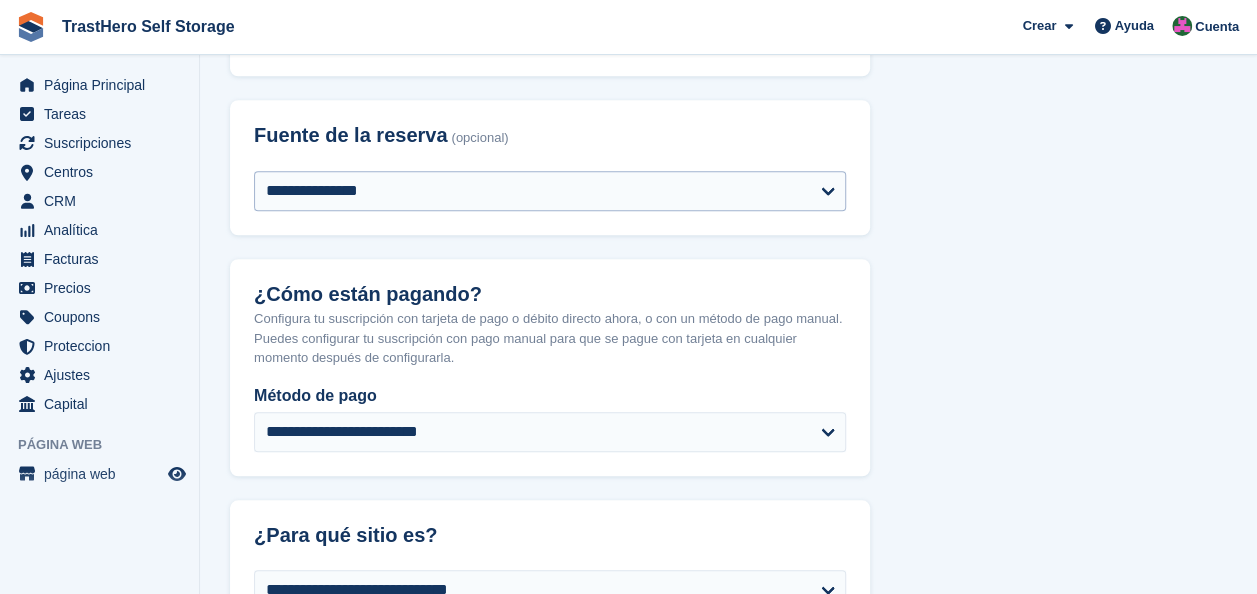 type on "*****" 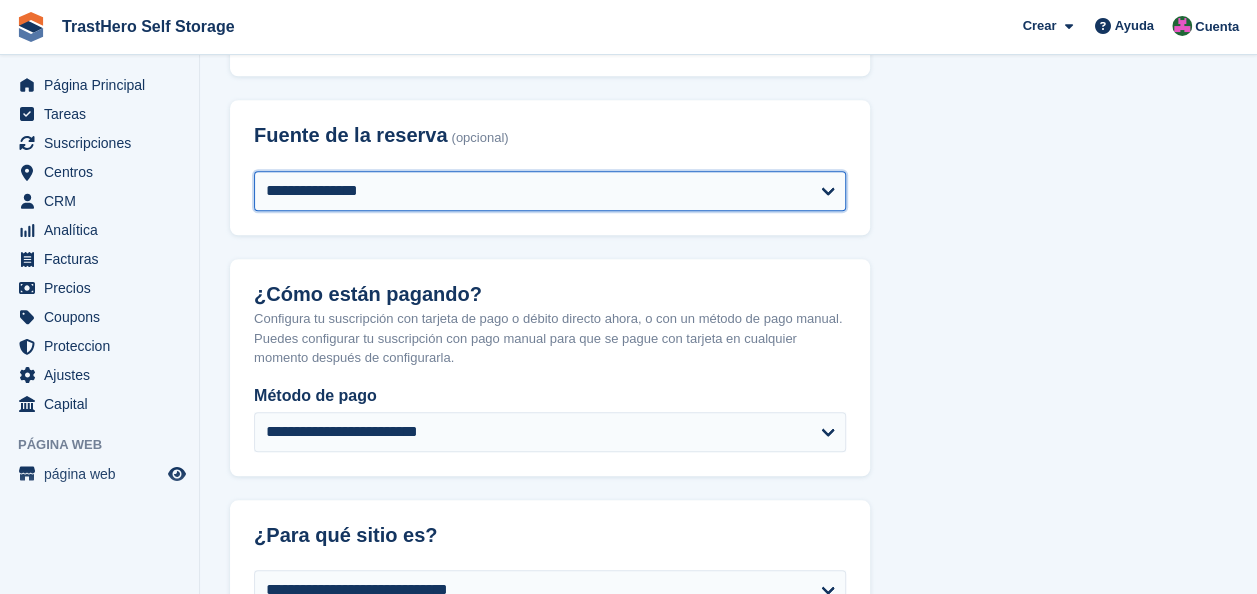 click on "**********" at bounding box center [550, 191] 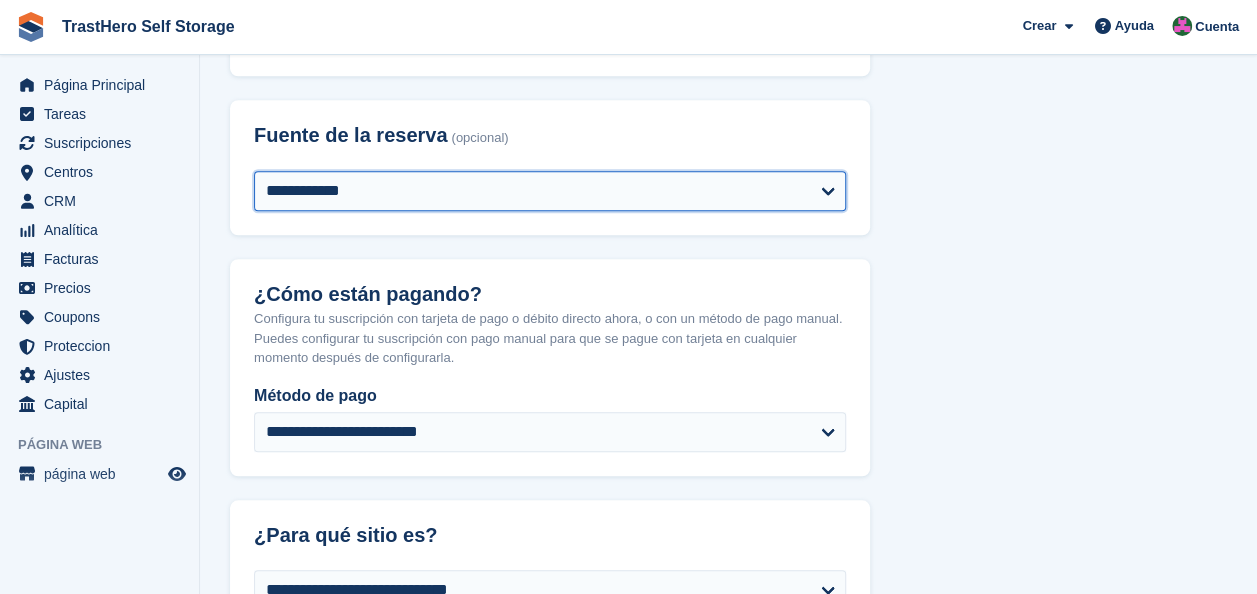 click on "**********" at bounding box center (550, 191) 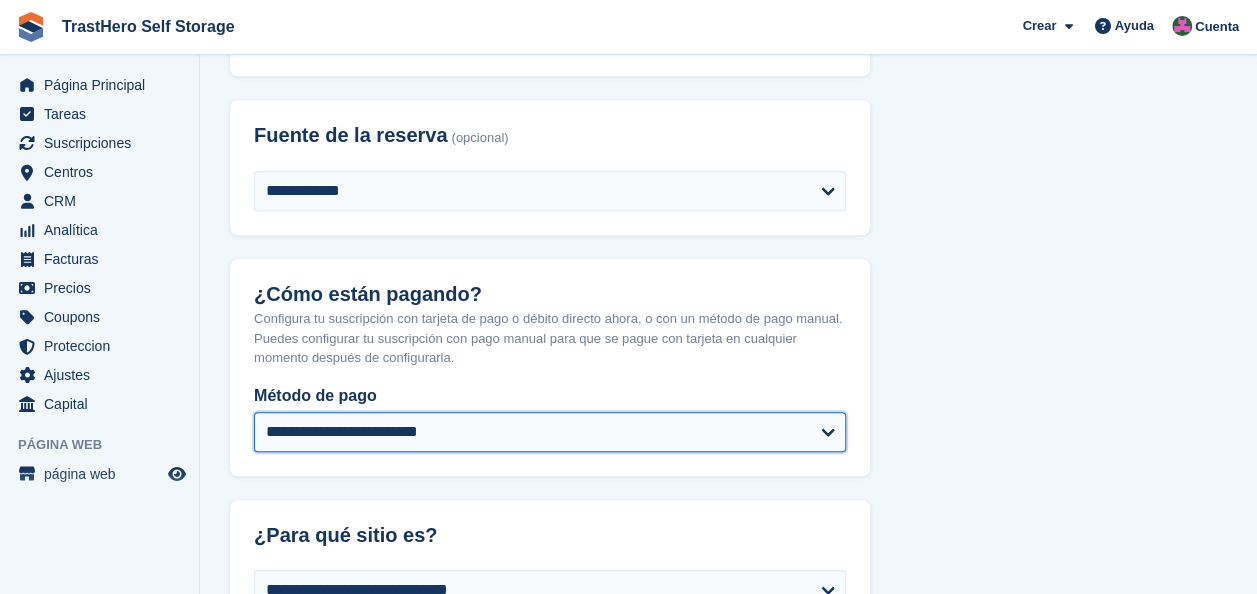 click on "**********" at bounding box center [550, 432] 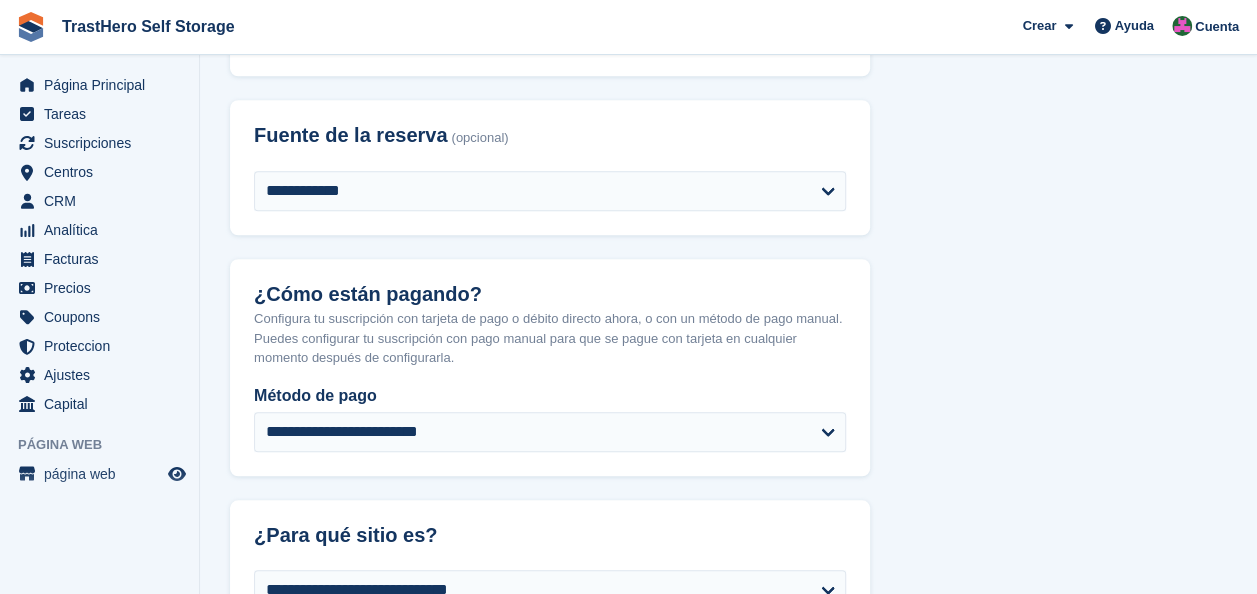 click on "**********" at bounding box center [728, 1001] 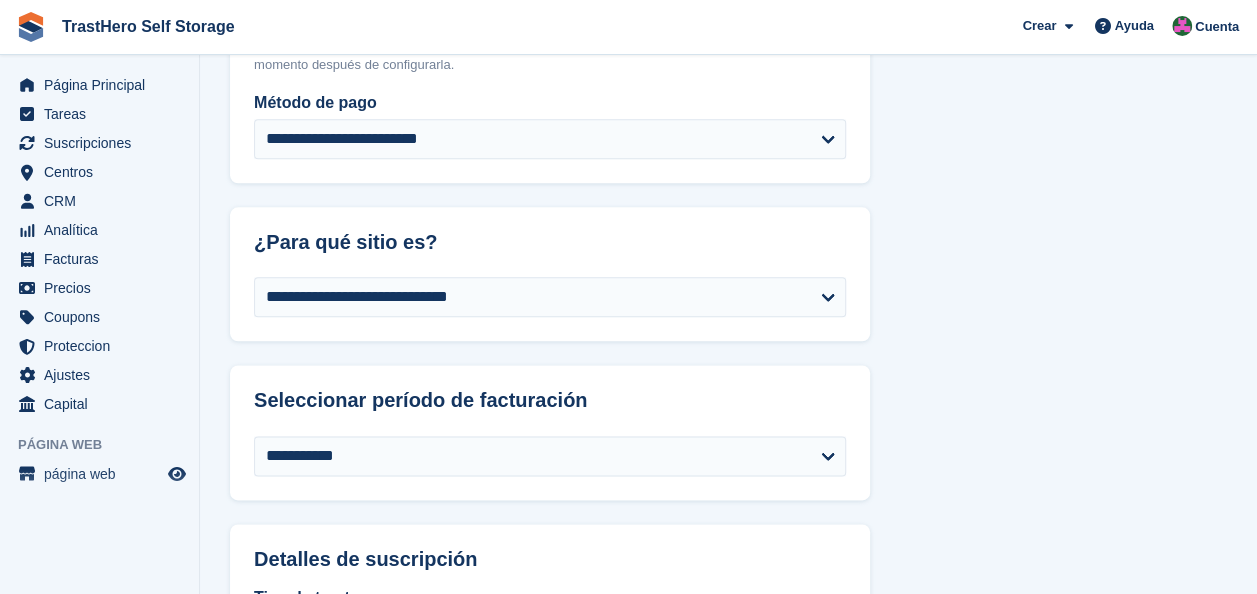 scroll, scrollTop: 1061, scrollLeft: 0, axis: vertical 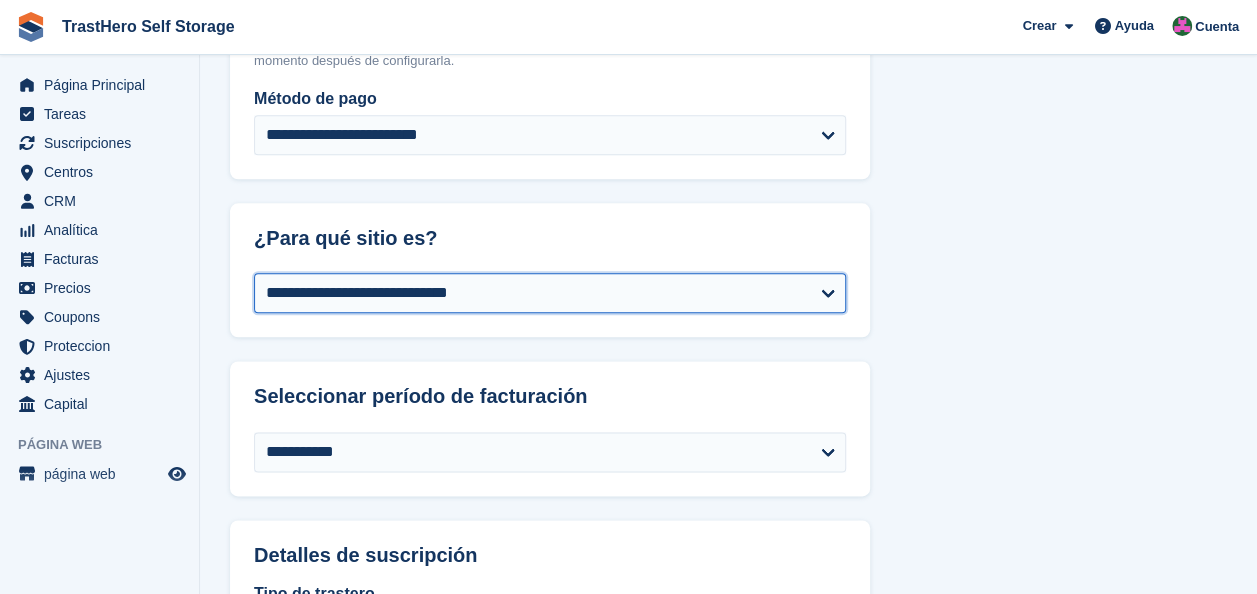 click on "**********" at bounding box center (550, 293) 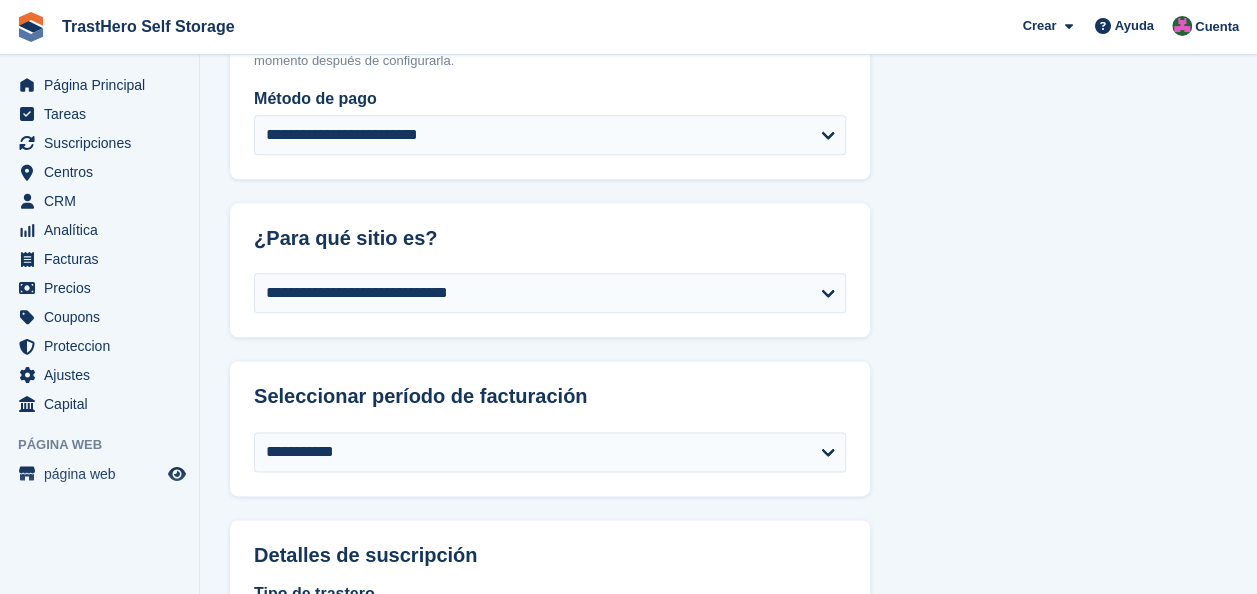 click on "**********" at bounding box center (728, 704) 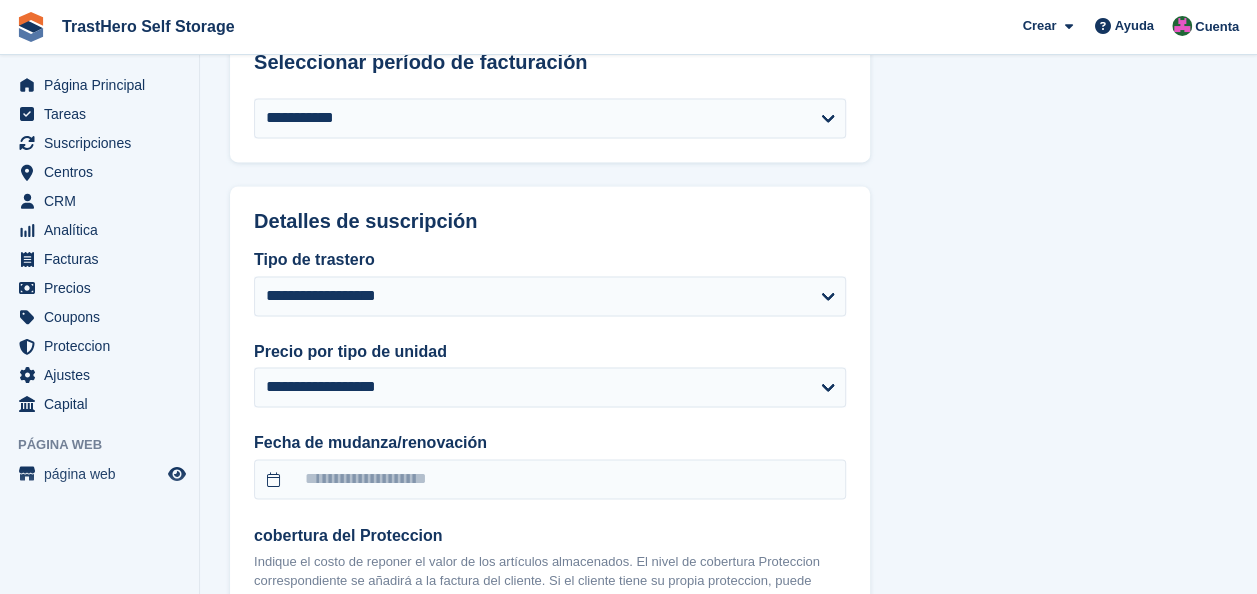 scroll, scrollTop: 1420, scrollLeft: 0, axis: vertical 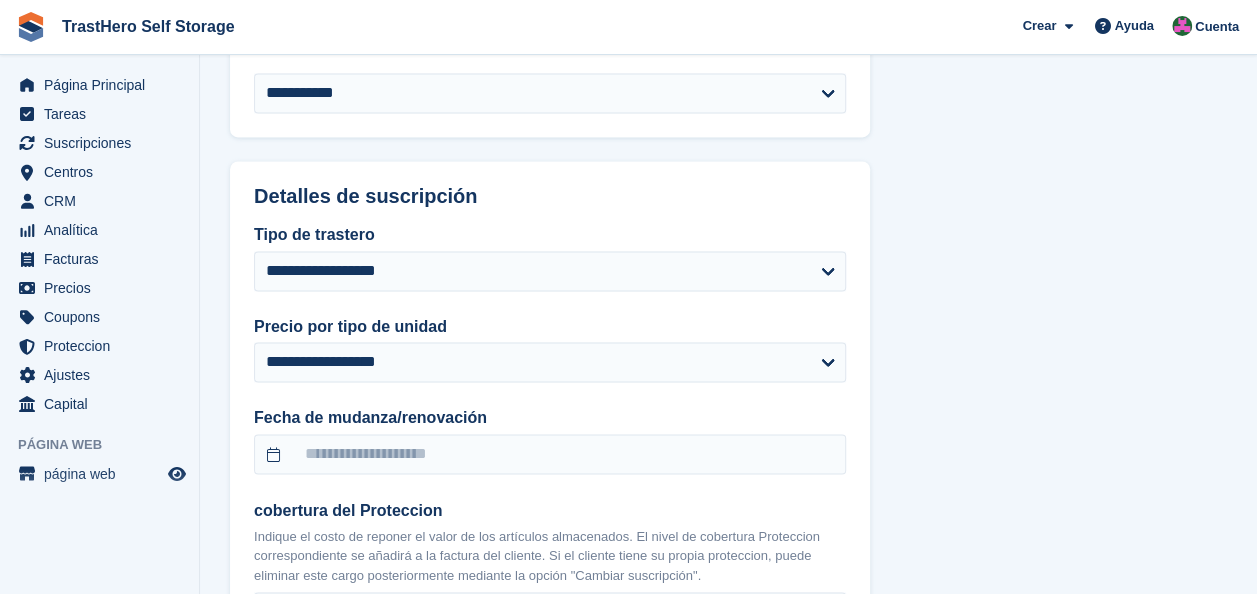 click on "**********" at bounding box center [550, 249] 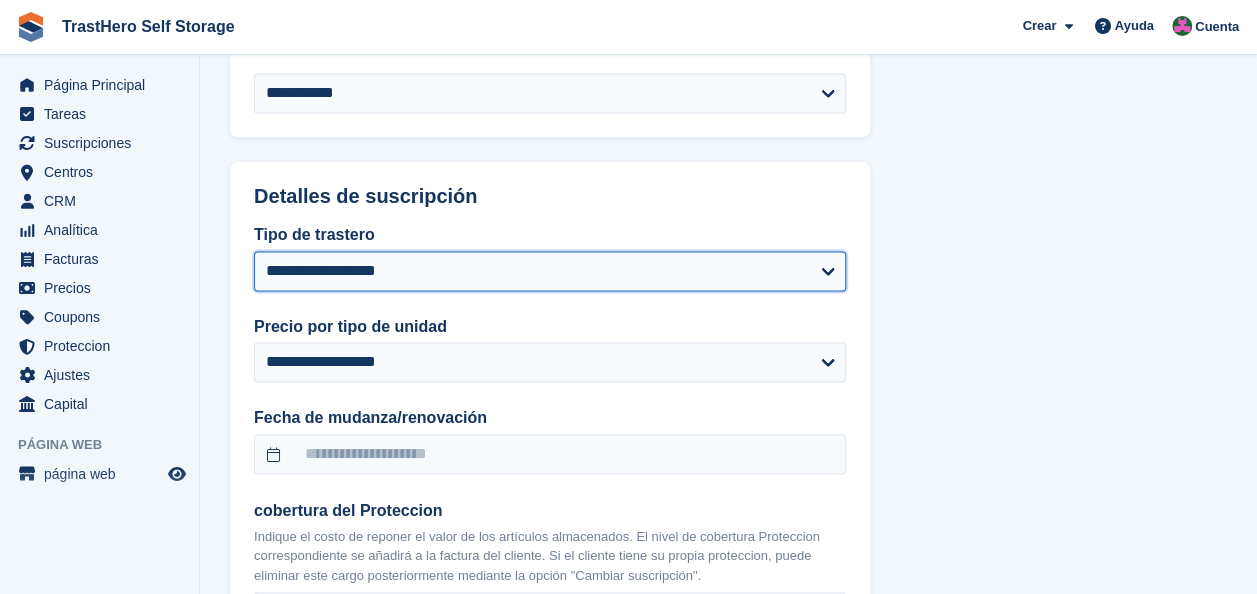 click on "**********" at bounding box center [550, 271] 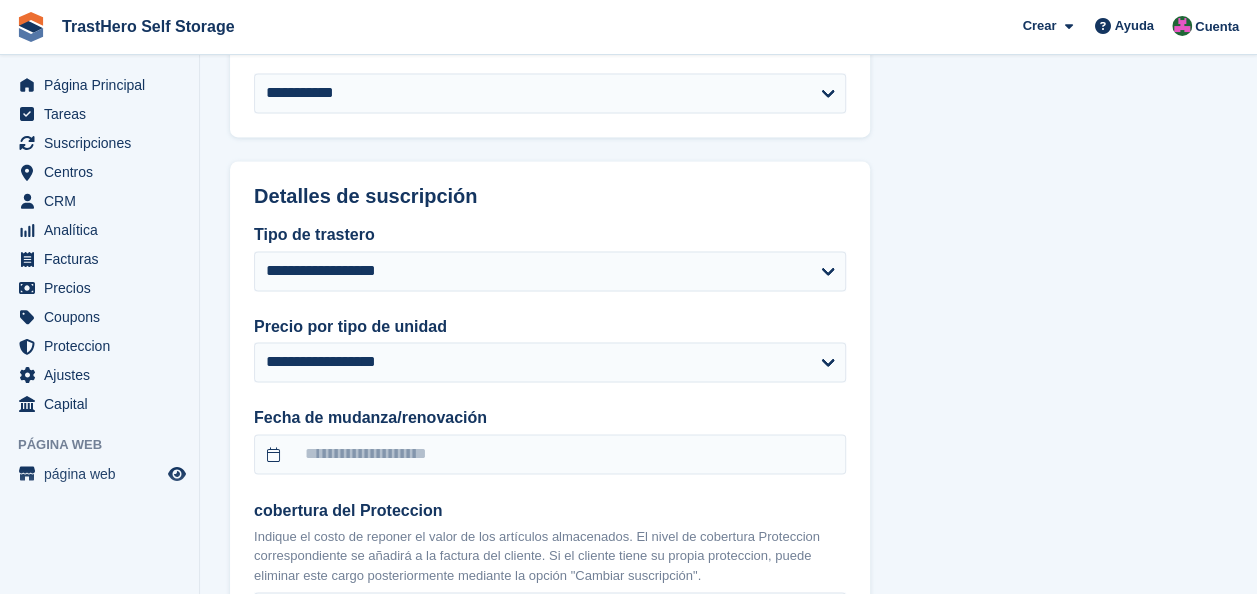 click on "**********" at bounding box center [728, 345] 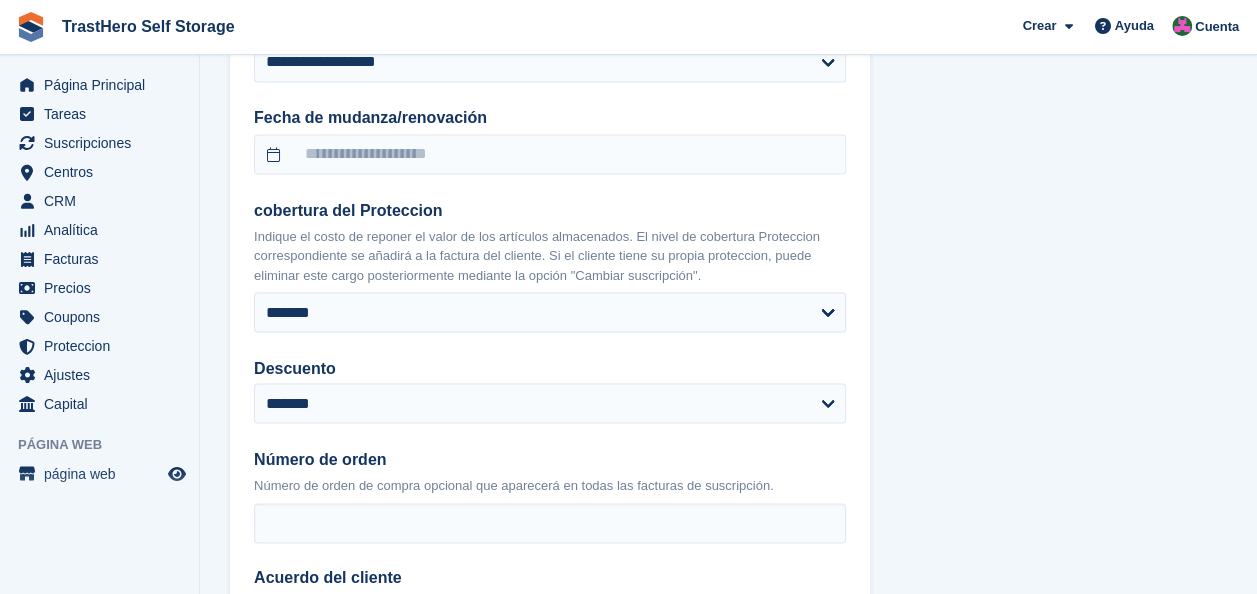 scroll, scrollTop: 1724, scrollLeft: 0, axis: vertical 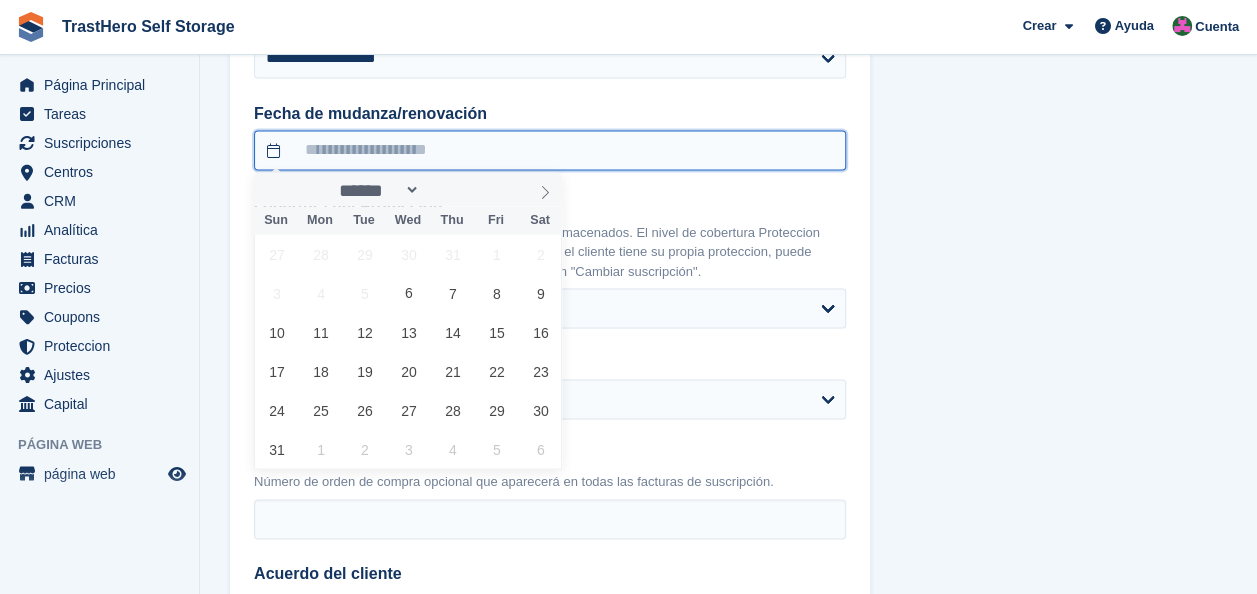 click at bounding box center (550, 150) 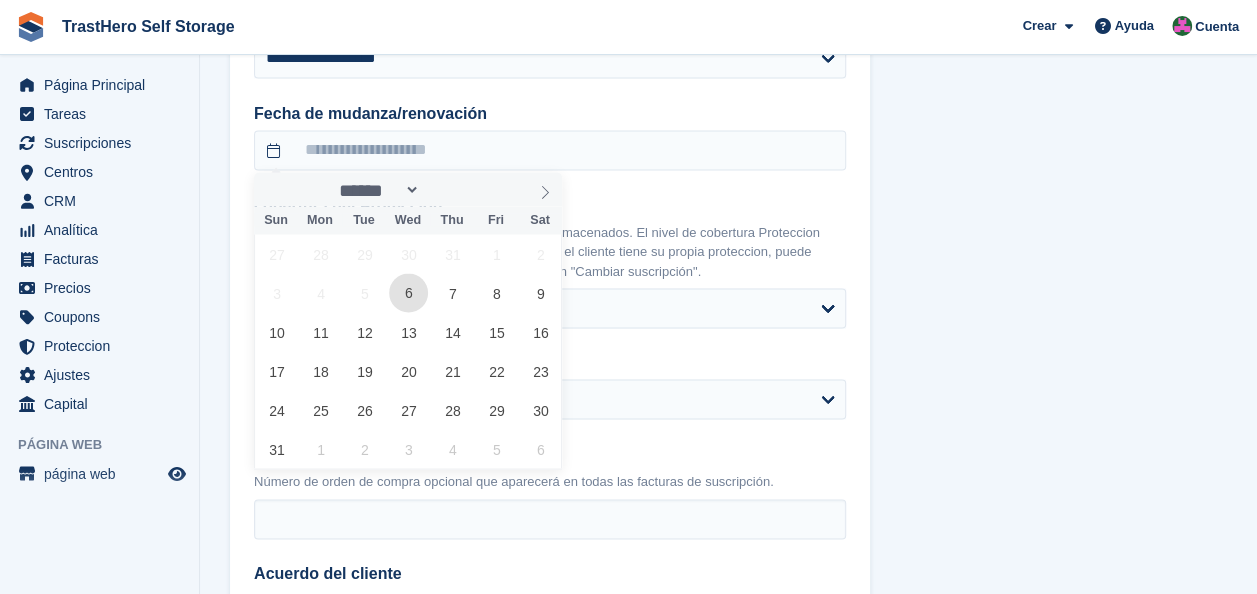 click on "6" at bounding box center (408, 292) 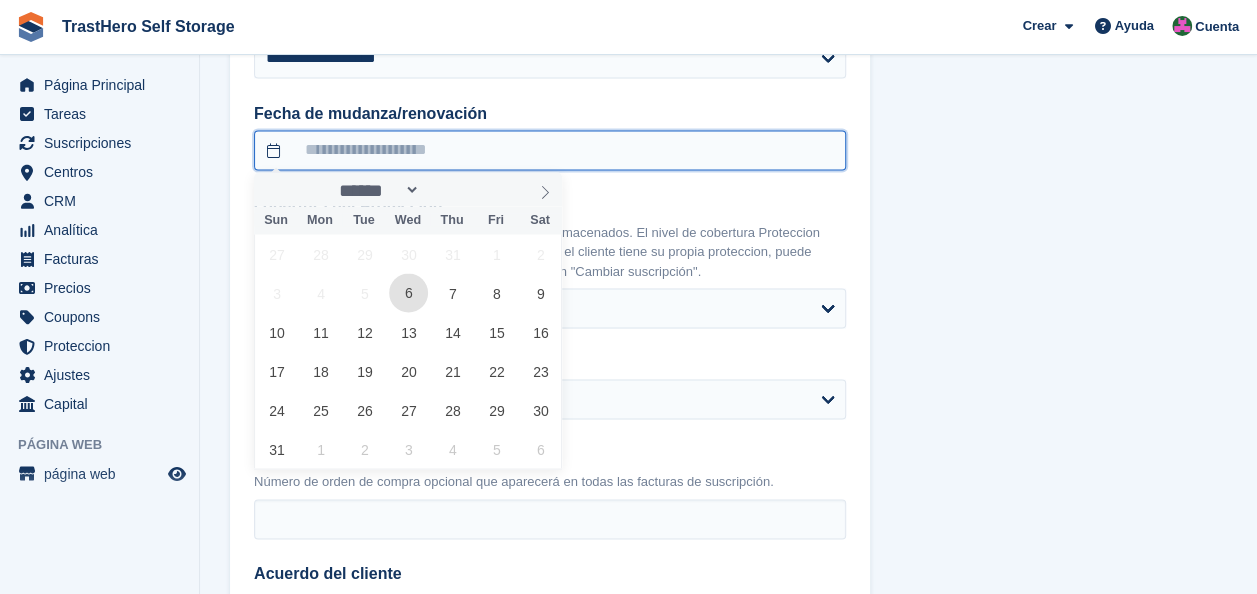 type on "********" 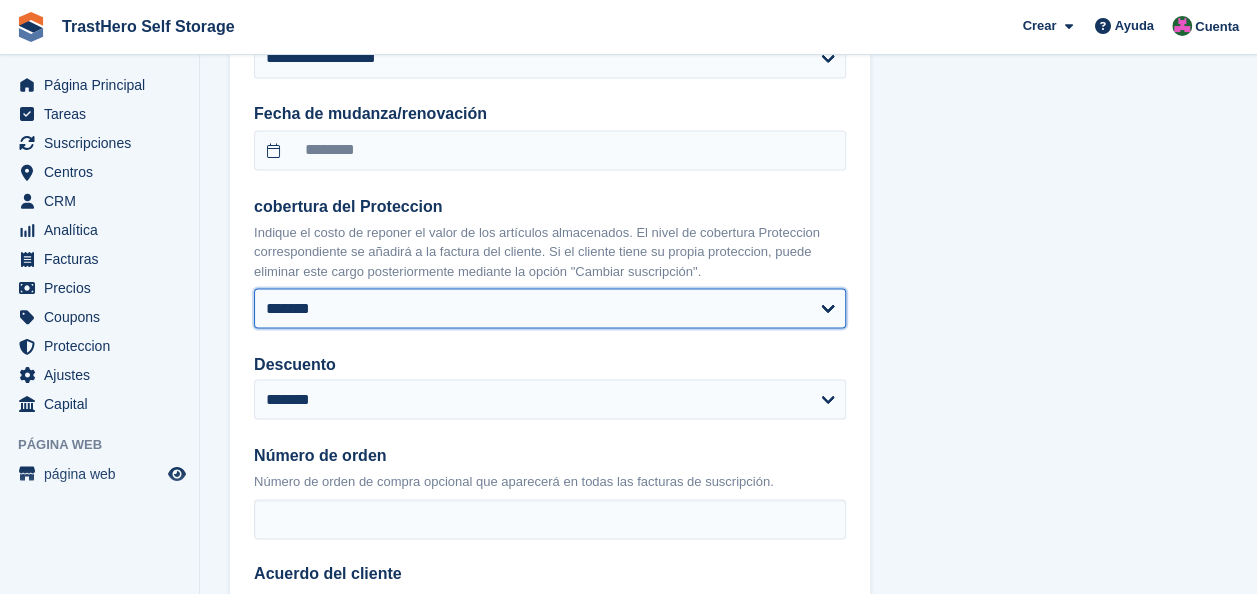 click on "*******
****
******
******
******
******" at bounding box center (550, 308) 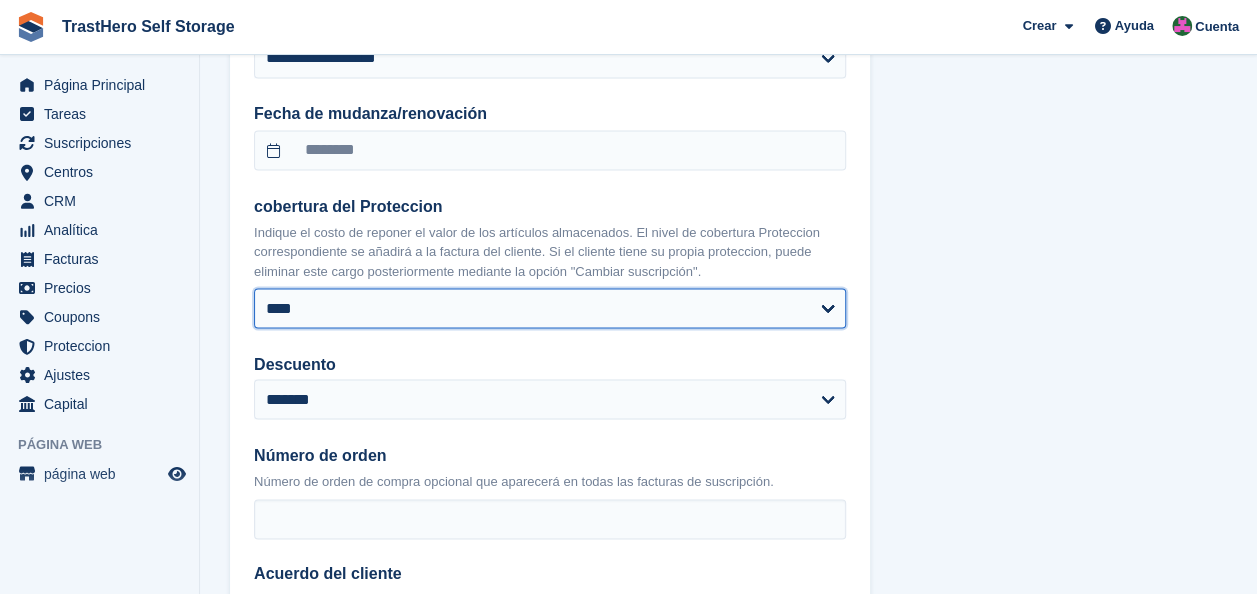 click on "*******
****
******
******
******
******" at bounding box center [550, 308] 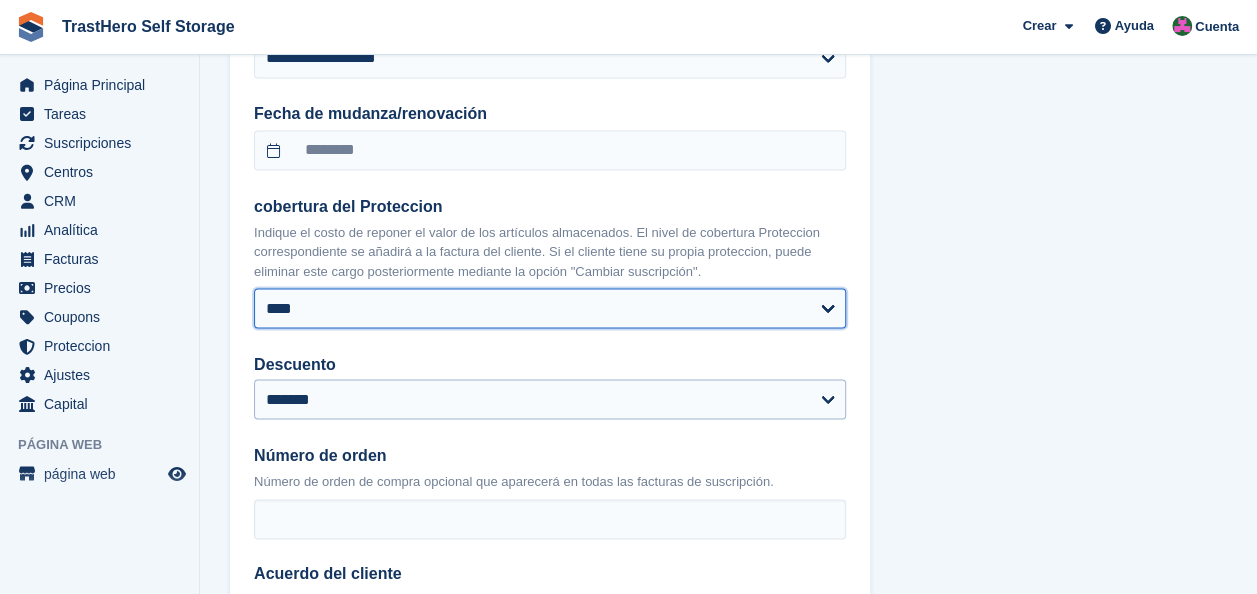 select on "******" 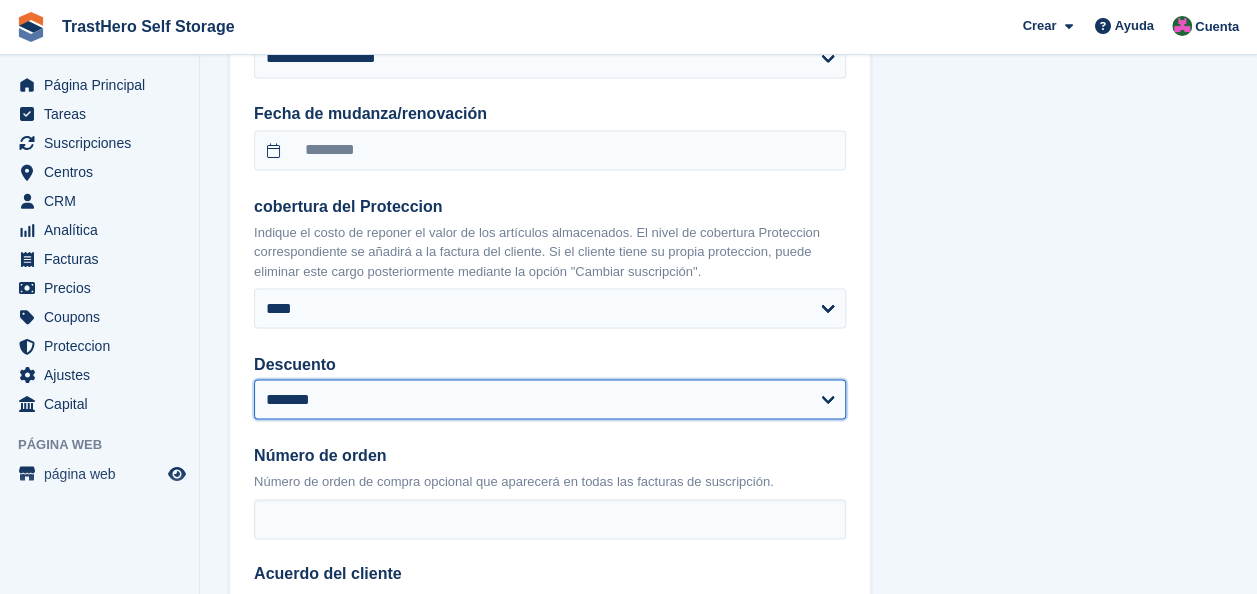 click on "**********" at bounding box center (550, 399) 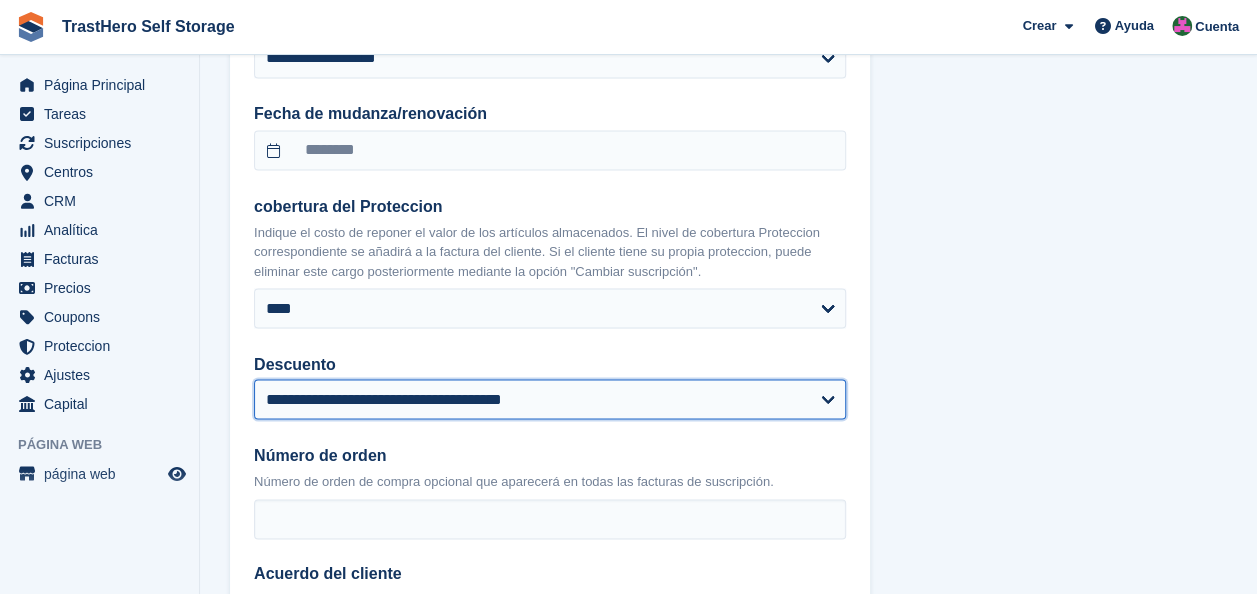 click on "**********" at bounding box center (550, 399) 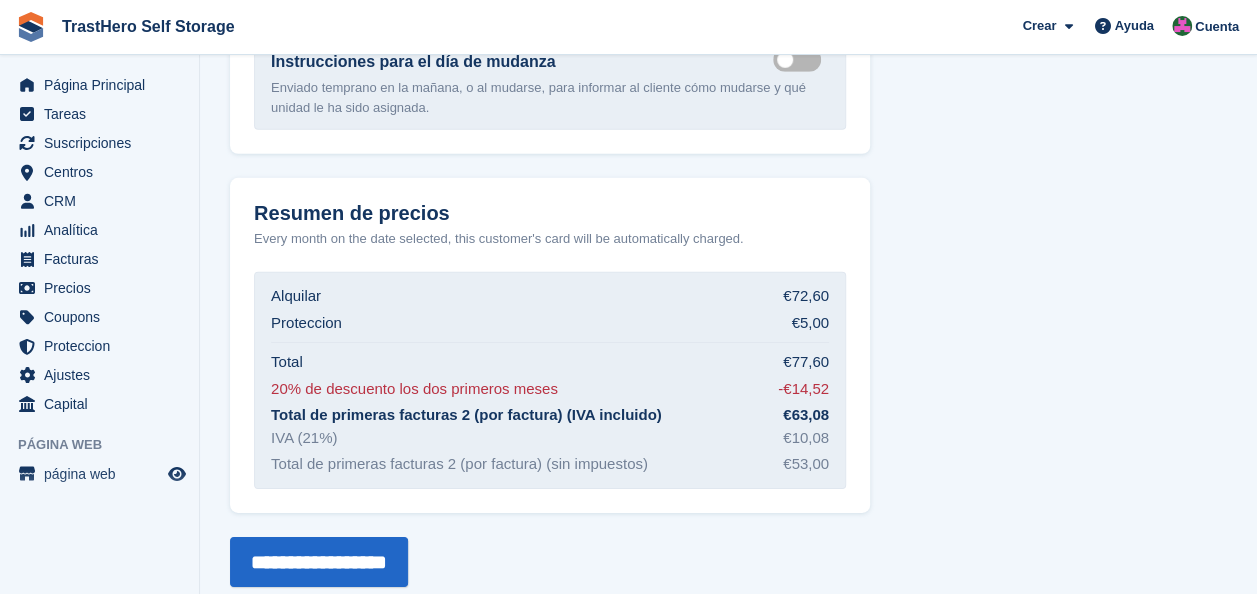 scroll, scrollTop: 2870, scrollLeft: 0, axis: vertical 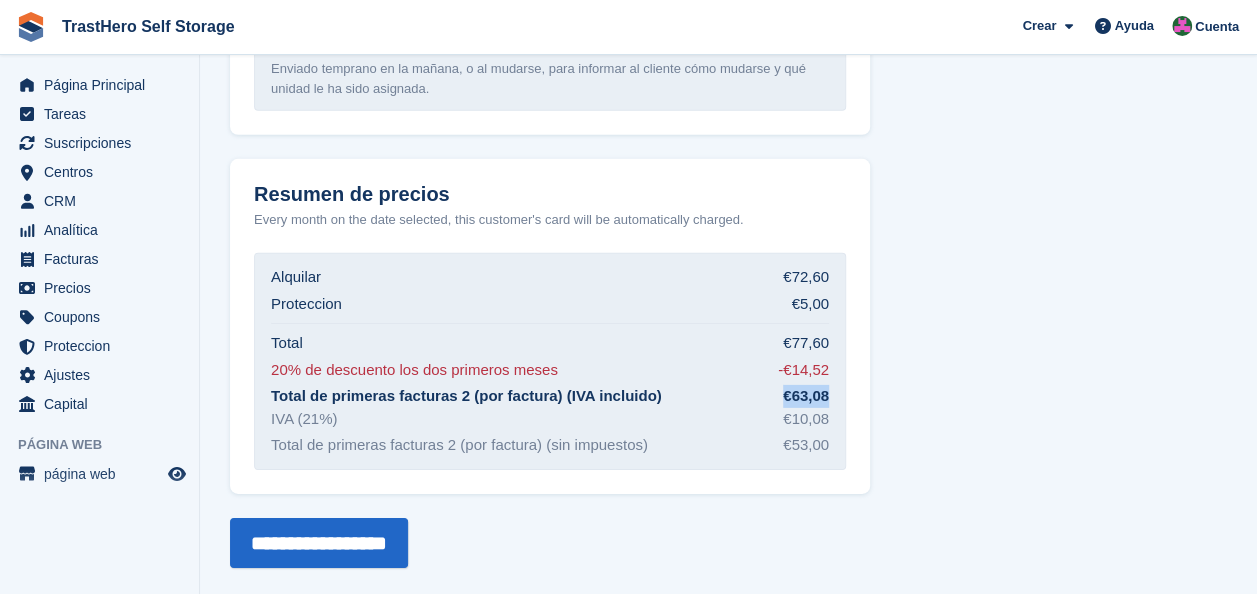 drag, startPoint x: 780, startPoint y: 392, endPoint x: 827, endPoint y: 390, distance: 47.042534 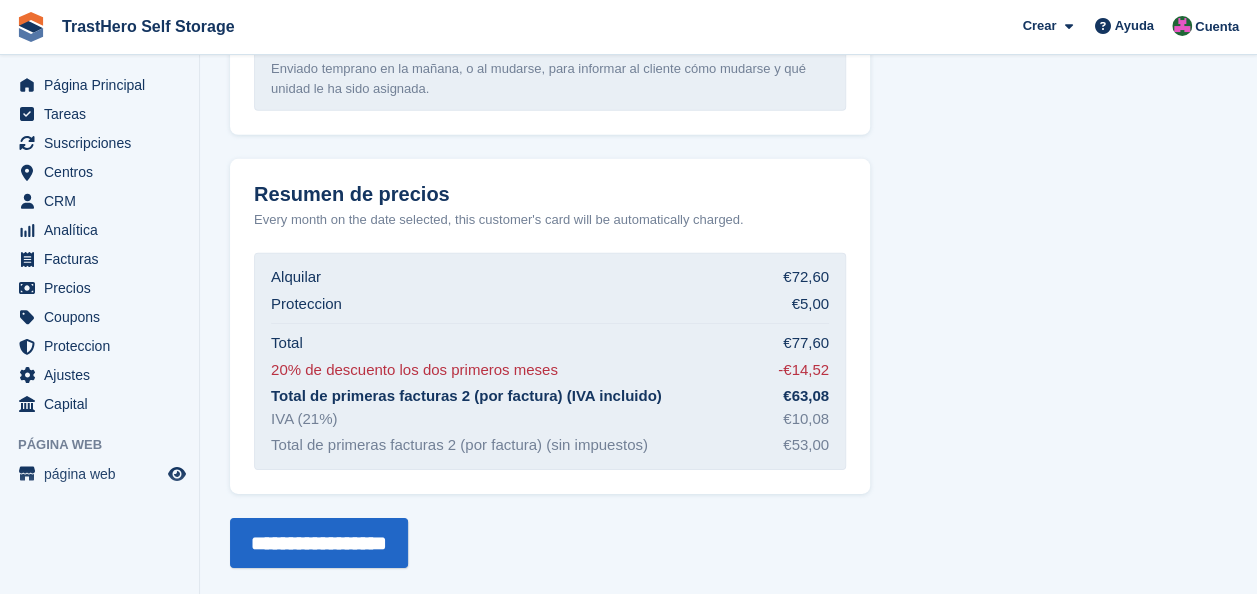 drag, startPoint x: 827, startPoint y: 390, endPoint x: 899, endPoint y: 410, distance: 74.726166 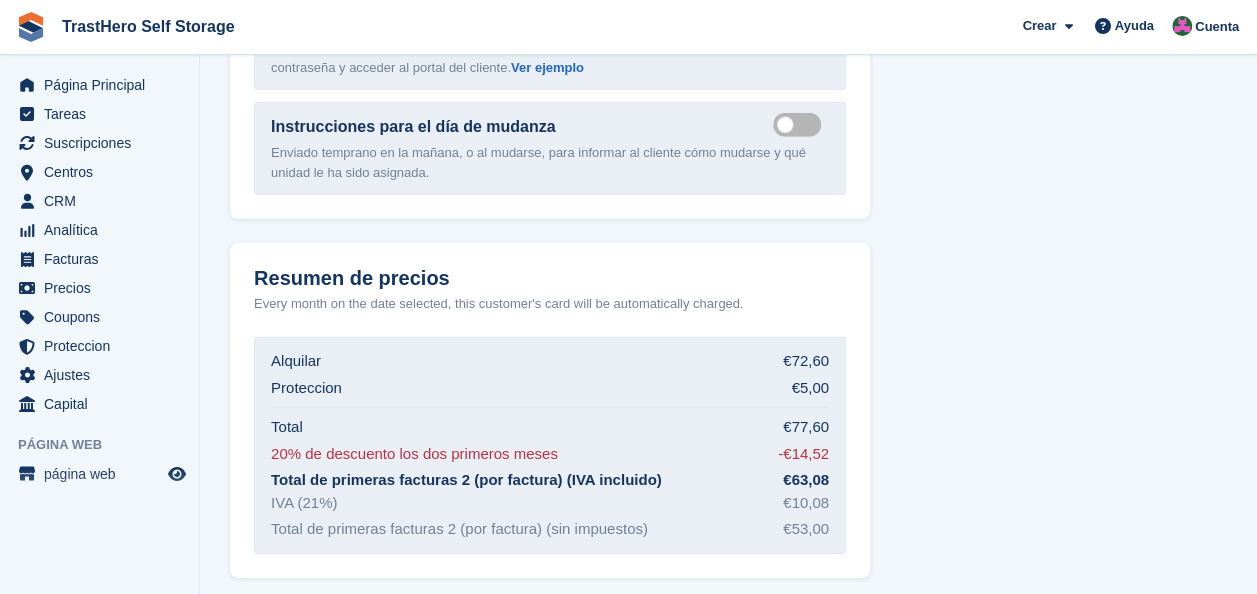 scroll, scrollTop: 2870, scrollLeft: 0, axis: vertical 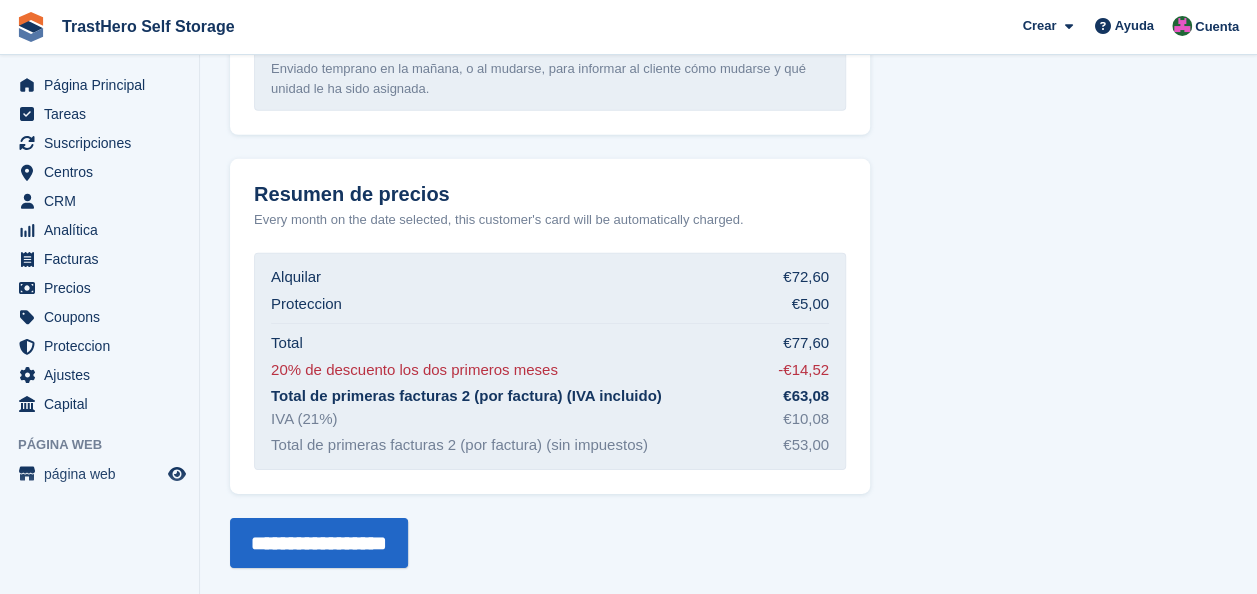 click on "**********" at bounding box center [728, -1068] 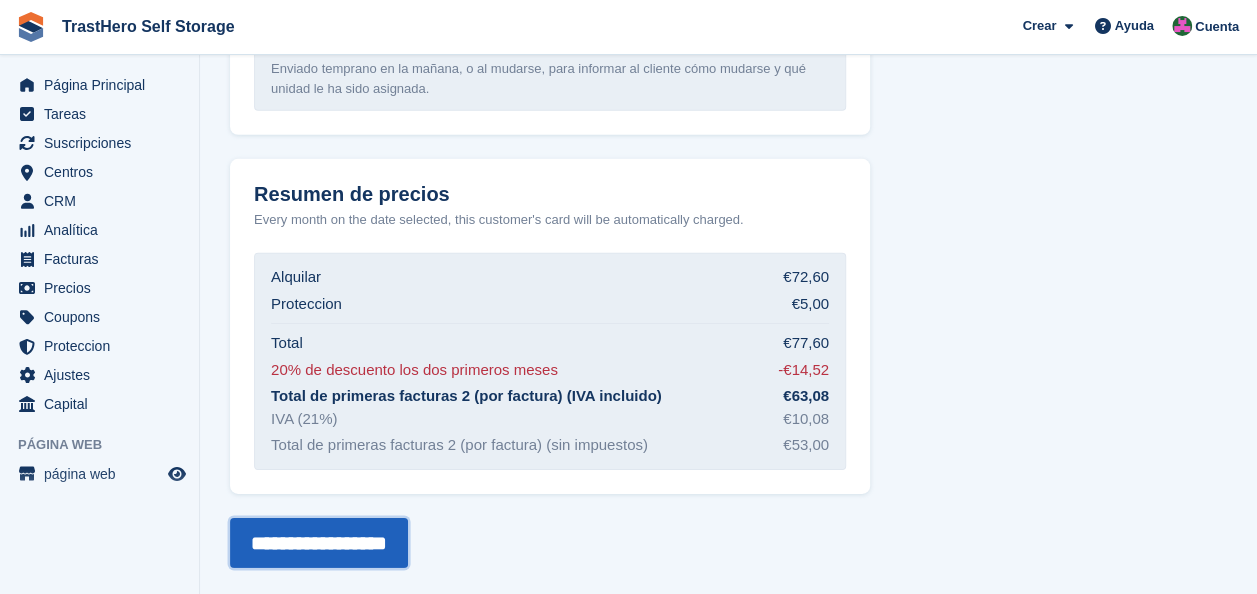 click on "**********" at bounding box center [319, 543] 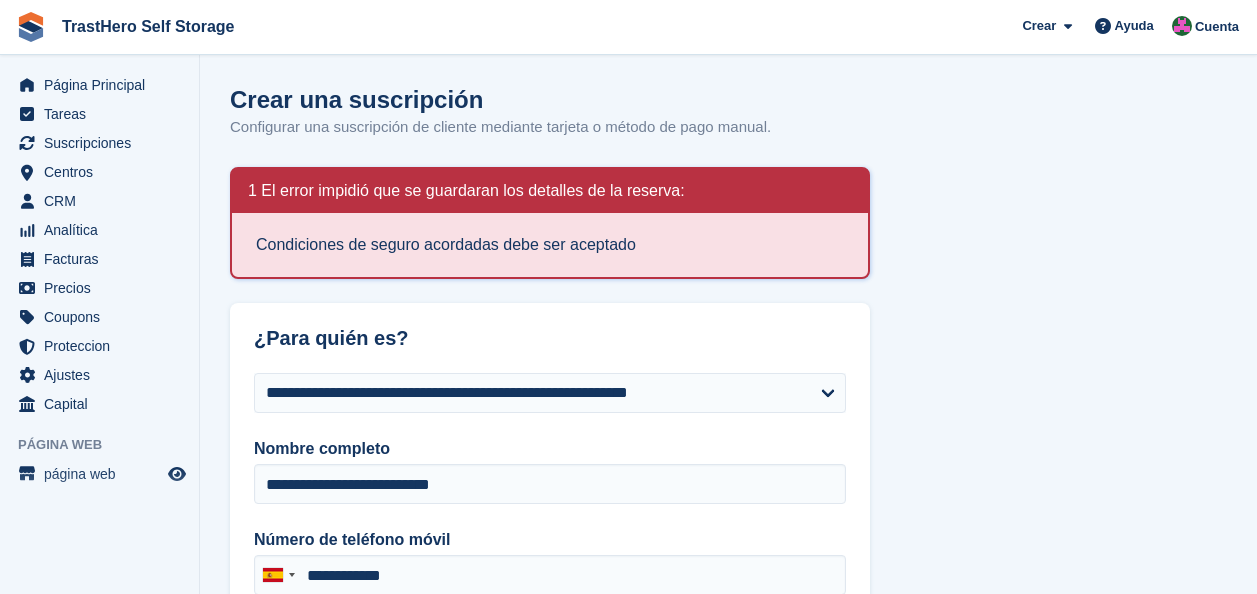 scroll, scrollTop: 0, scrollLeft: 0, axis: both 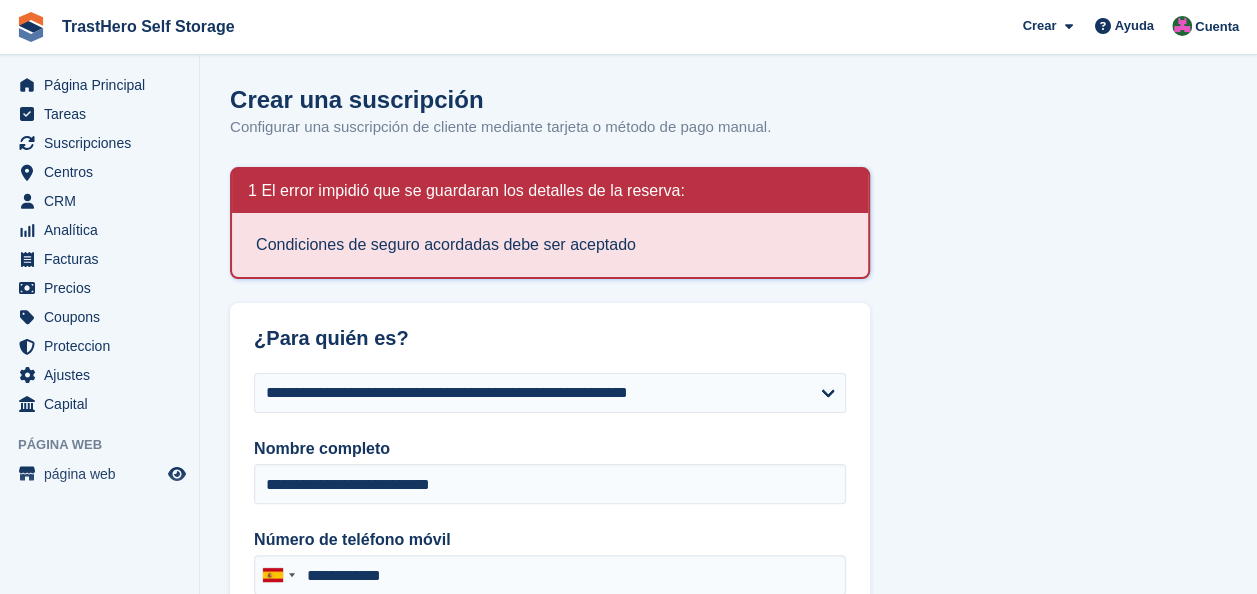 type on "**********" 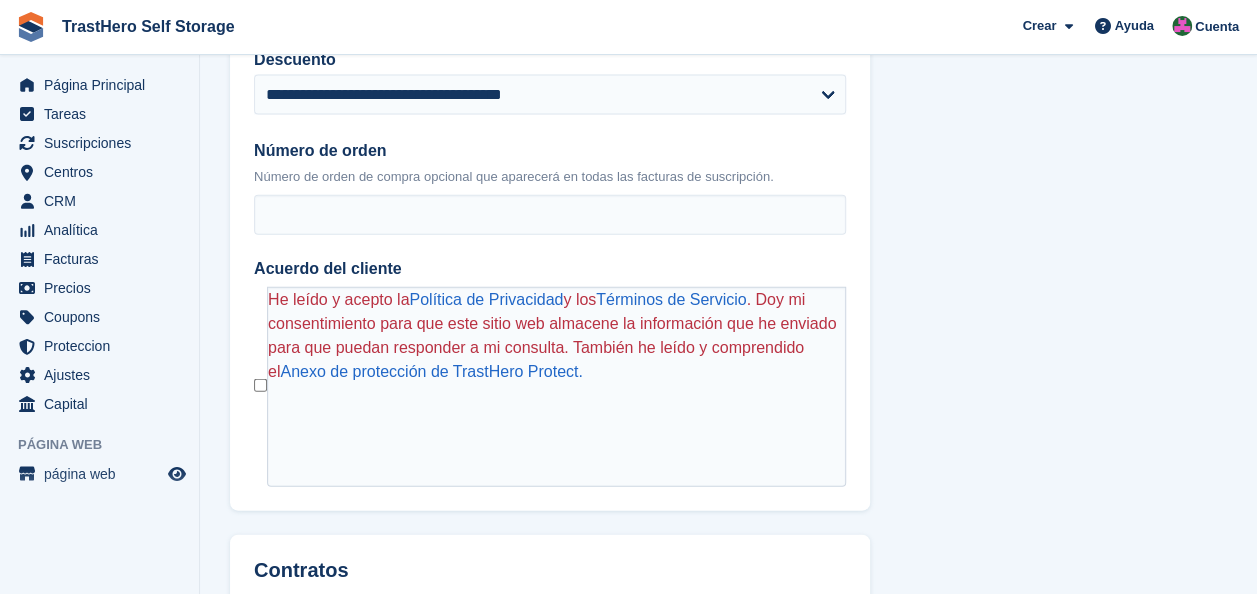 scroll, scrollTop: 2168, scrollLeft: 0, axis: vertical 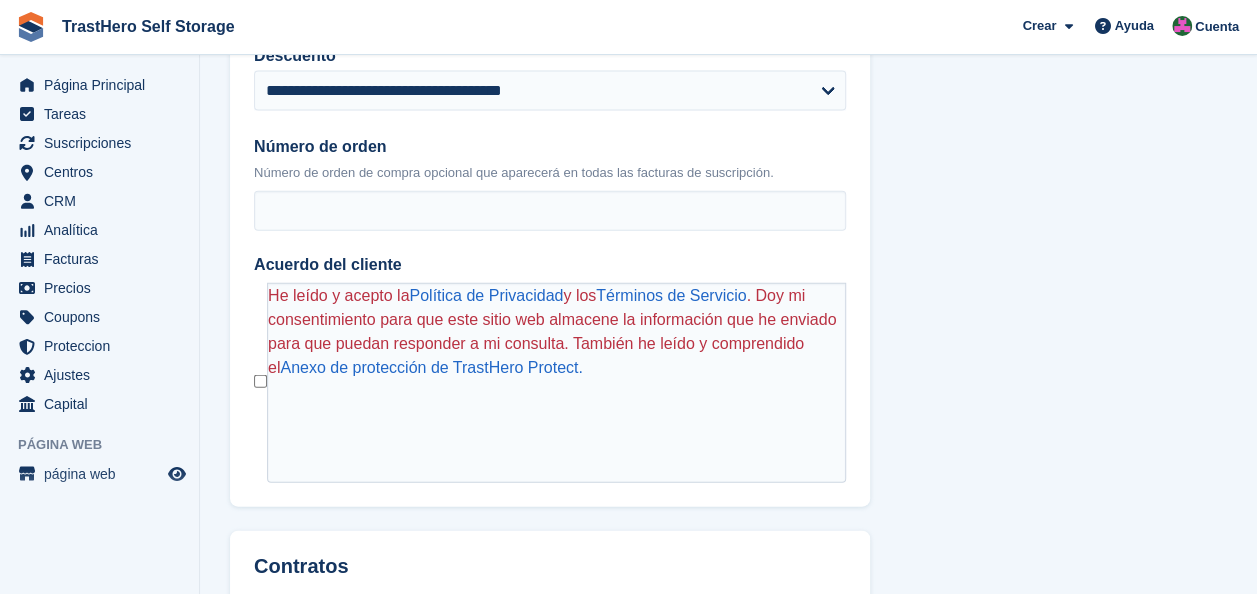 click at bounding box center [260, 383] 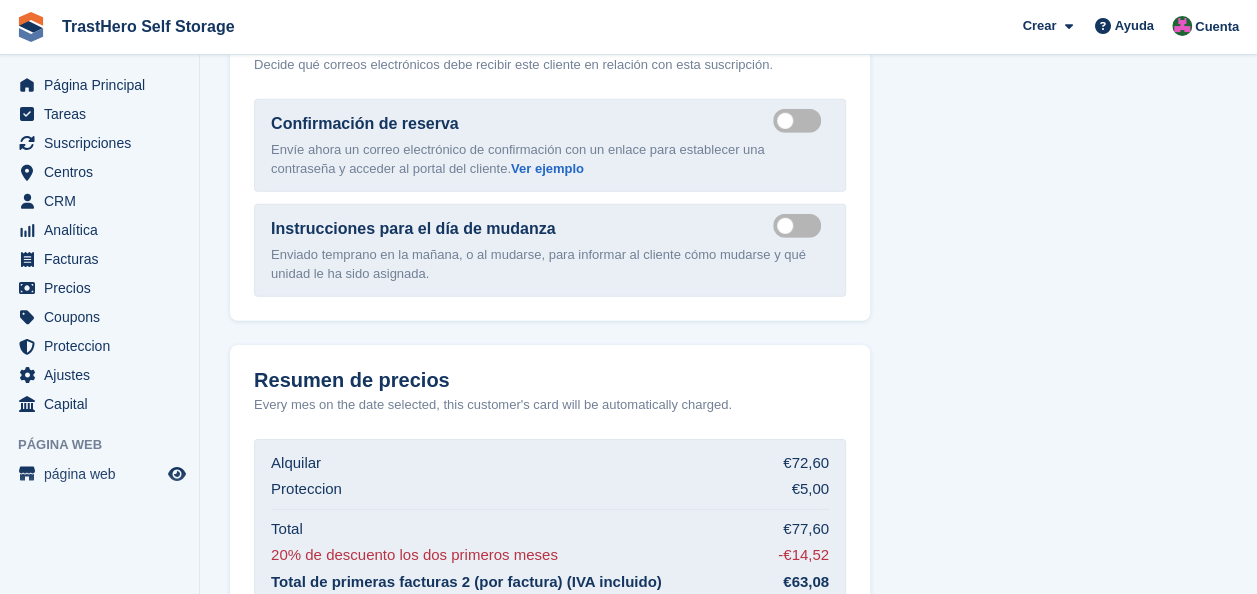 scroll, scrollTop: 3148, scrollLeft: 0, axis: vertical 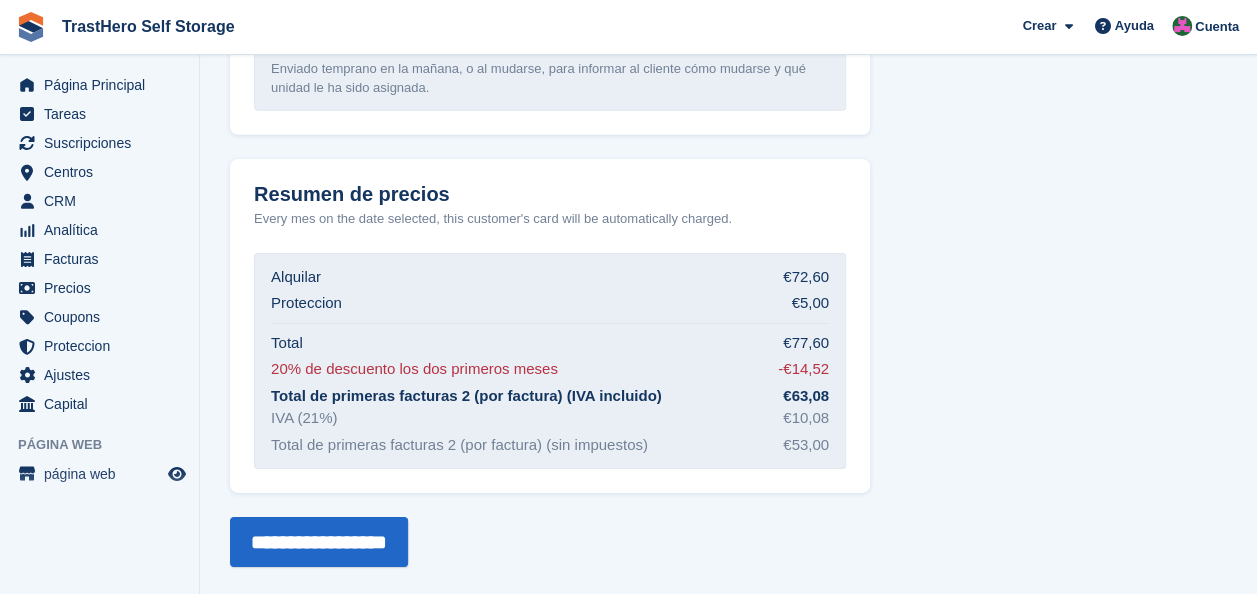 click on "**********" at bounding box center [728, -1276] 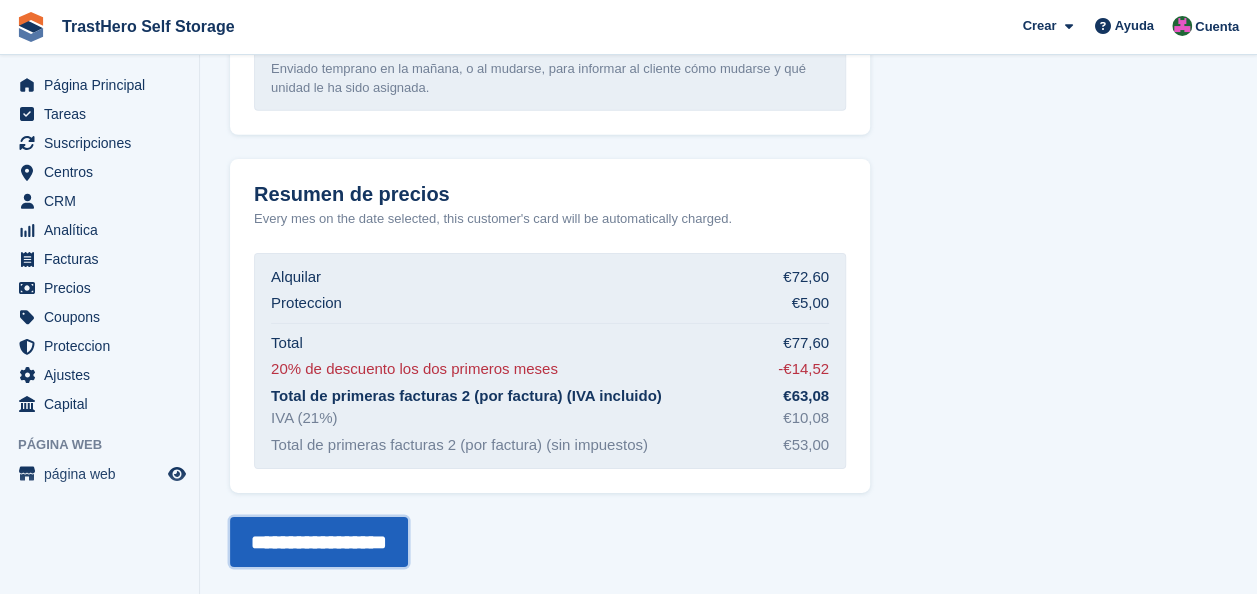 click on "**********" at bounding box center [319, 542] 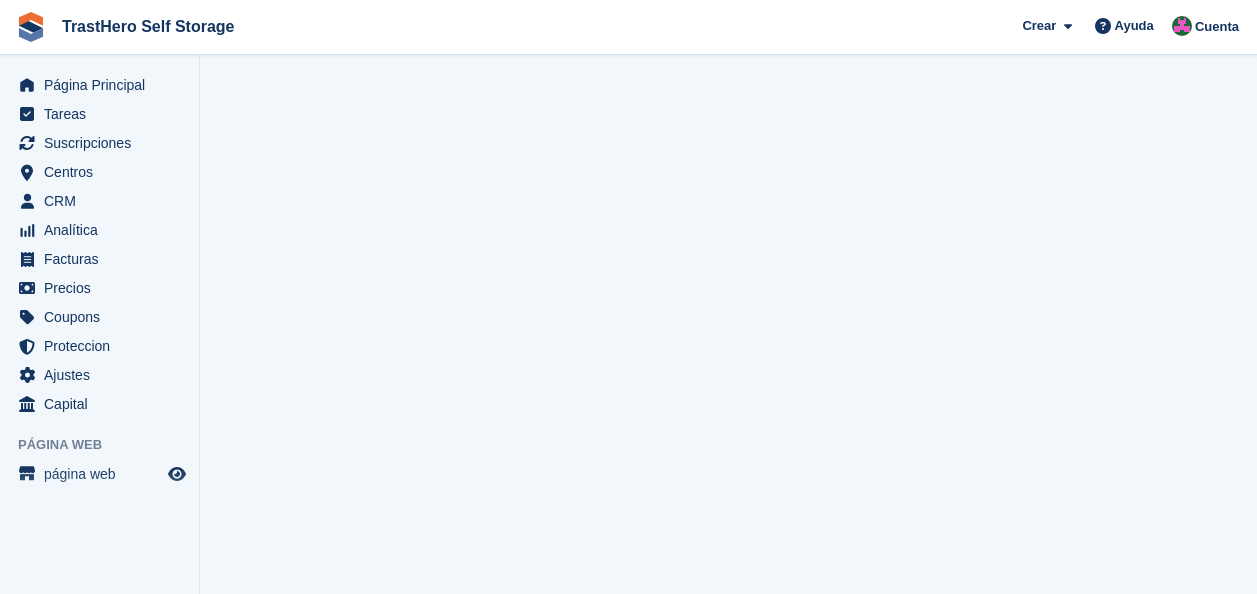 scroll, scrollTop: 0, scrollLeft: 0, axis: both 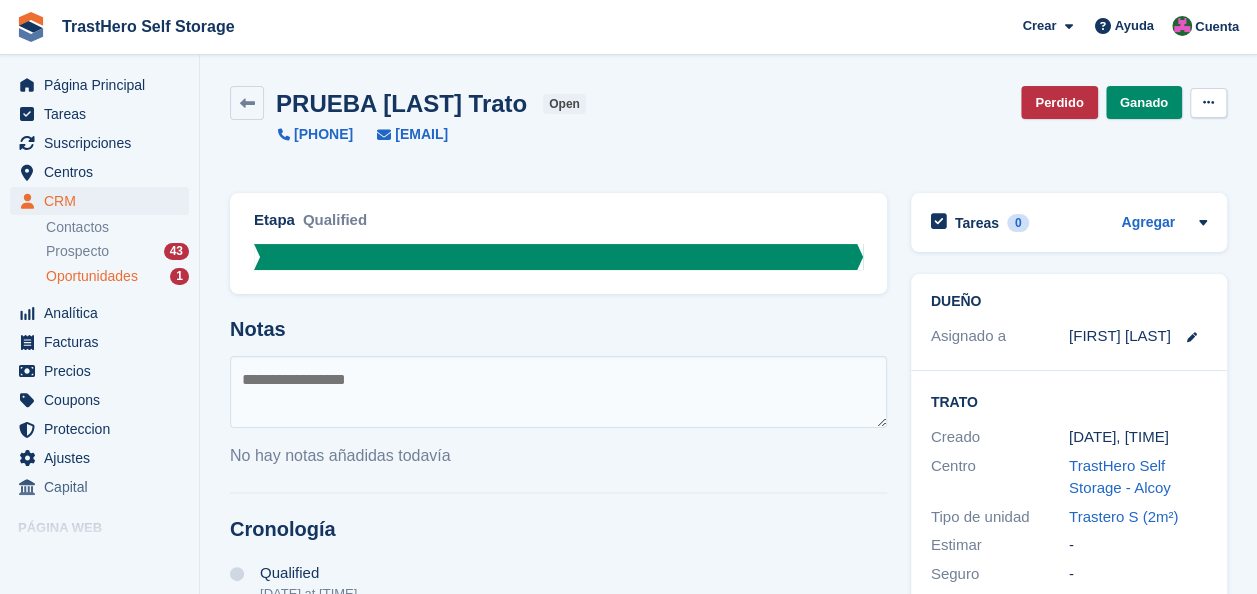 click at bounding box center [1208, 103] 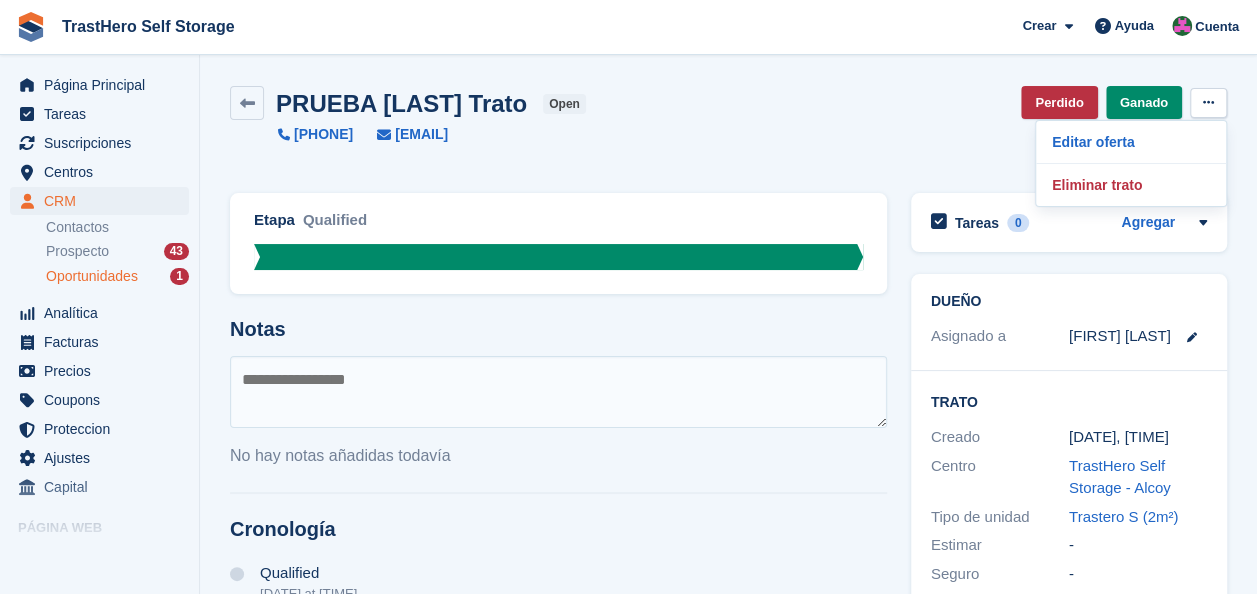 click on "PRUEBA [LAST] Trato
open
[PHONE]
[EMAIL]
Perdido
Ganado
Editar oferta
Eliminar trato" at bounding box center (728, 115) 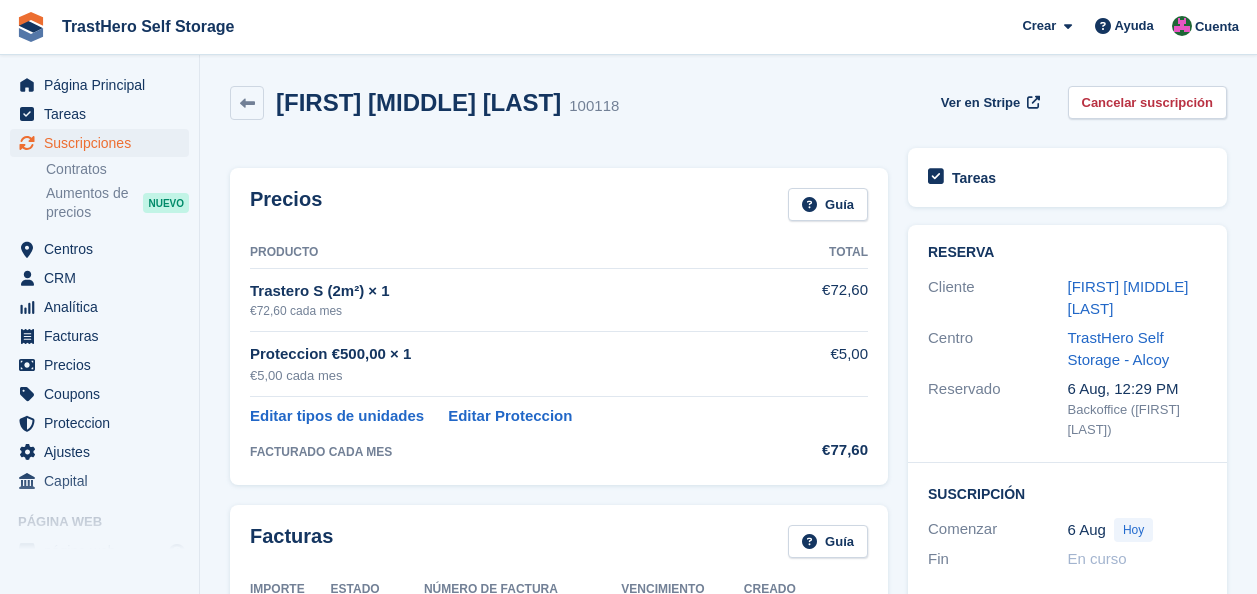 scroll, scrollTop: 0, scrollLeft: 0, axis: both 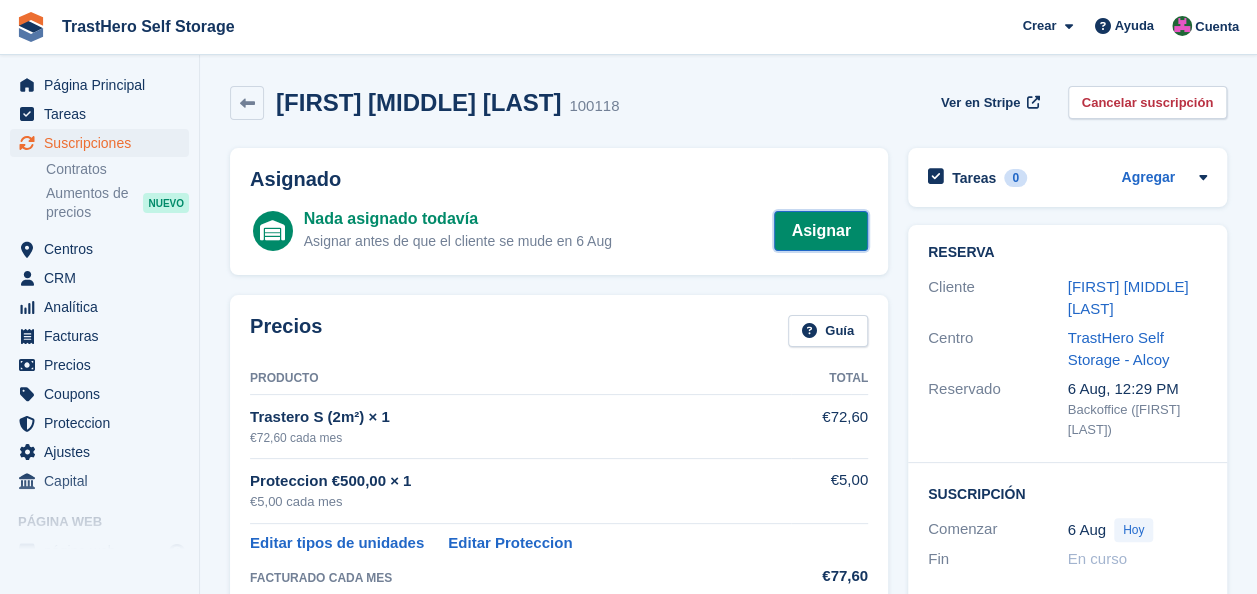 click on "Asignar" at bounding box center (821, 231) 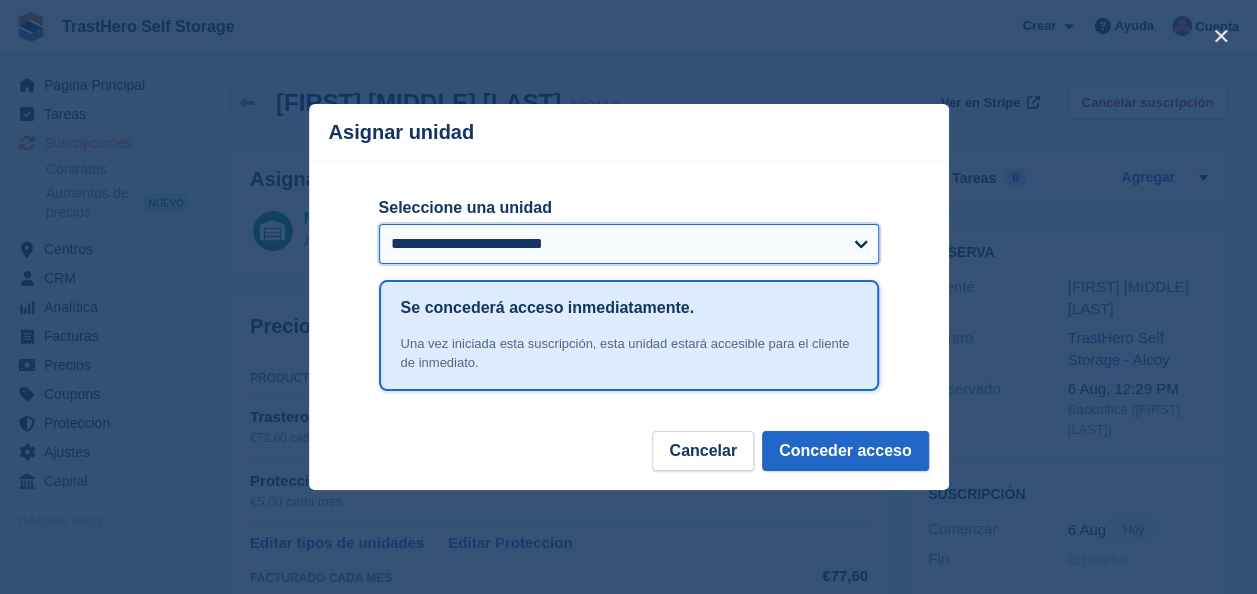 click on "**********" at bounding box center [629, 244] 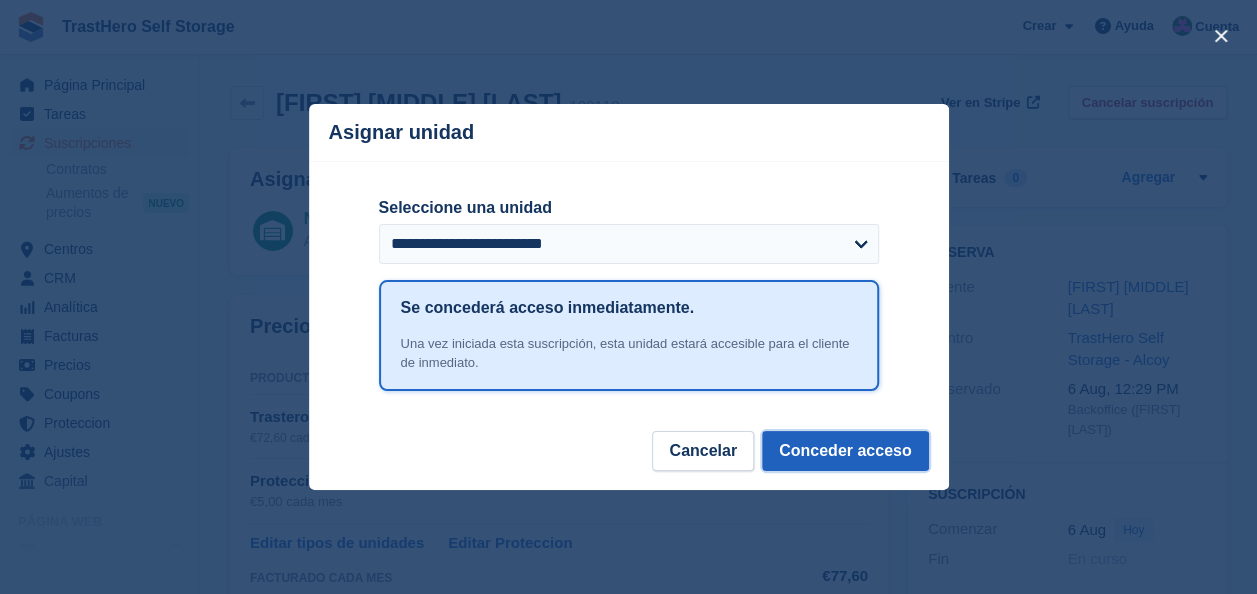 click on "Conceder acceso" at bounding box center [845, 451] 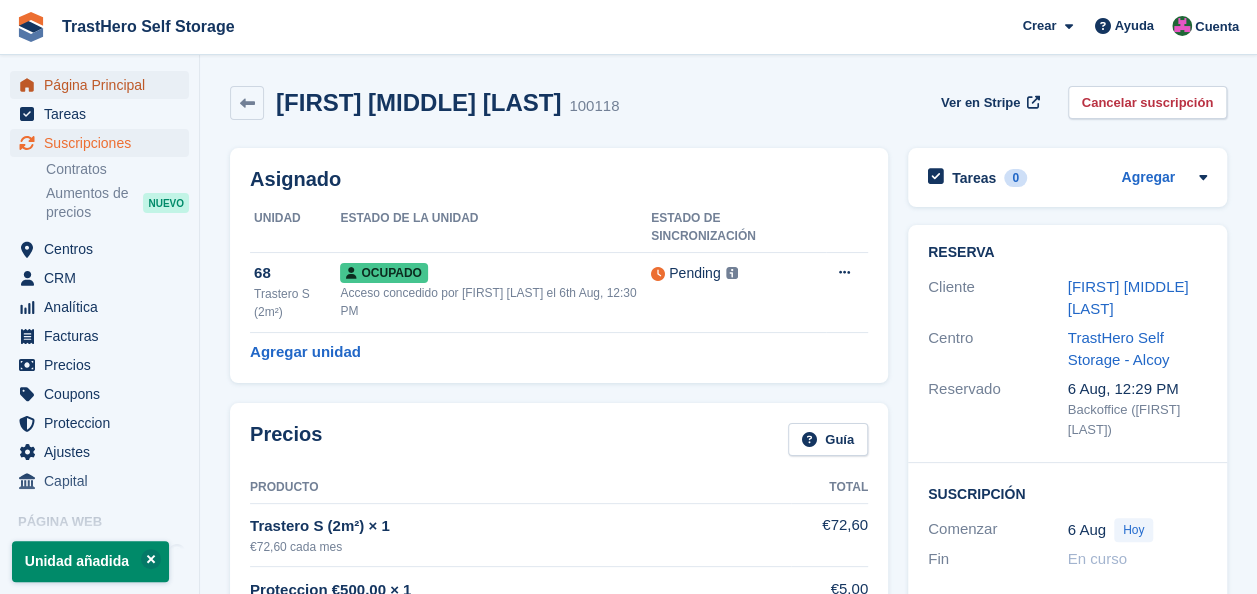 click on "Página Principal" at bounding box center (104, 85) 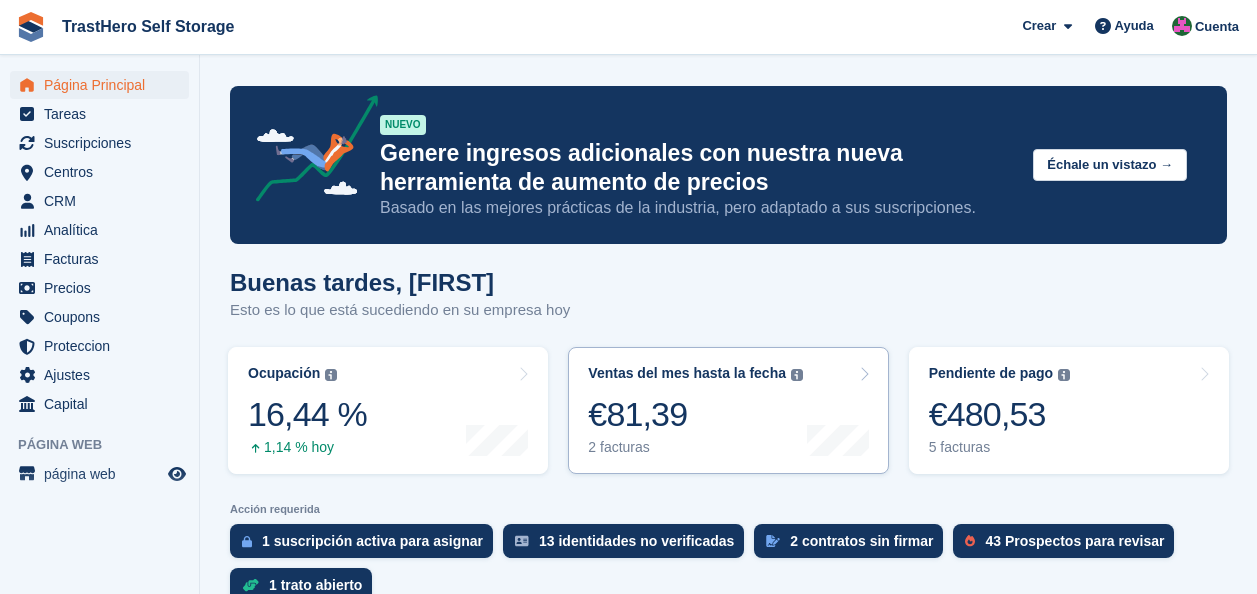 scroll, scrollTop: 0, scrollLeft: 0, axis: both 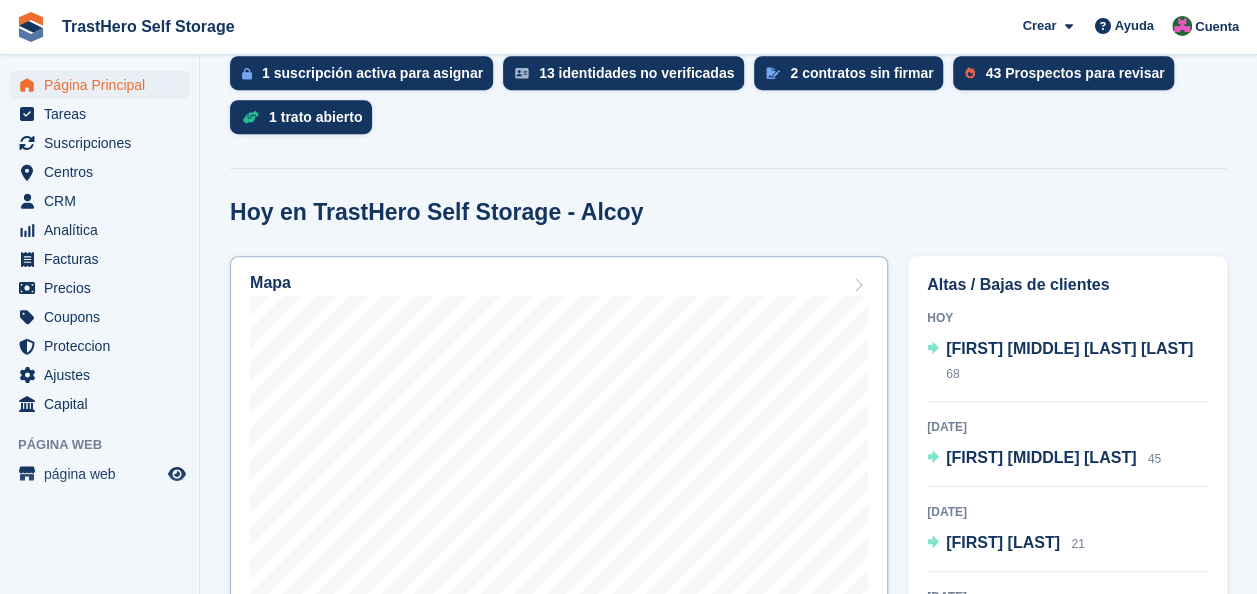 click on "Mapa" at bounding box center [559, 285] 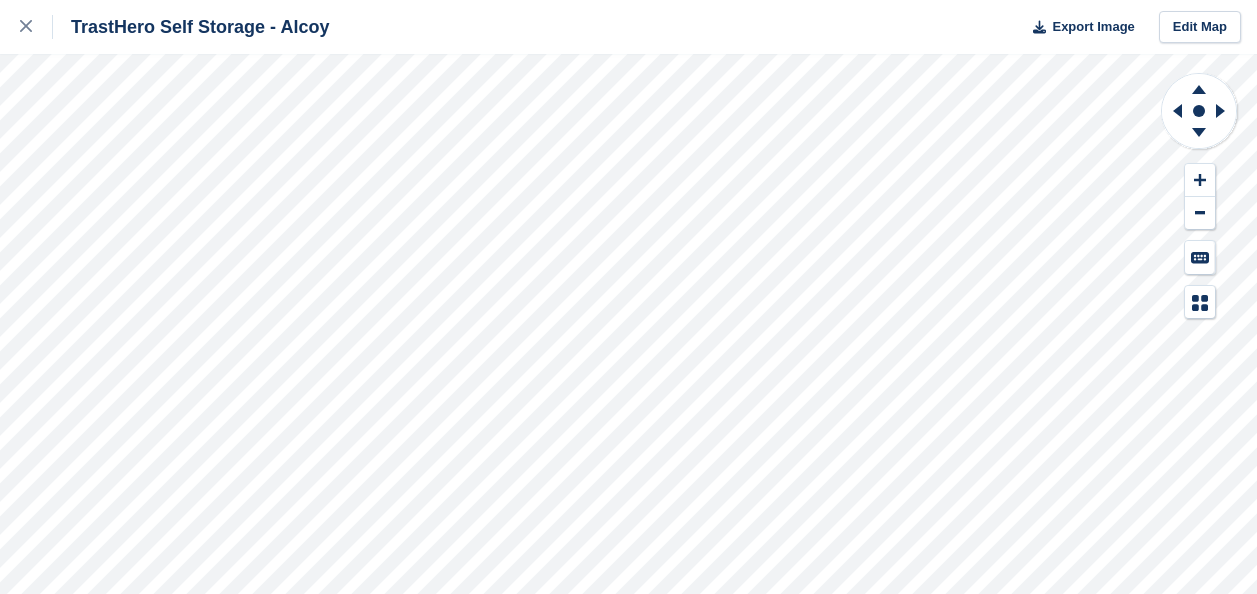 scroll, scrollTop: 0, scrollLeft: 0, axis: both 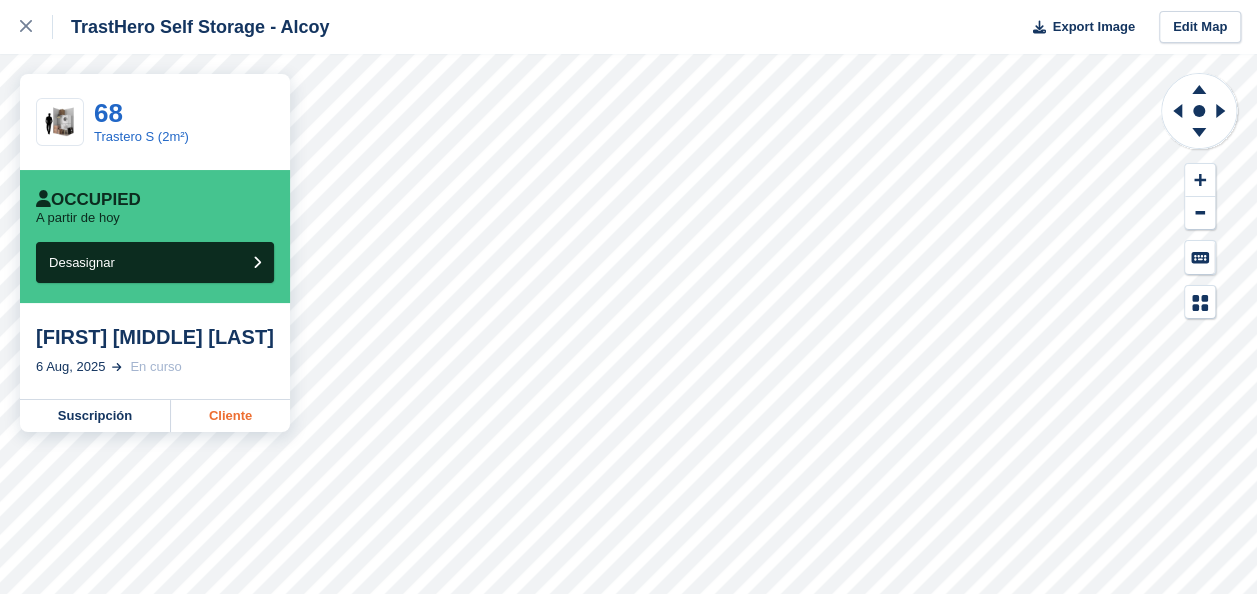 click on "Cliente" at bounding box center [230, 416] 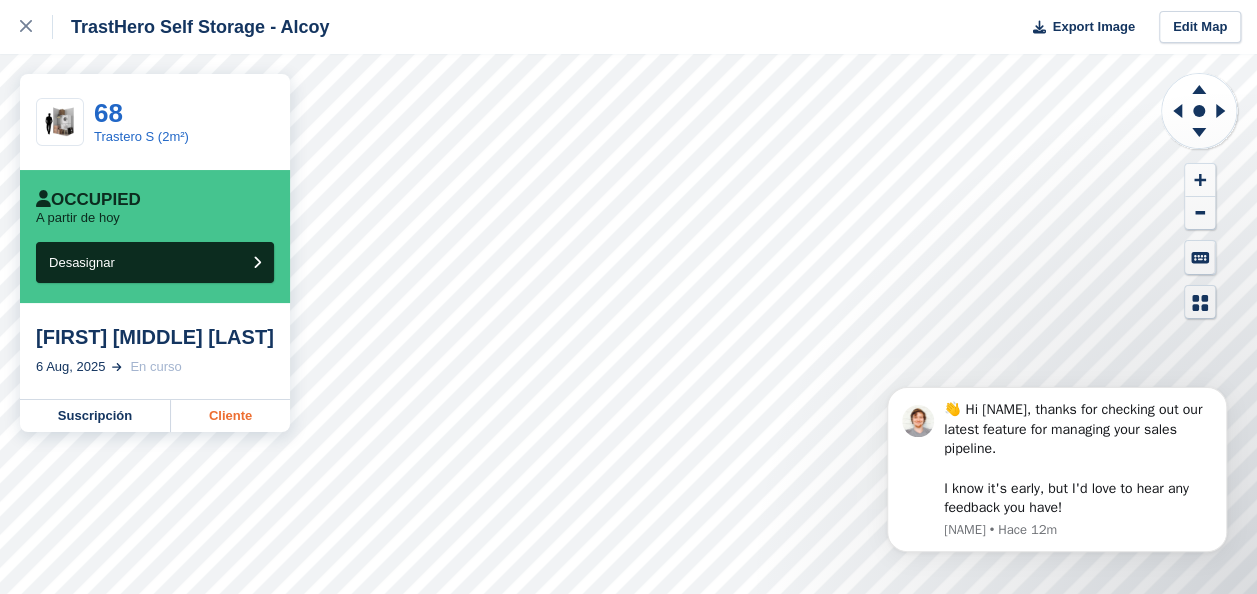 scroll, scrollTop: 0, scrollLeft: 0, axis: both 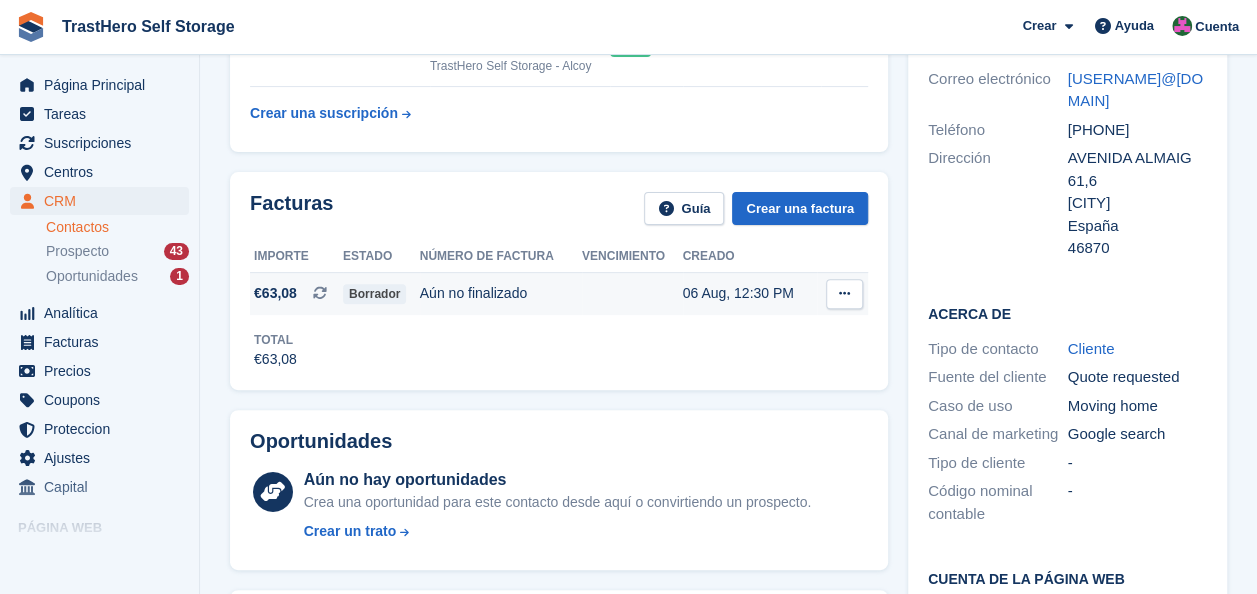 click on "Borrador" at bounding box center (374, 294) 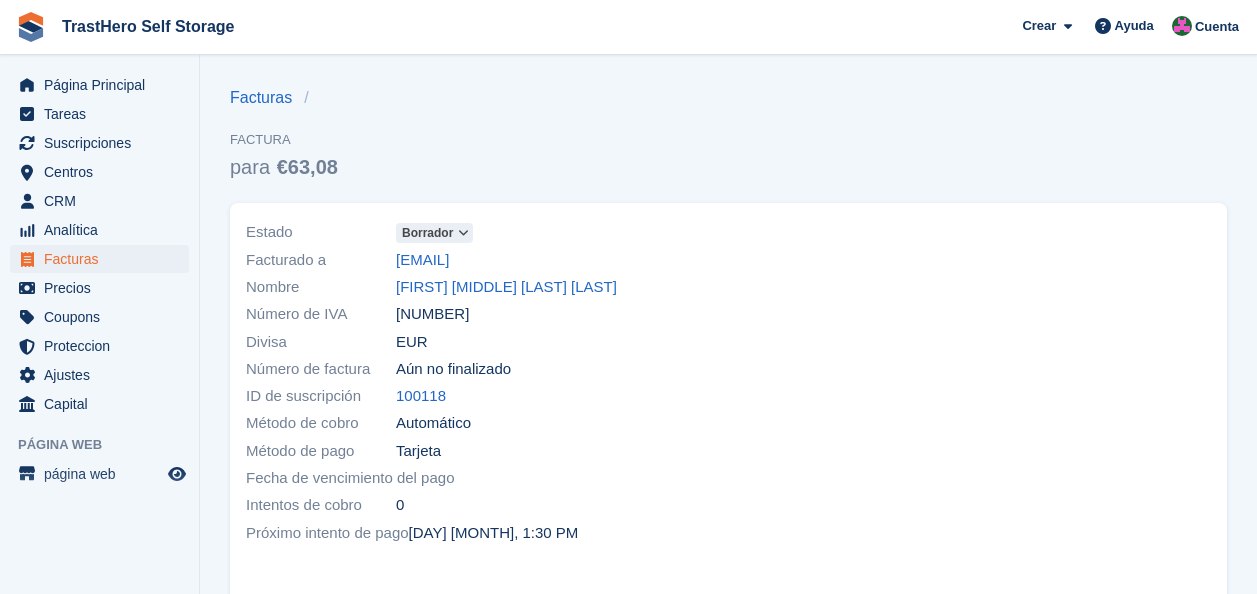 scroll, scrollTop: 0, scrollLeft: 0, axis: both 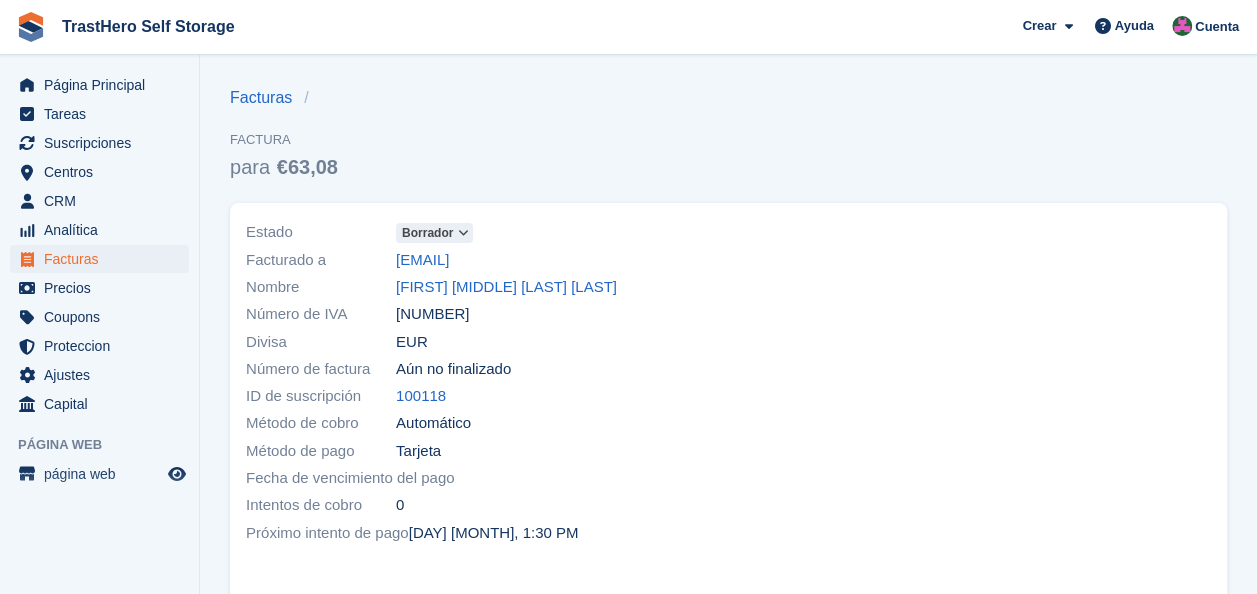 click on "Borrador" at bounding box center (427, 233) 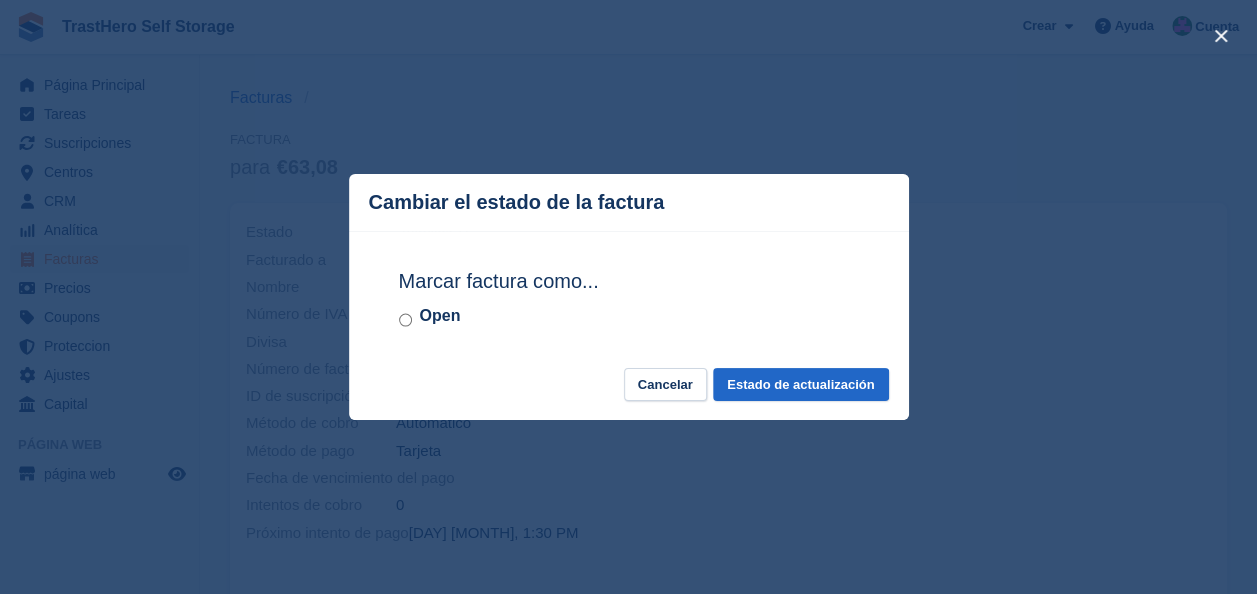 click on "Open" at bounding box center (440, 316) 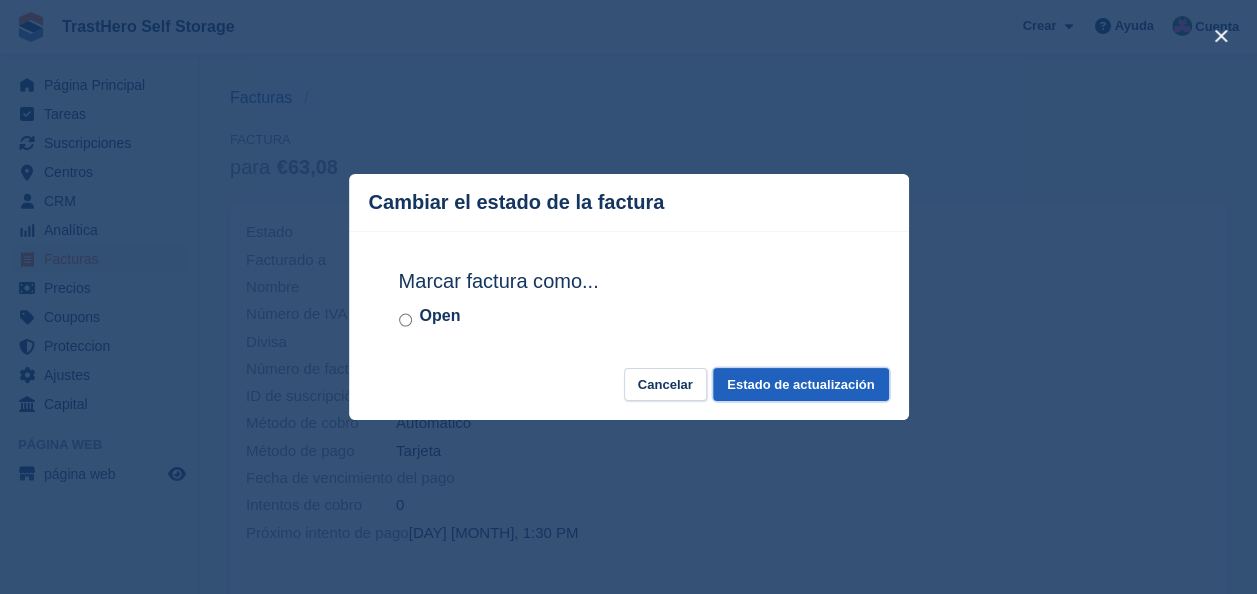click on "Estado de actualización" at bounding box center (800, 384) 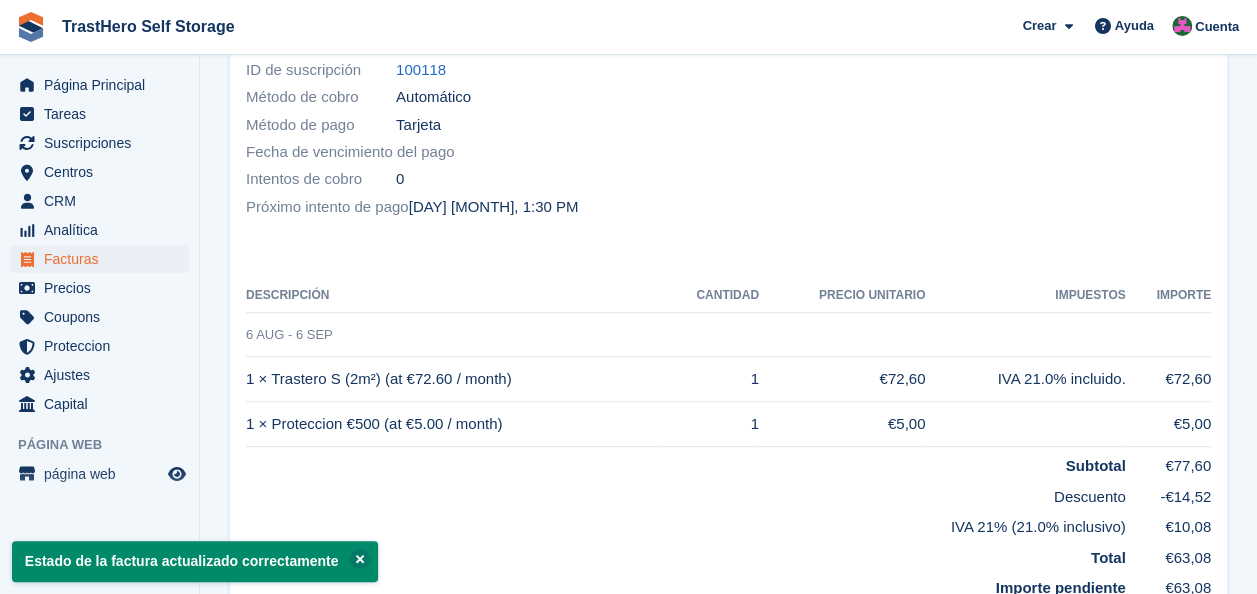 scroll, scrollTop: 325, scrollLeft: 0, axis: vertical 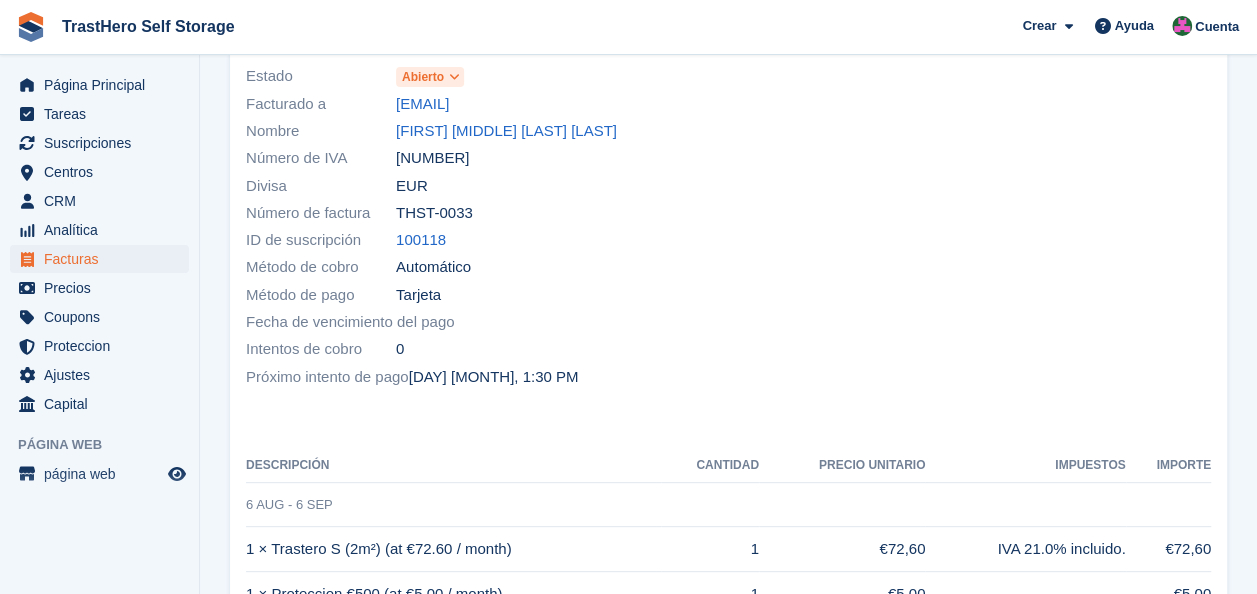 drag, startPoint x: 1254, startPoint y: 236, endPoint x: 1255, endPoint y: 142, distance: 94.00532 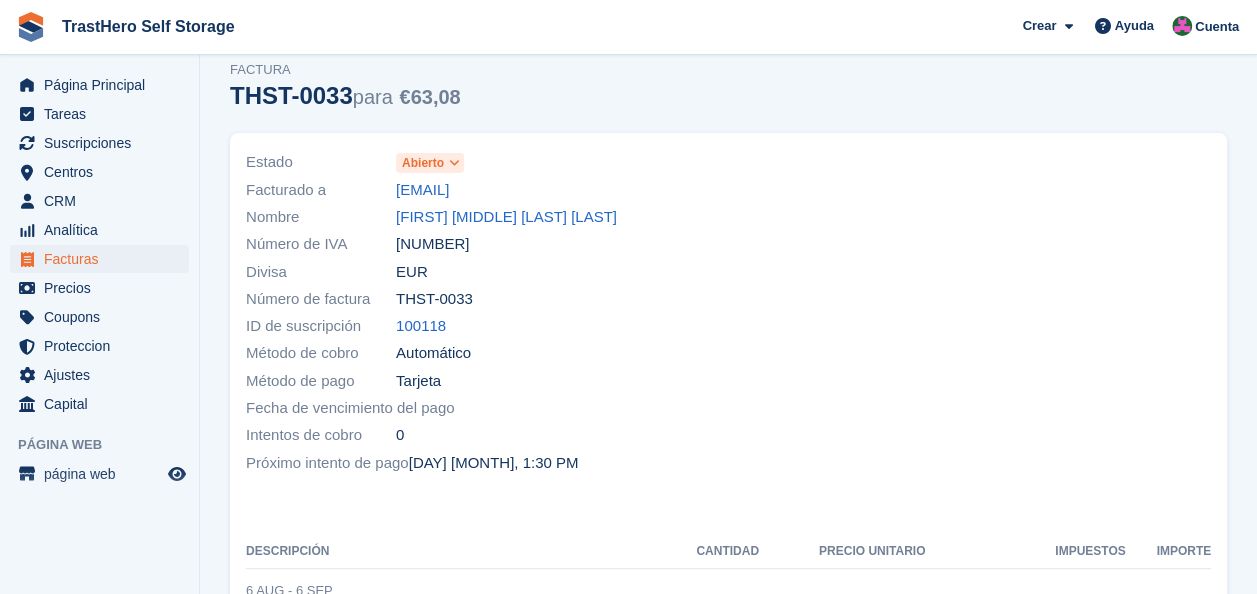 scroll, scrollTop: 0, scrollLeft: 0, axis: both 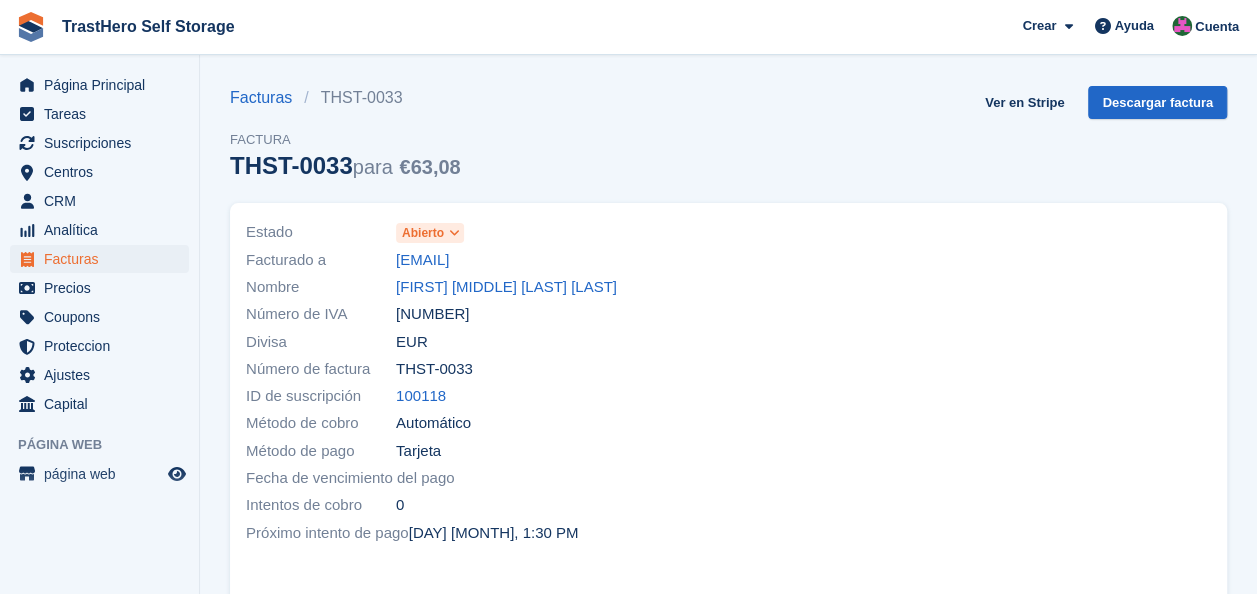 click on "Abierto" at bounding box center (423, 233) 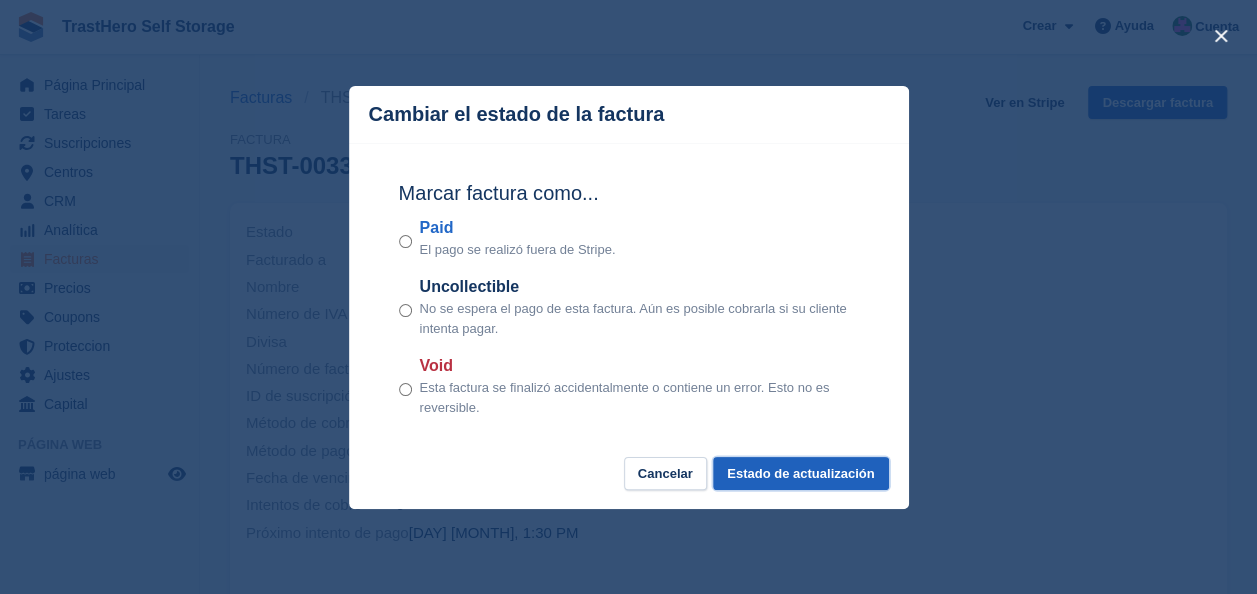 click on "Estado de actualización" at bounding box center (800, 473) 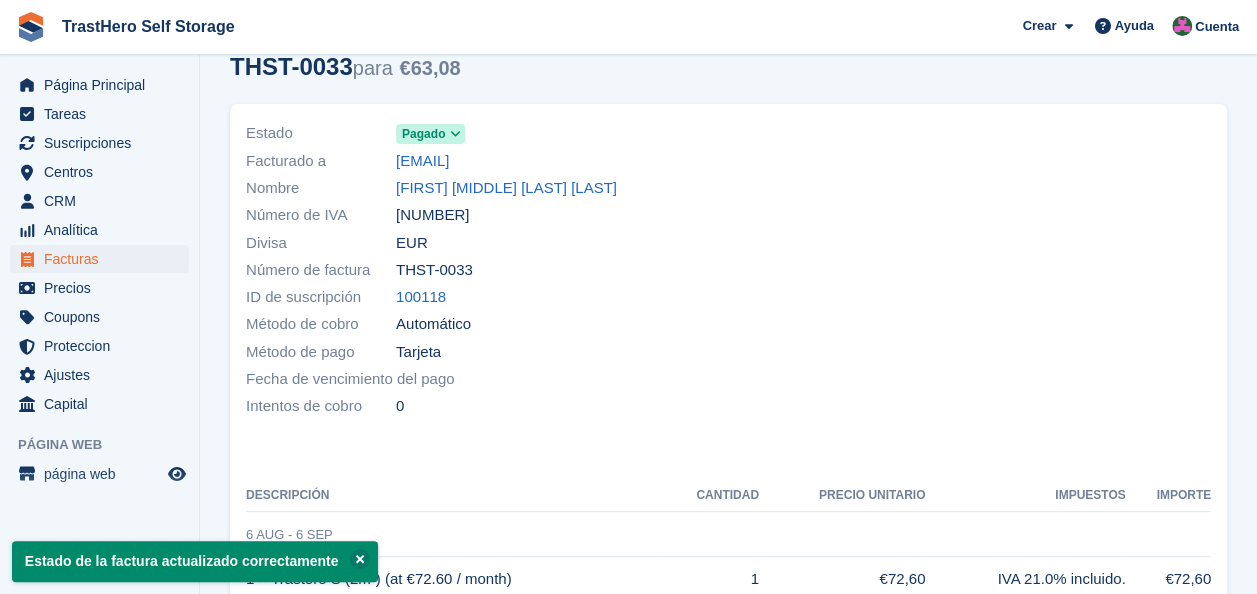 scroll, scrollTop: 0, scrollLeft: 0, axis: both 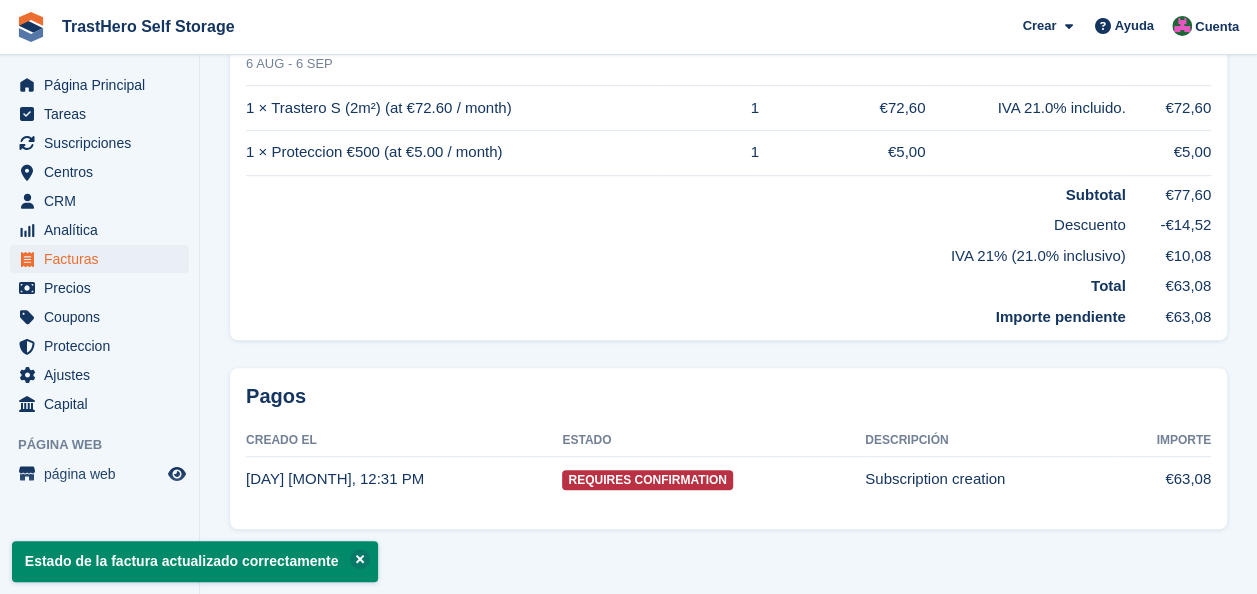click on "Requires Confirmation" at bounding box center [647, 480] 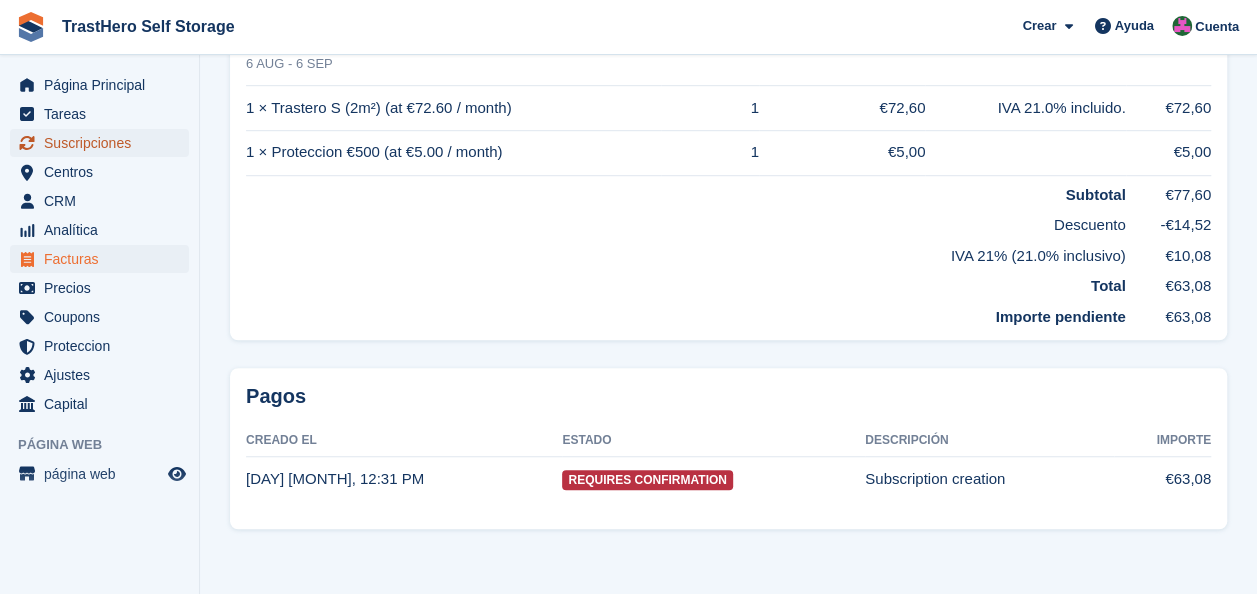 click on "Suscripciones" at bounding box center (104, 143) 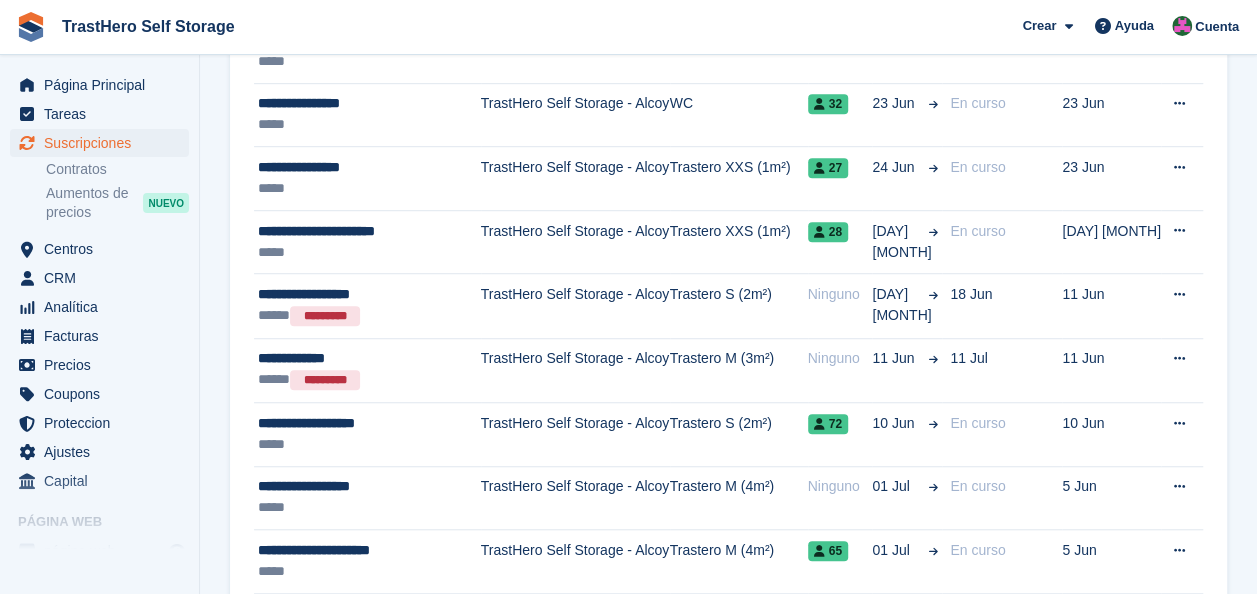 scroll, scrollTop: 0, scrollLeft: 0, axis: both 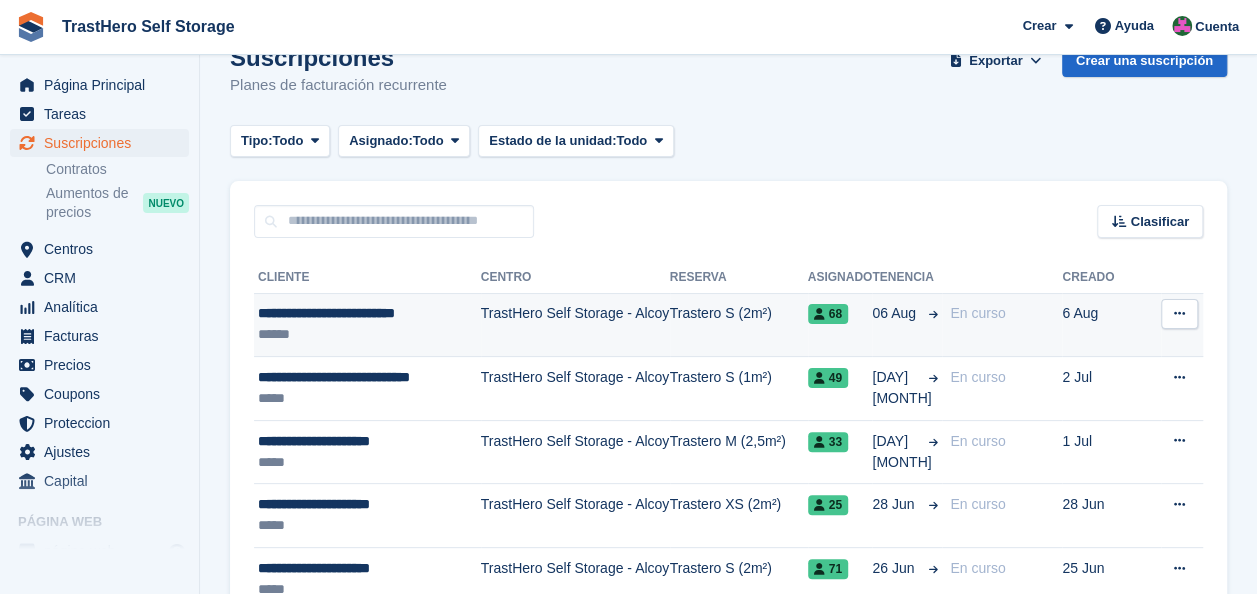 click on "TrastHero Self Storage - Alcoy" at bounding box center [575, 325] 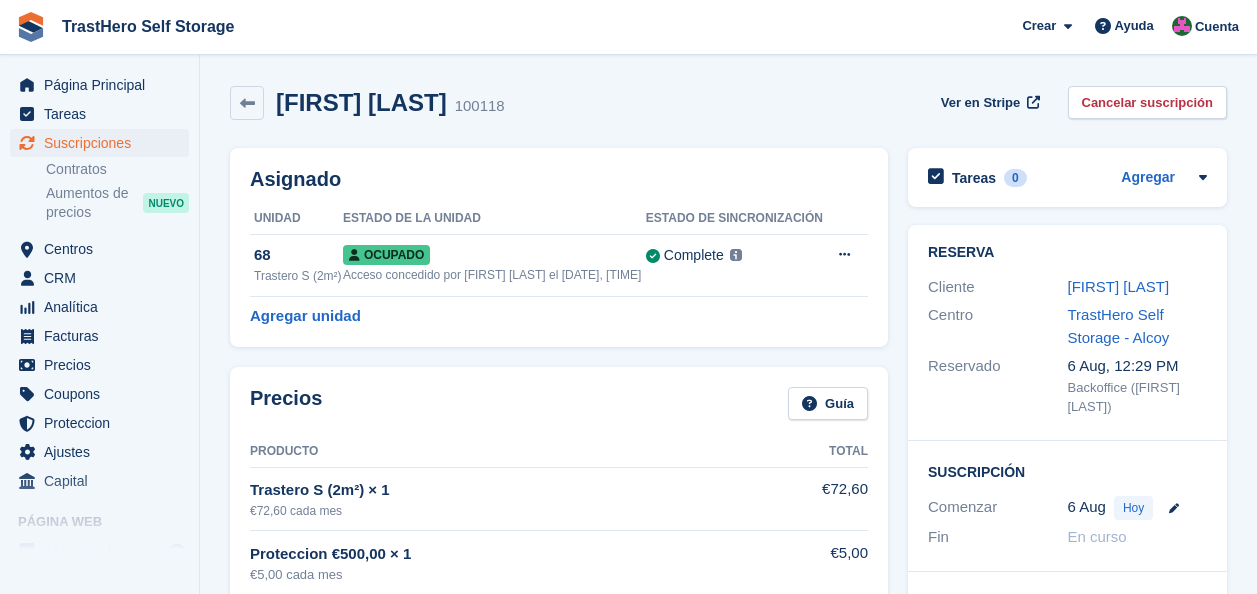 scroll, scrollTop: 0, scrollLeft: 0, axis: both 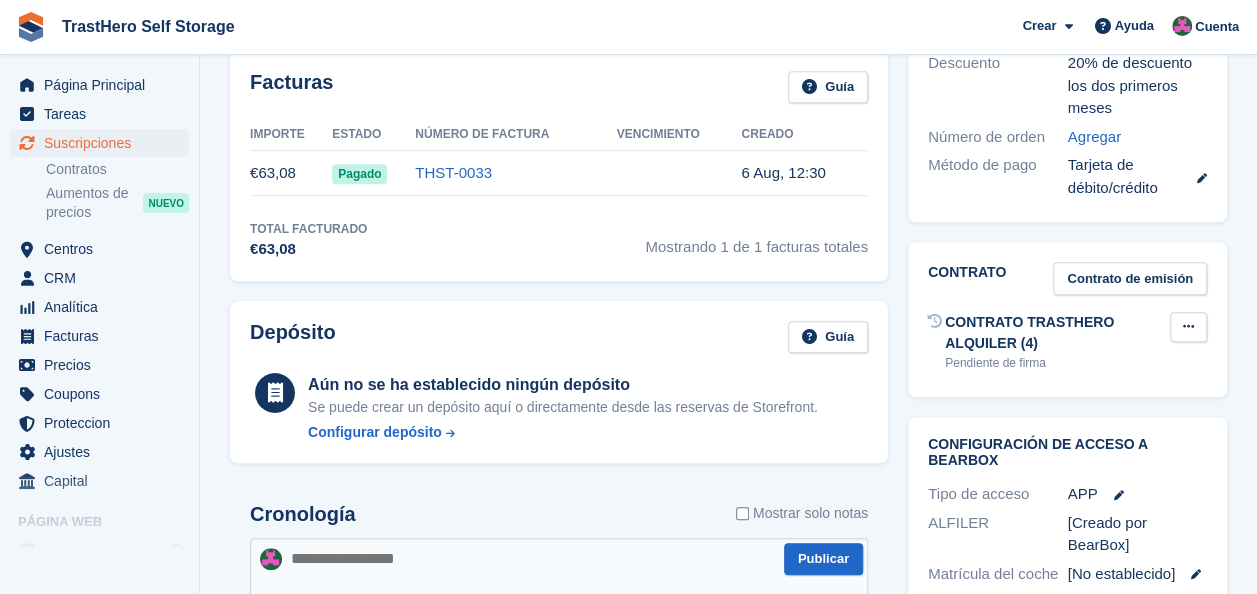 click at bounding box center (1188, 326) 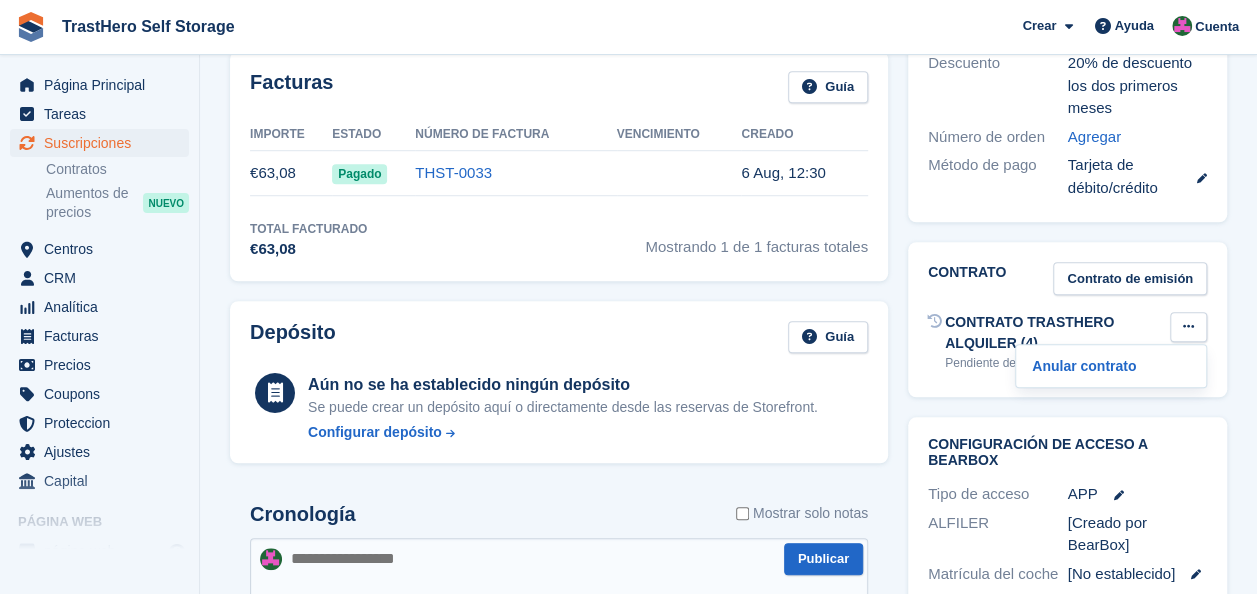 click on "CONTRATO TRASTHERO ALQUILER (4)" at bounding box center [1057, 333] 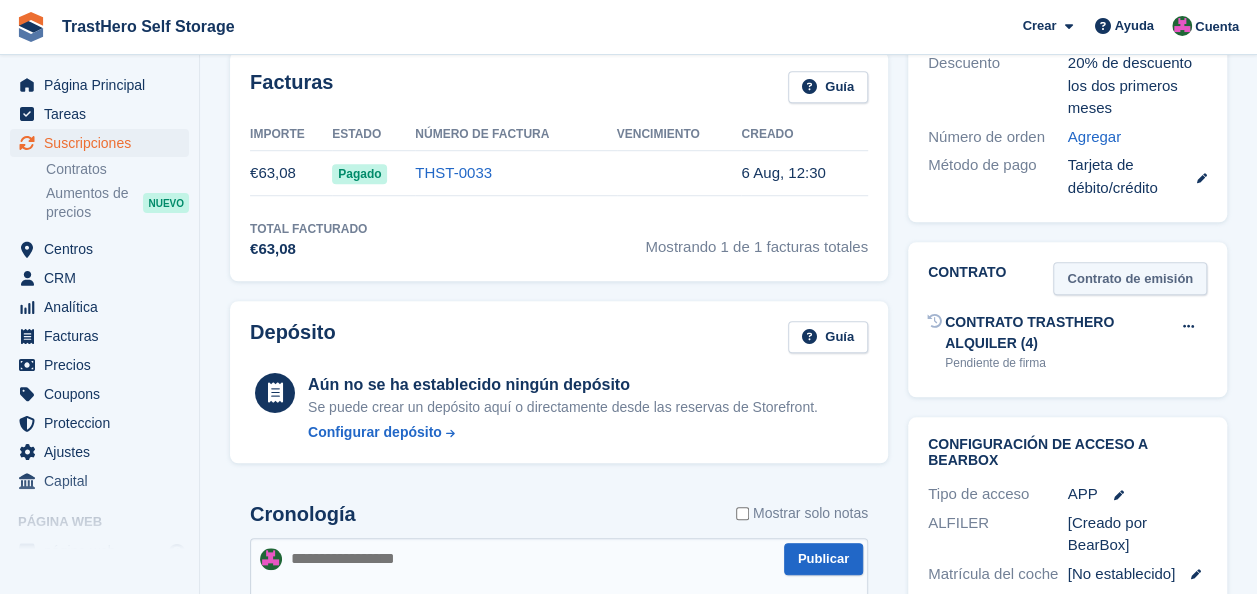 click on "Contrato de emisión" at bounding box center (1130, 278) 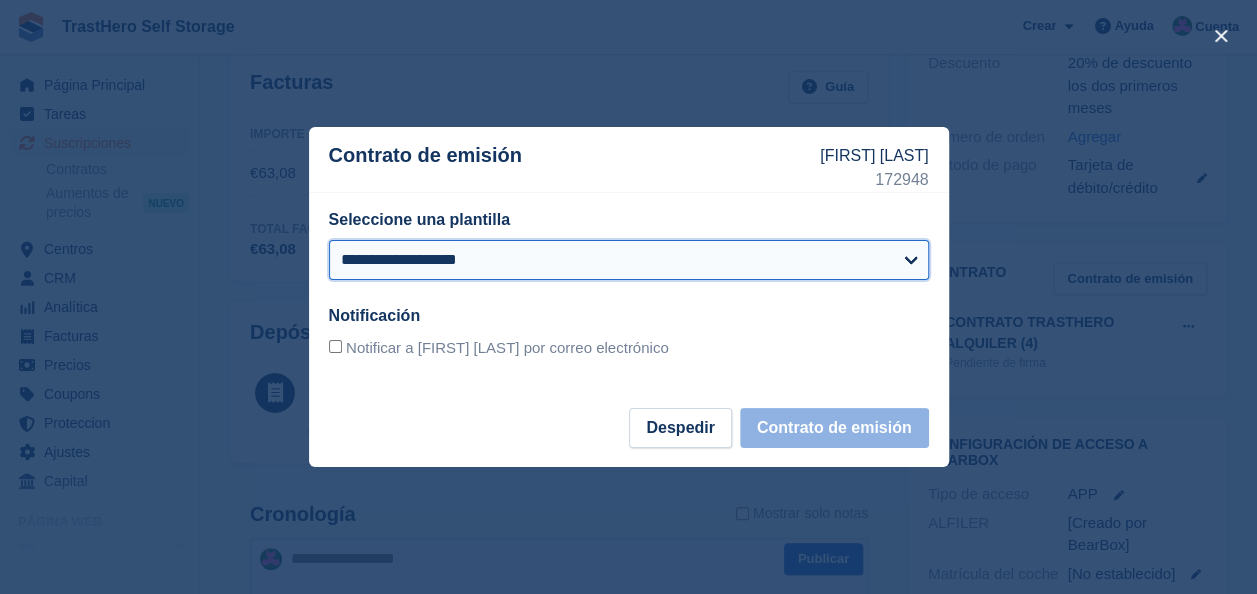 click on "**********" at bounding box center [629, 260] 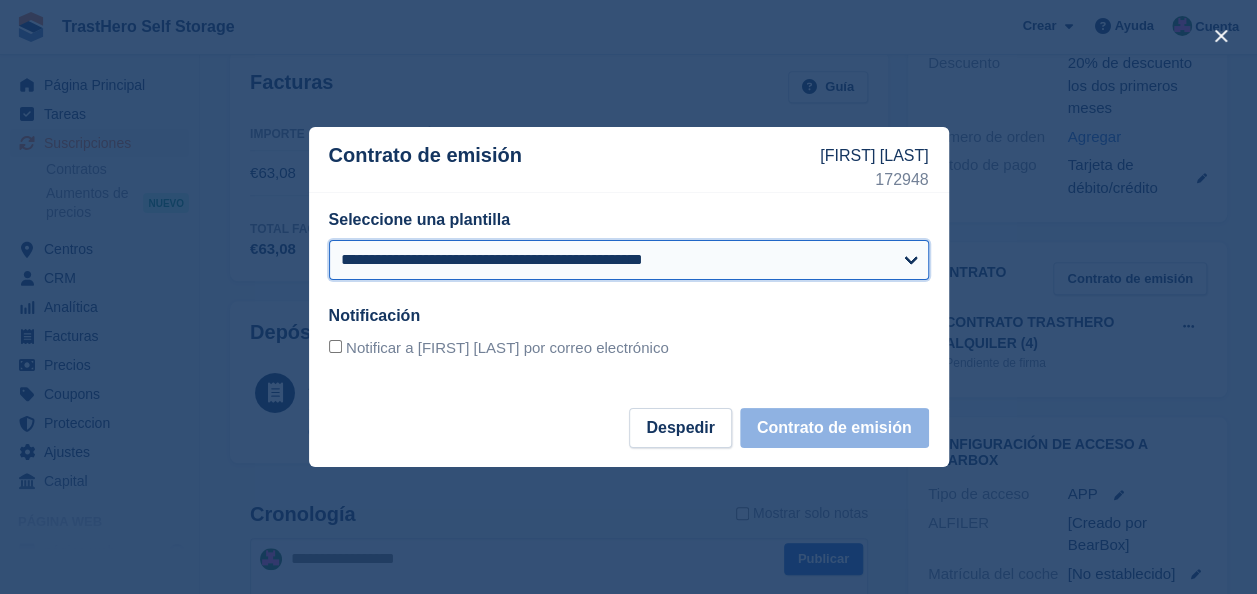 click on "**********" at bounding box center [629, 260] 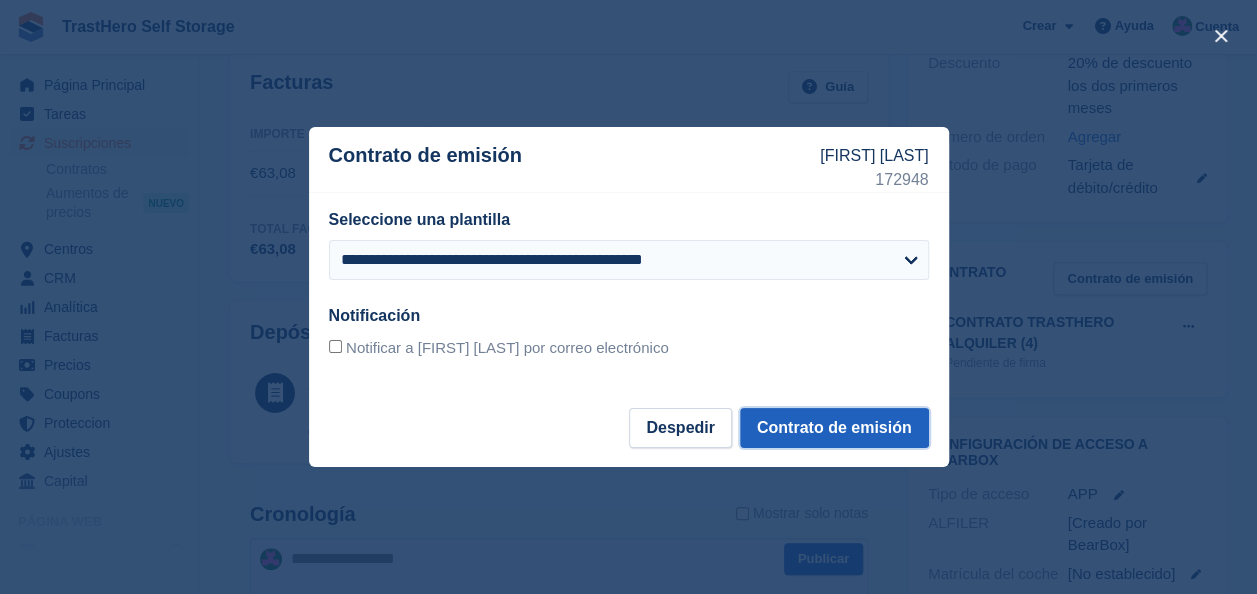 click on "Contrato de emisión" at bounding box center [834, 428] 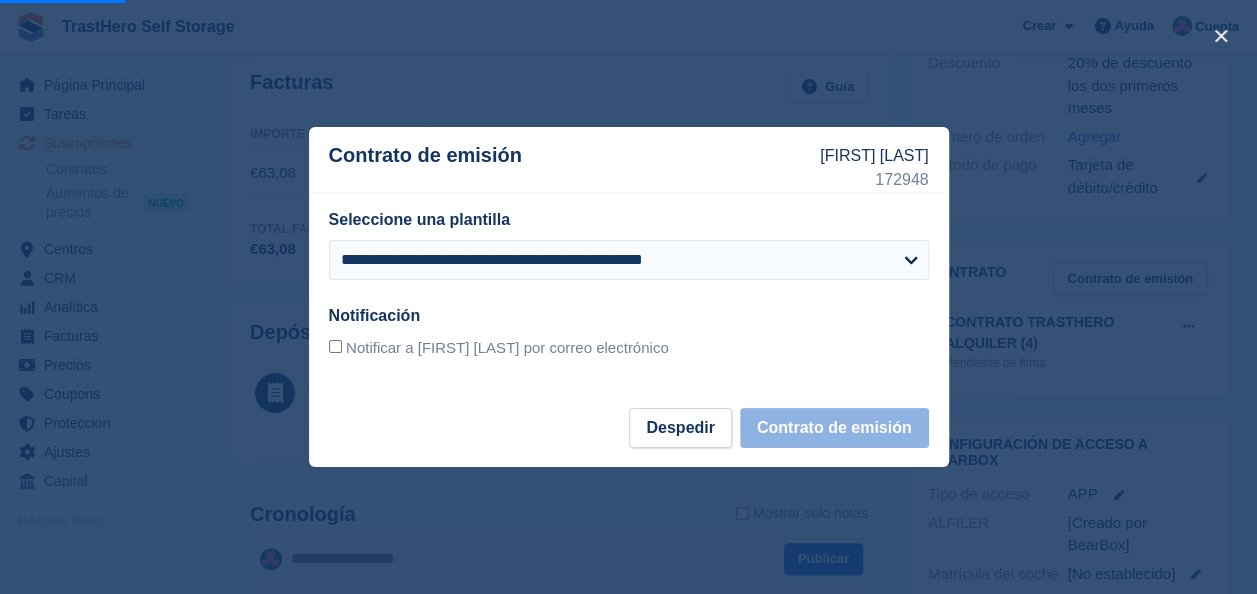 scroll, scrollTop: 0, scrollLeft: 0, axis: both 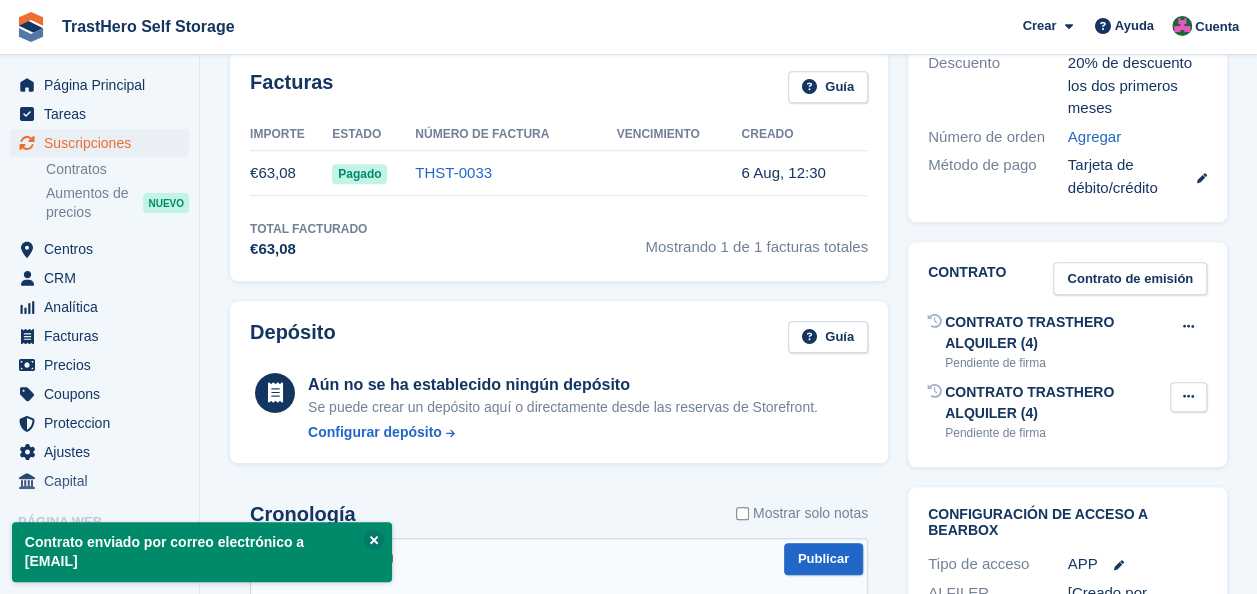 click at bounding box center [1188, 397] 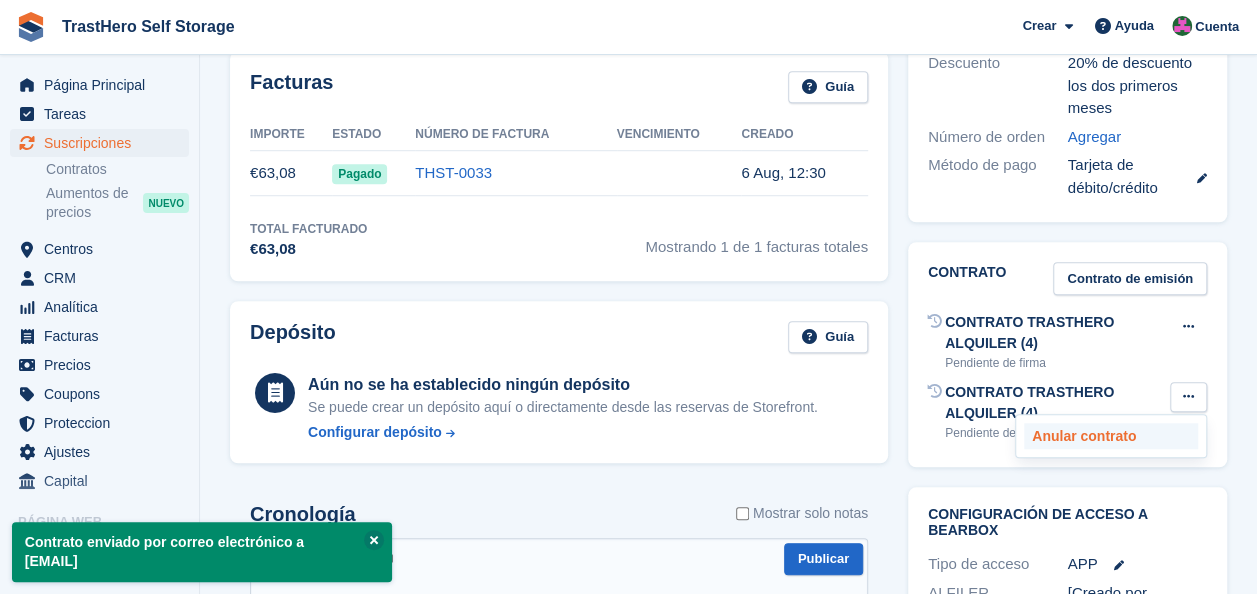 click on "Anular contrato" at bounding box center (1111, 436) 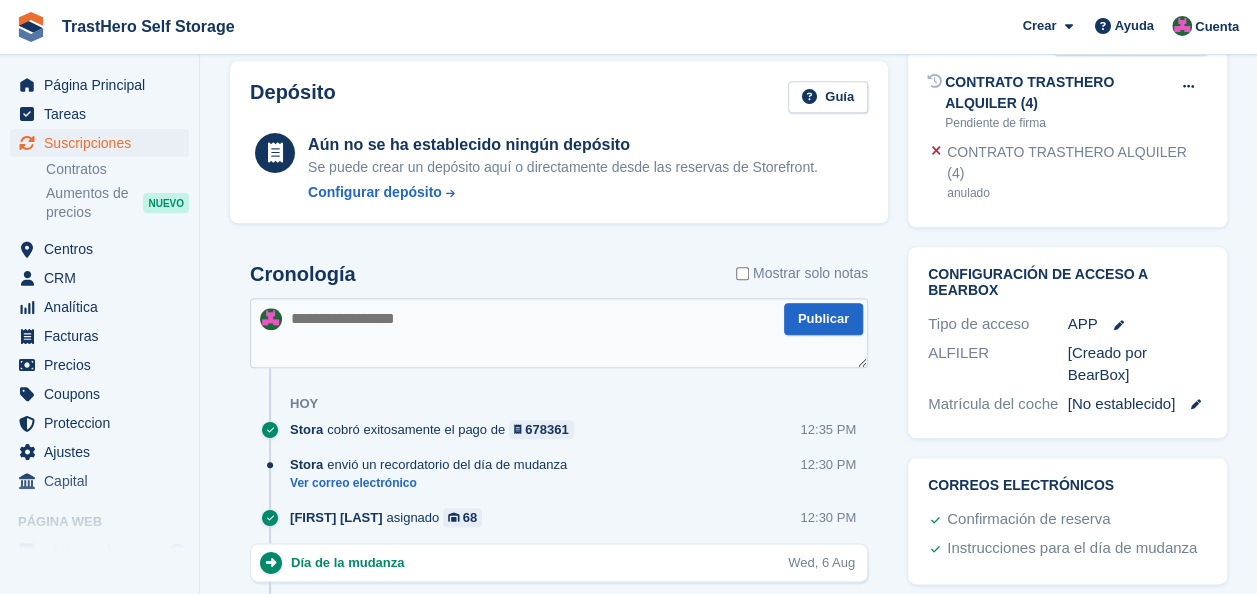 scroll, scrollTop: 898, scrollLeft: 0, axis: vertical 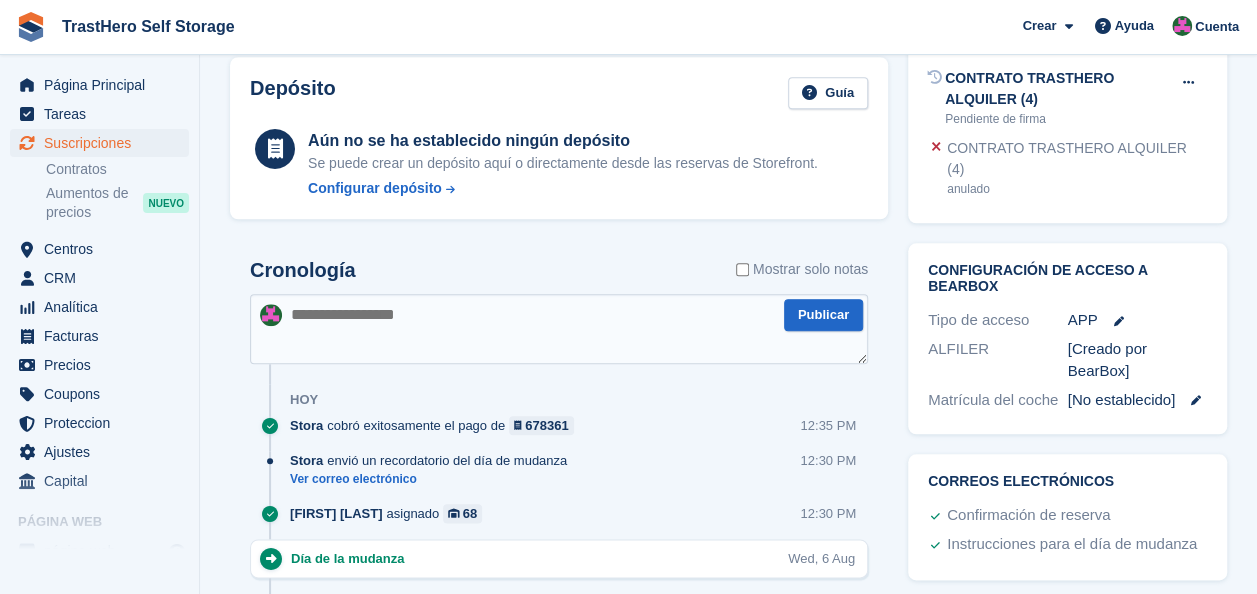 drag, startPoint x: 1253, startPoint y: 352, endPoint x: 1262, endPoint y: 290, distance: 62.649822 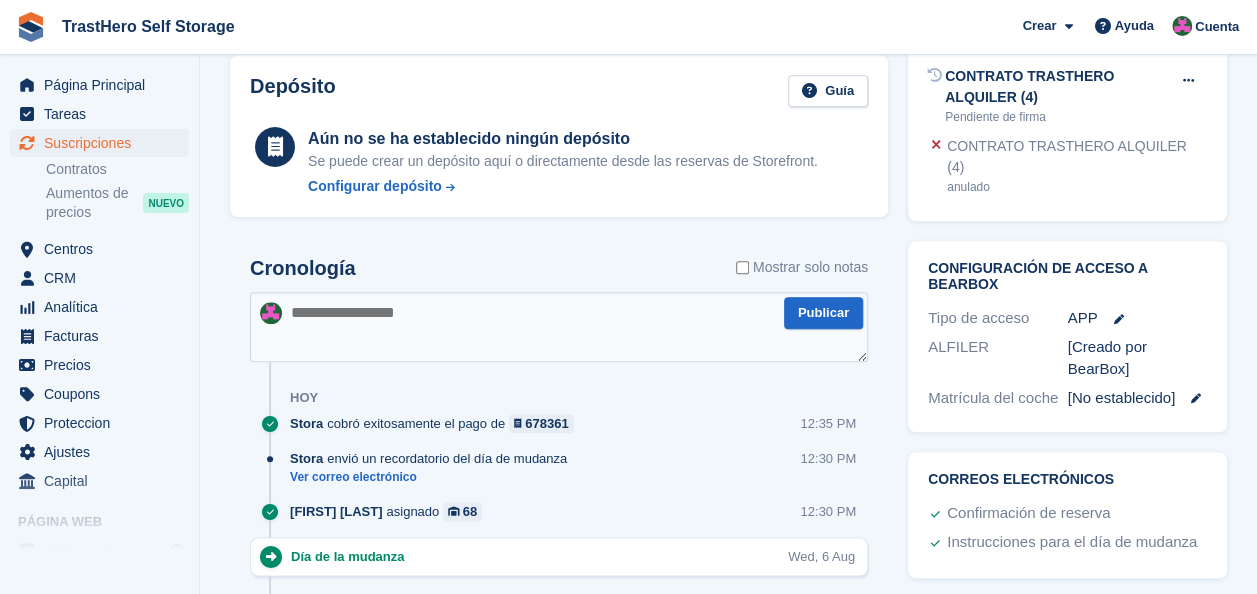 click on "Configuración de acceso a BearBox
Tipo de acceso
APP
ALFILER
[Creado por BearBox]
Matrícula del coche
[No establecido]" at bounding box center (1067, 337) 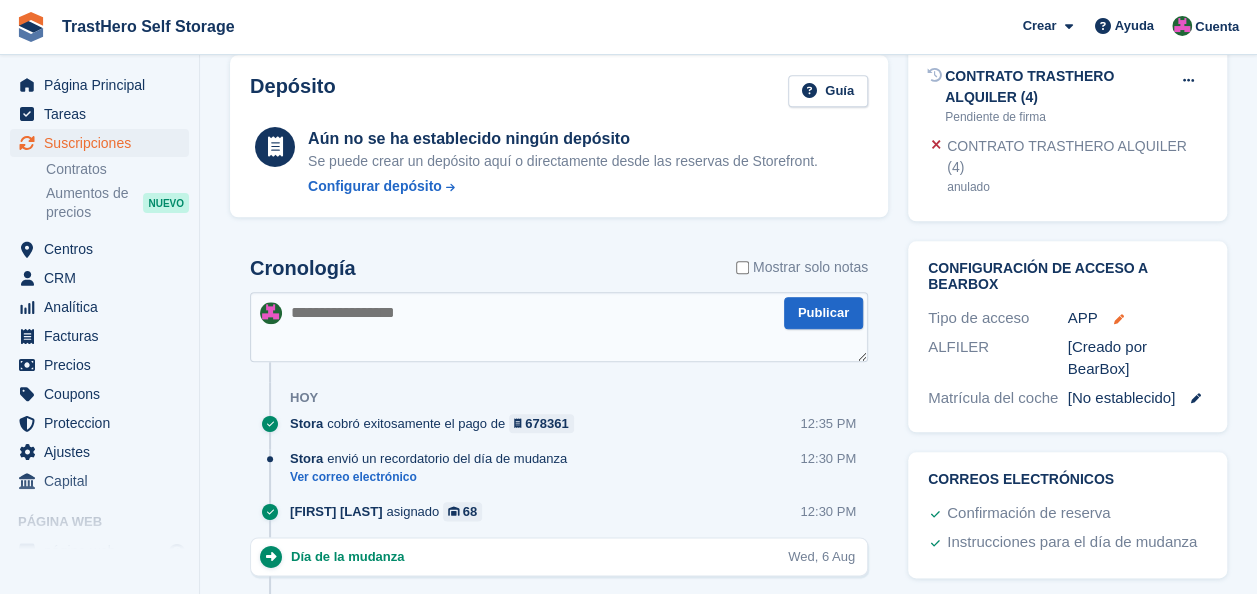 click at bounding box center (1119, 319) 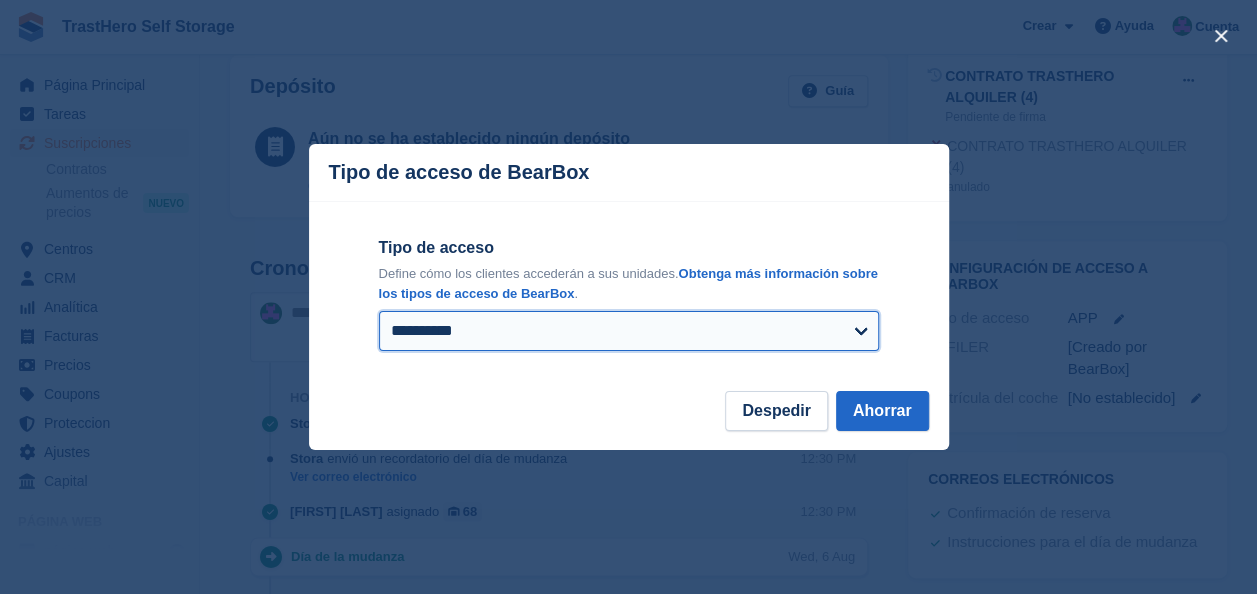 click on "**********" at bounding box center [629, 331] 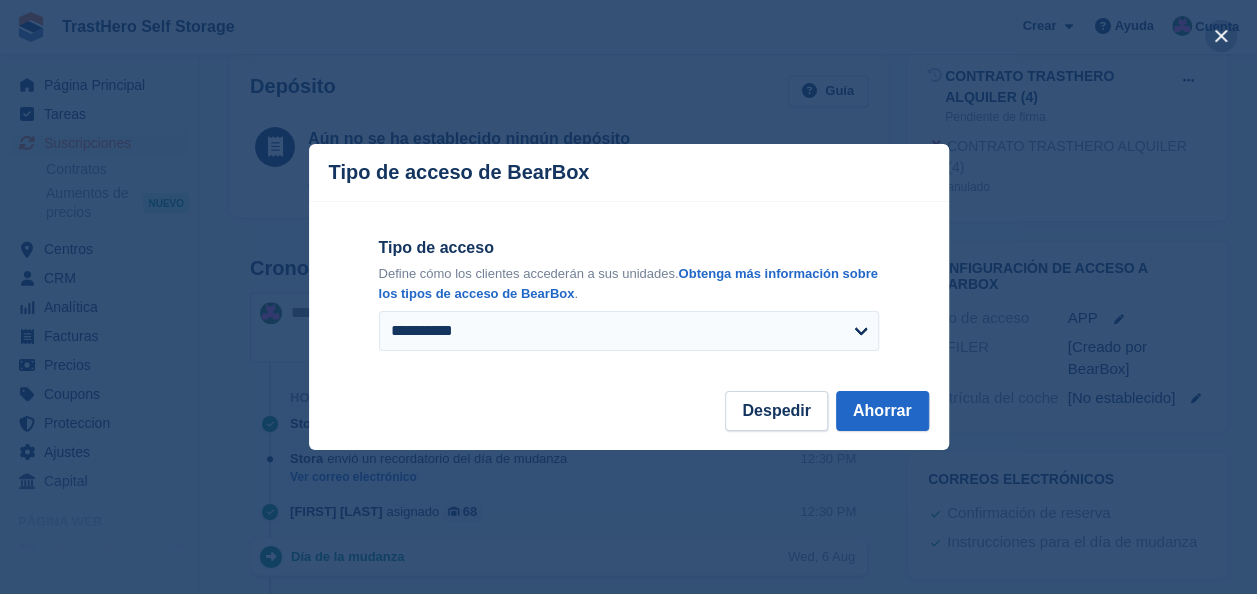 click at bounding box center [1221, 36] 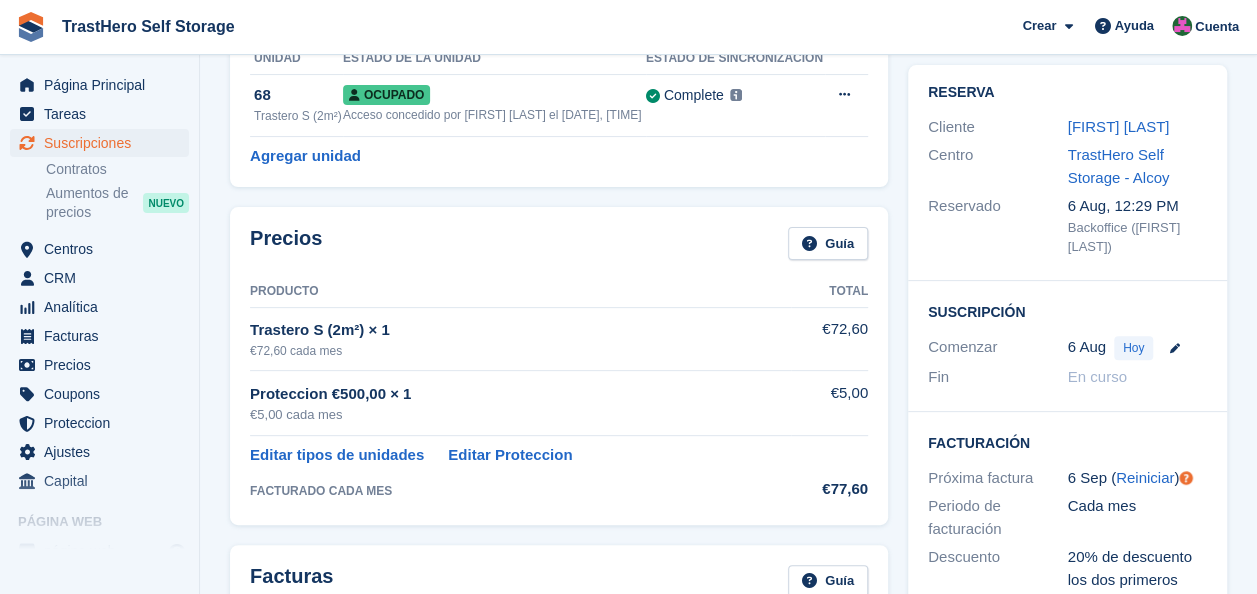 scroll, scrollTop: 61, scrollLeft: 0, axis: vertical 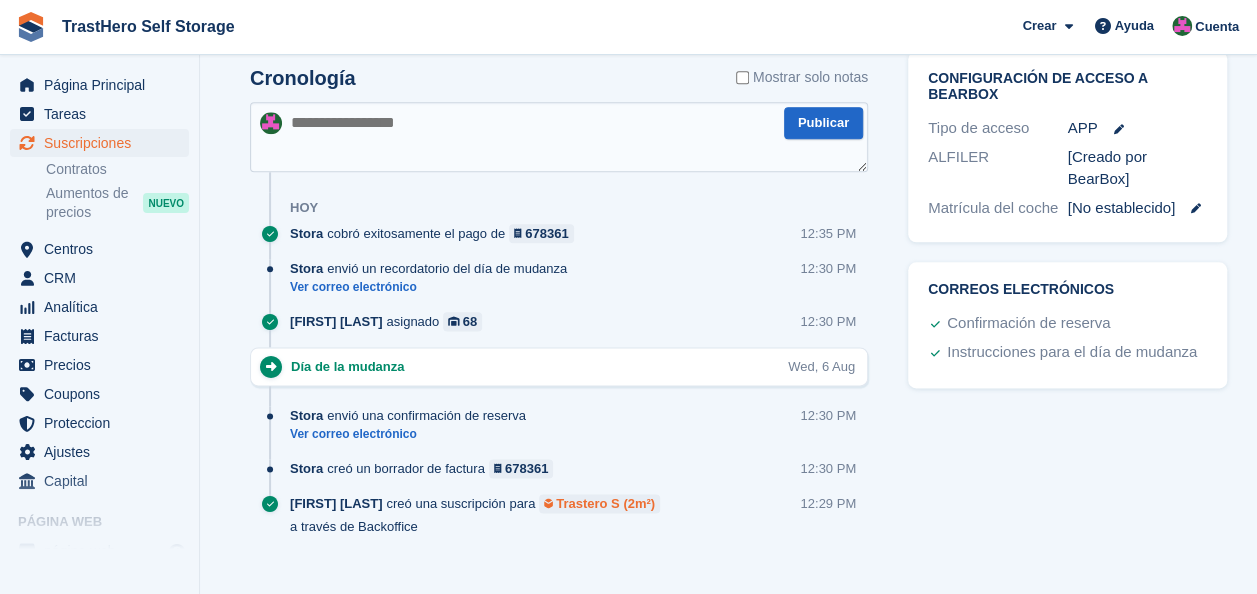click on "Trastero S (2m²)" at bounding box center [605, 503] 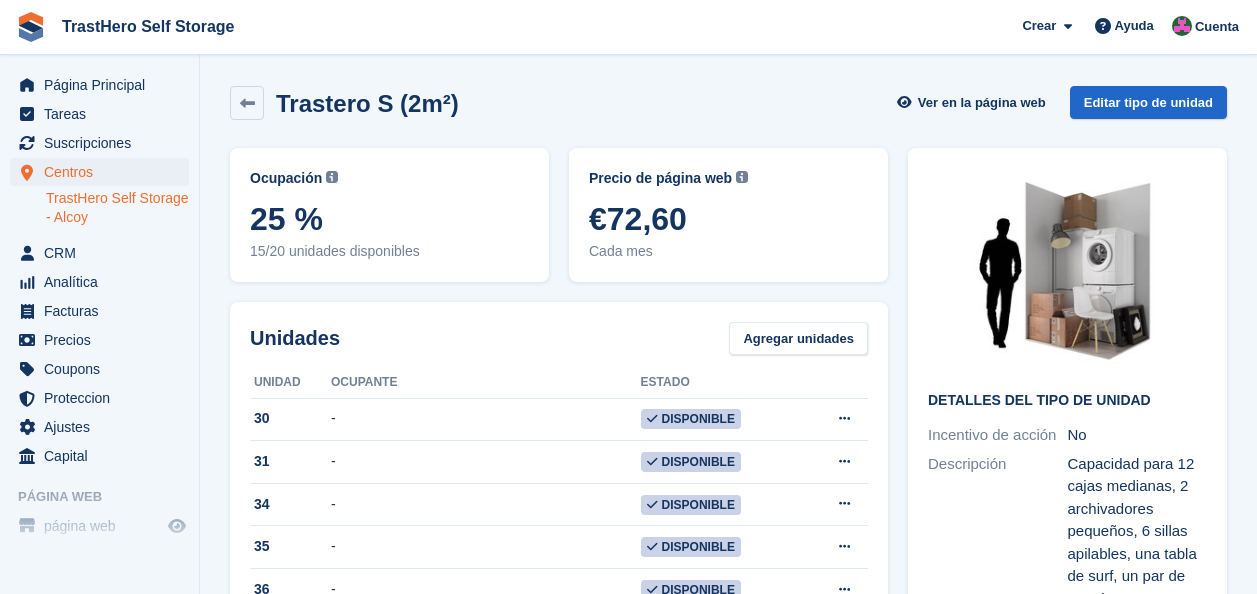 scroll, scrollTop: 0, scrollLeft: 0, axis: both 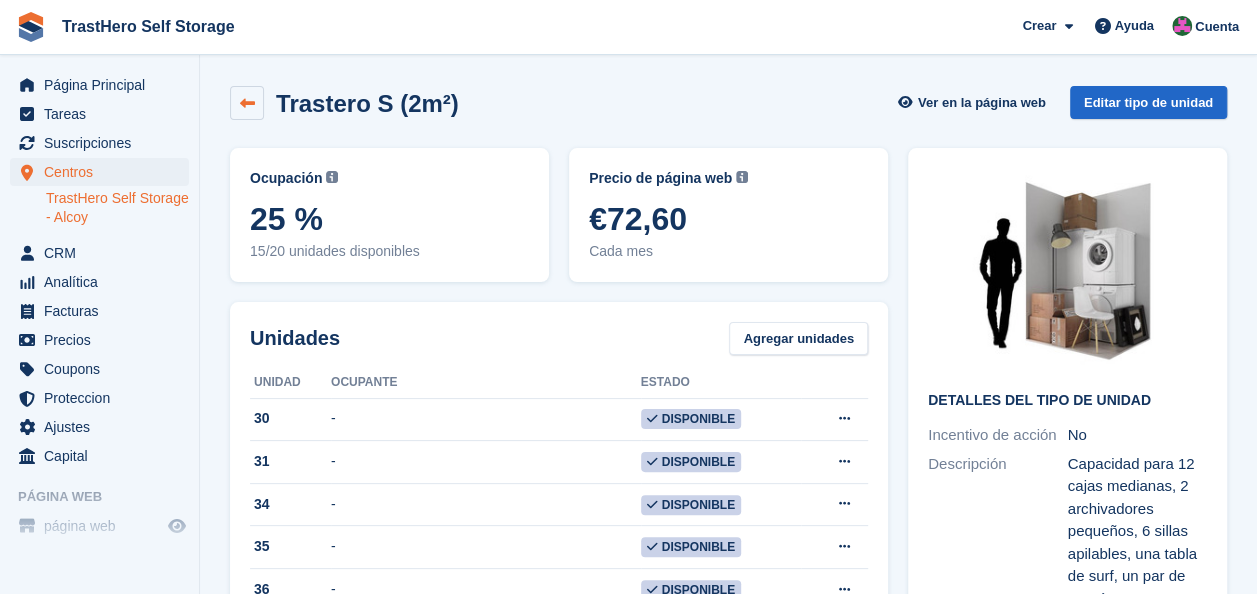 click at bounding box center [247, 103] 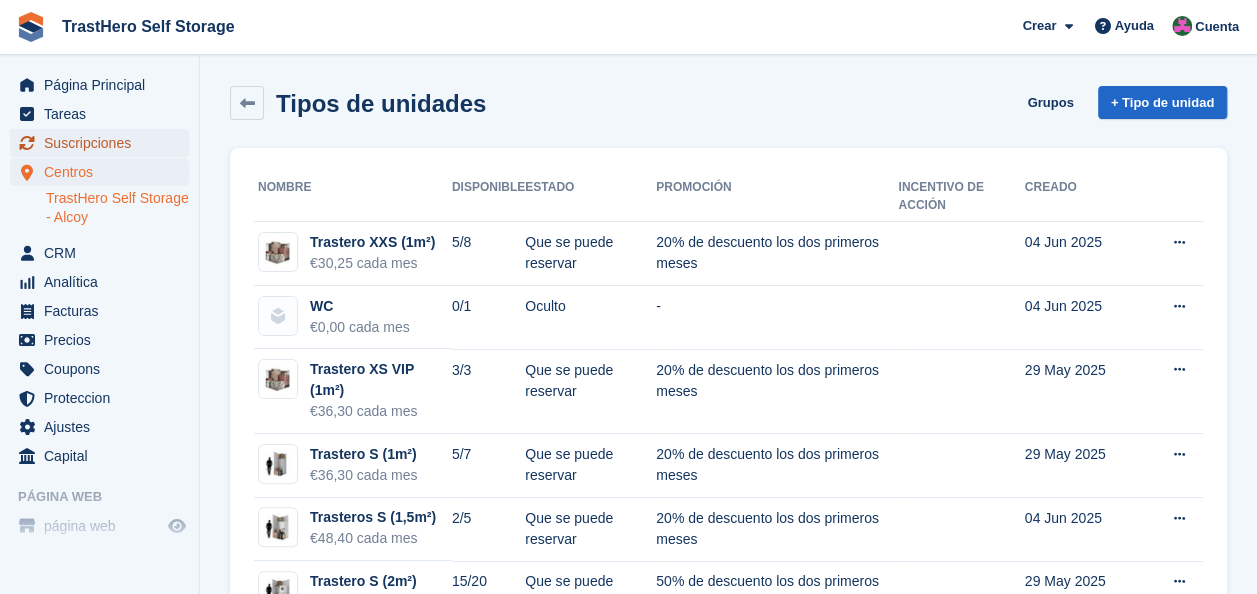 click on "Suscripciones" at bounding box center (104, 143) 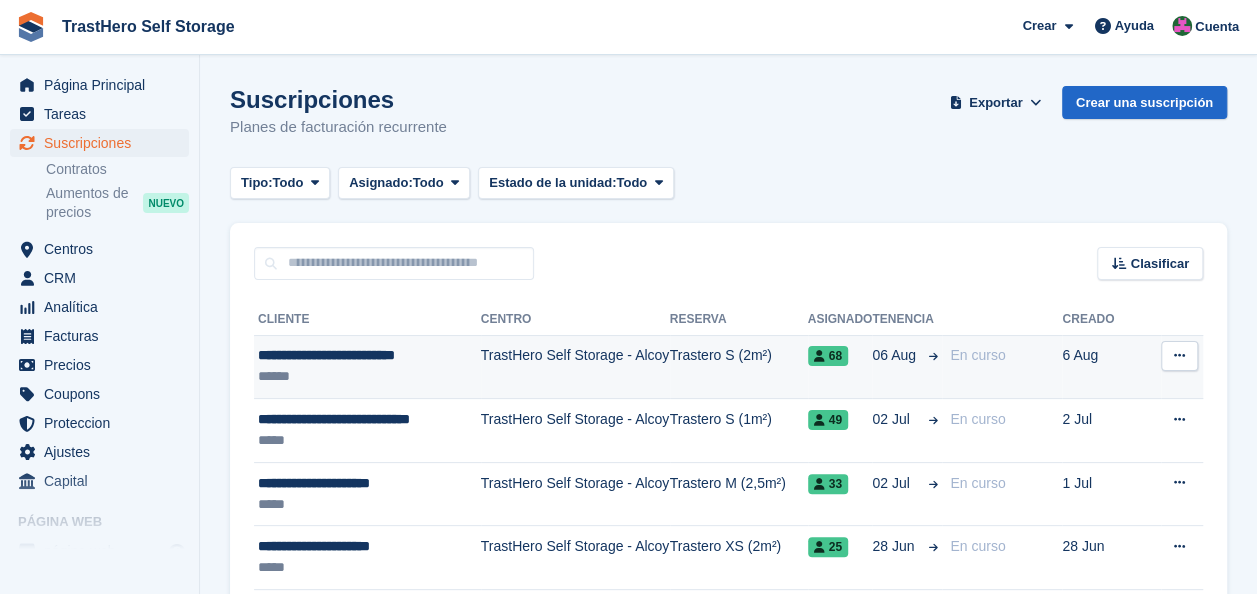 click on "TrastHero Self Storage - Alcoy" at bounding box center [575, 367] 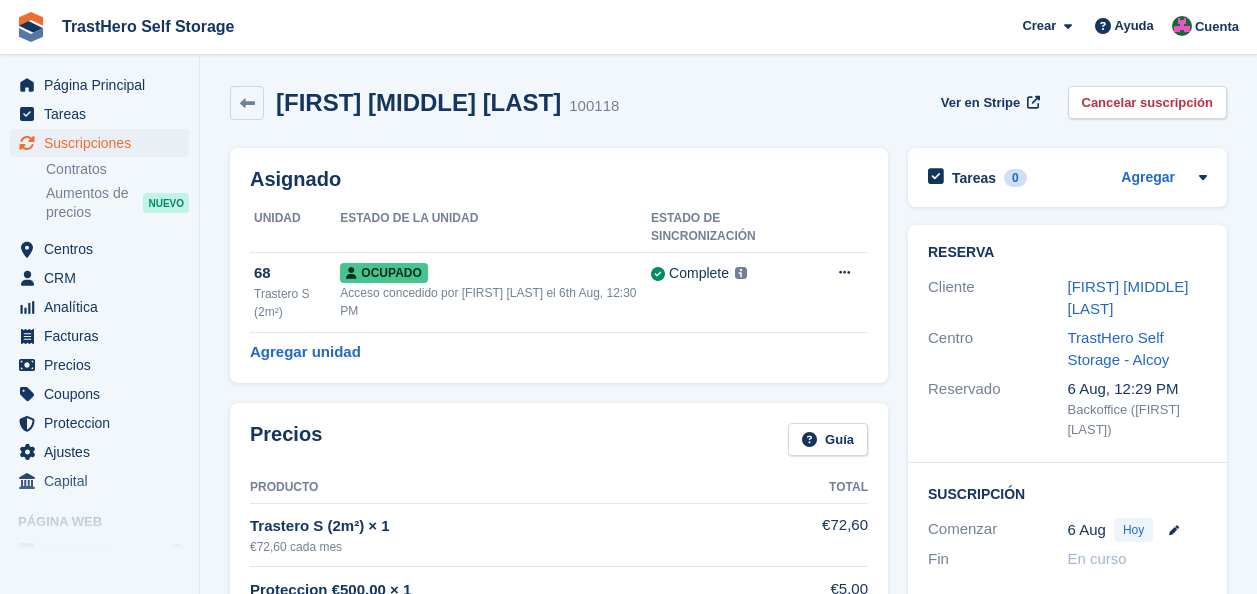 scroll, scrollTop: 0, scrollLeft: 0, axis: both 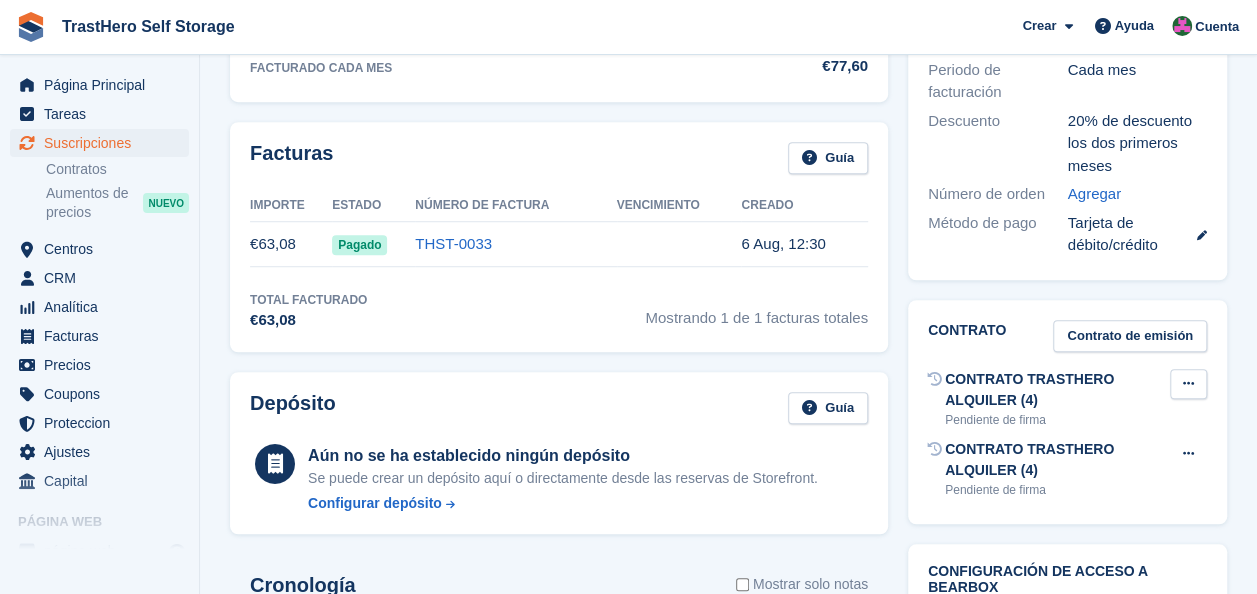click at bounding box center (1188, 384) 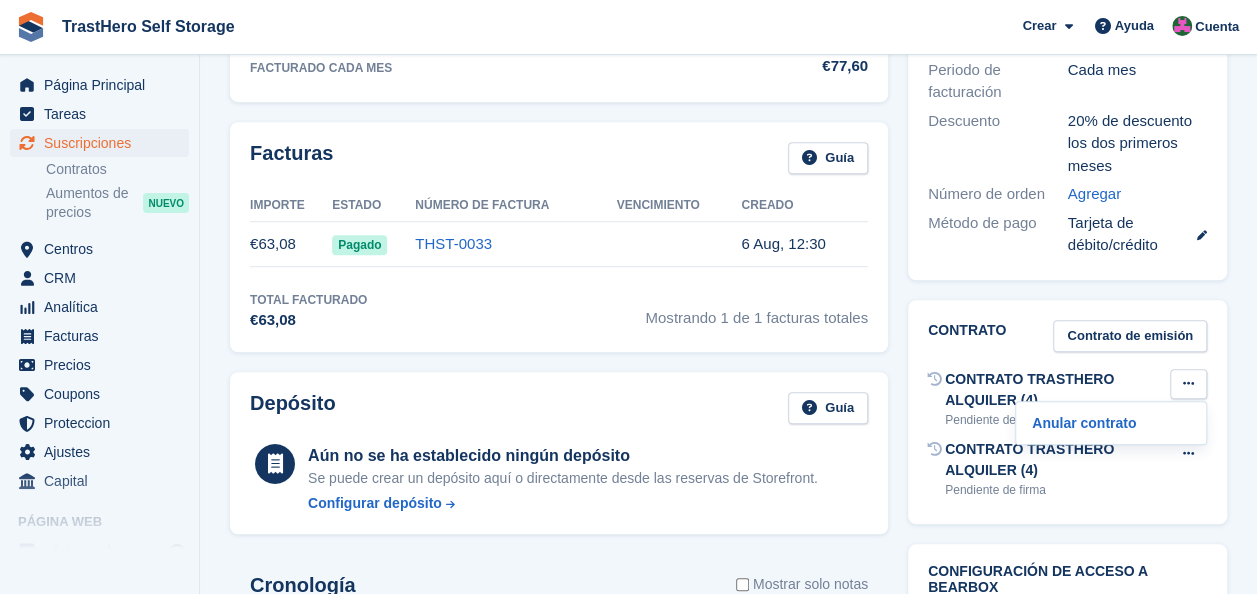 click on "Bernardo Jesús León Machado
100118
Ver en Stripe
Cancelar suscripción
Asignado
Unidad
Estado de la unidad
Estado de sincronización
68
Trastero S (2m²)
Ocupado
Acceso concedido por Marua Grioui el 6th Aug,  12:30 PM
Complete" at bounding box center [728, 316] 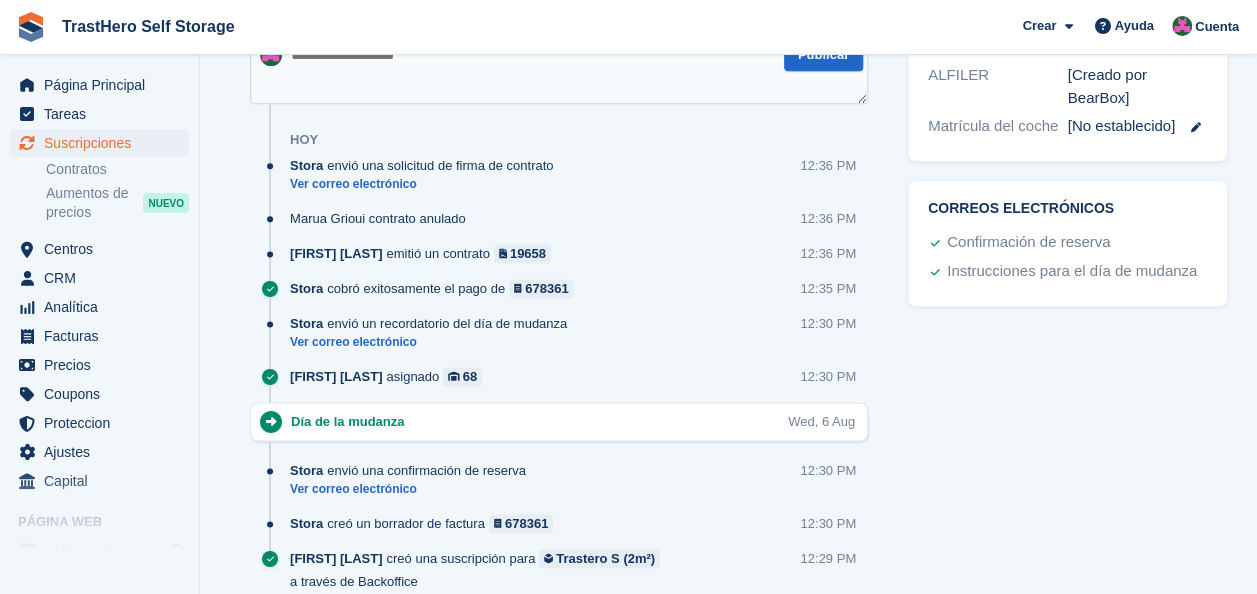 scroll, scrollTop: 1214, scrollLeft: 0, axis: vertical 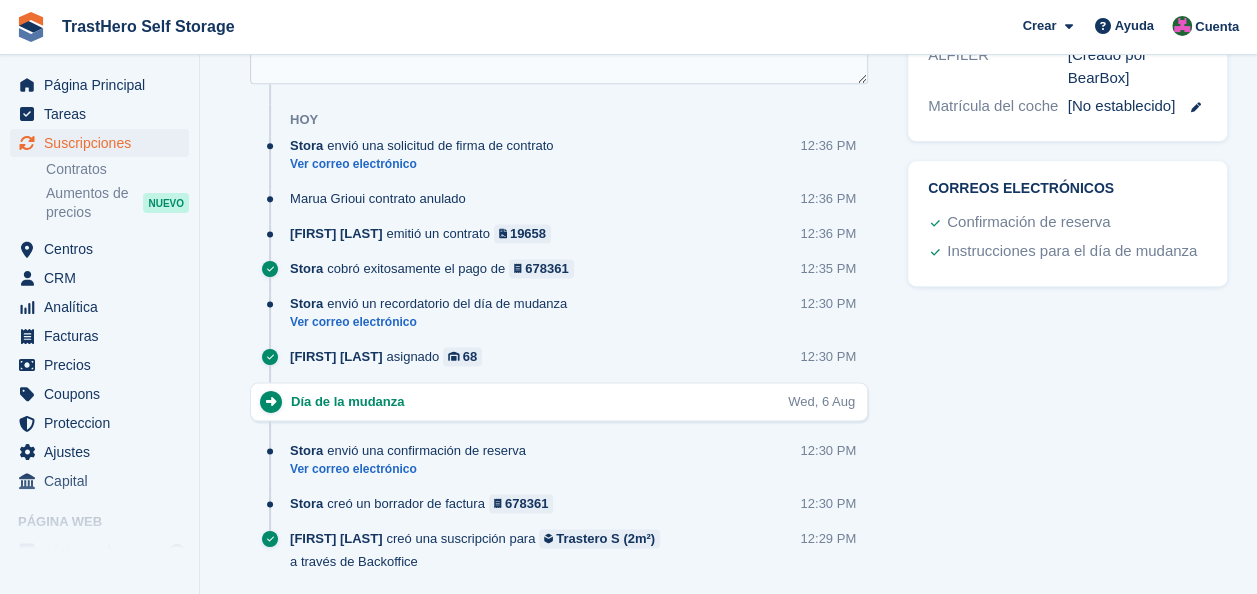click on "Tareas
0
Agregar
No hay tareas relacionadas con la suscripción #100118
Reserva
Cliente
Bernardo Jesús León Machado
Centro
TrastHero Self Storage - Alcoy
Reservado
6 Aug, 12:29 PM
Backoffice (Marua Grioui)
Suscripción
Comenzar
6 Aug
Hoy" at bounding box center [1067, -219] 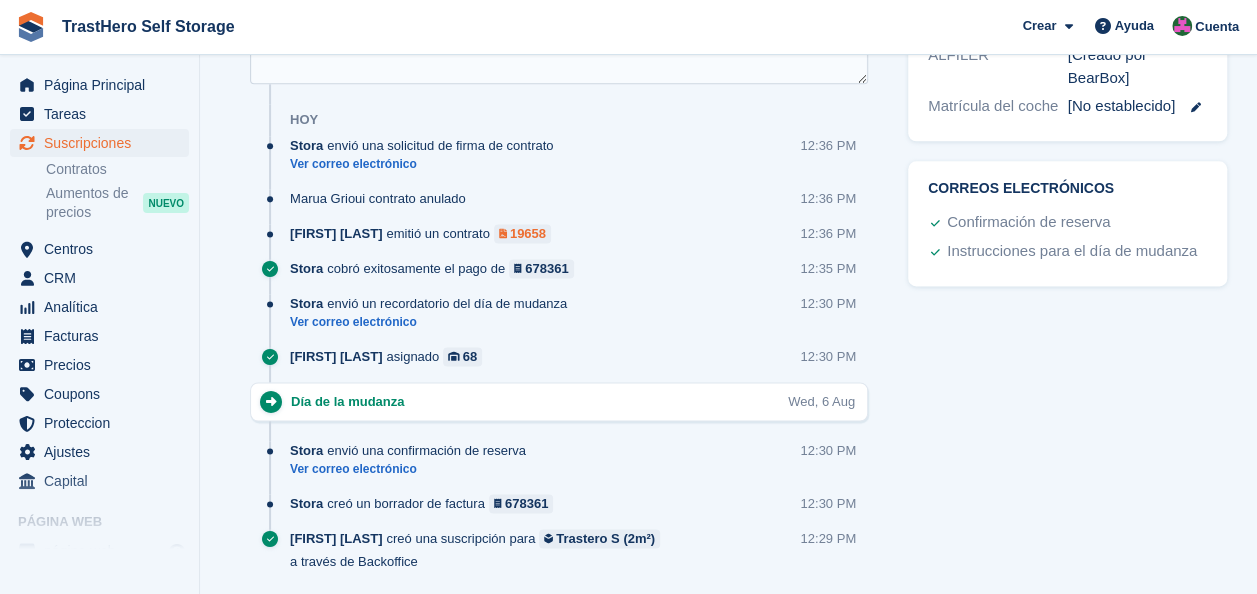 click on "19658" at bounding box center (528, 233) 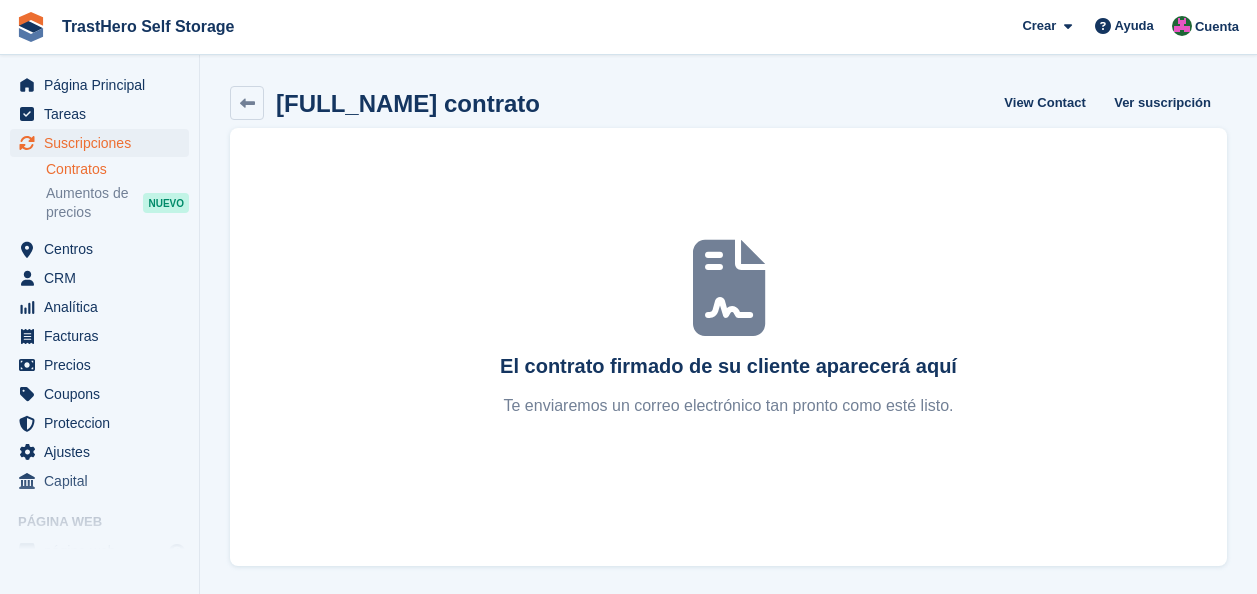 scroll, scrollTop: 0, scrollLeft: 0, axis: both 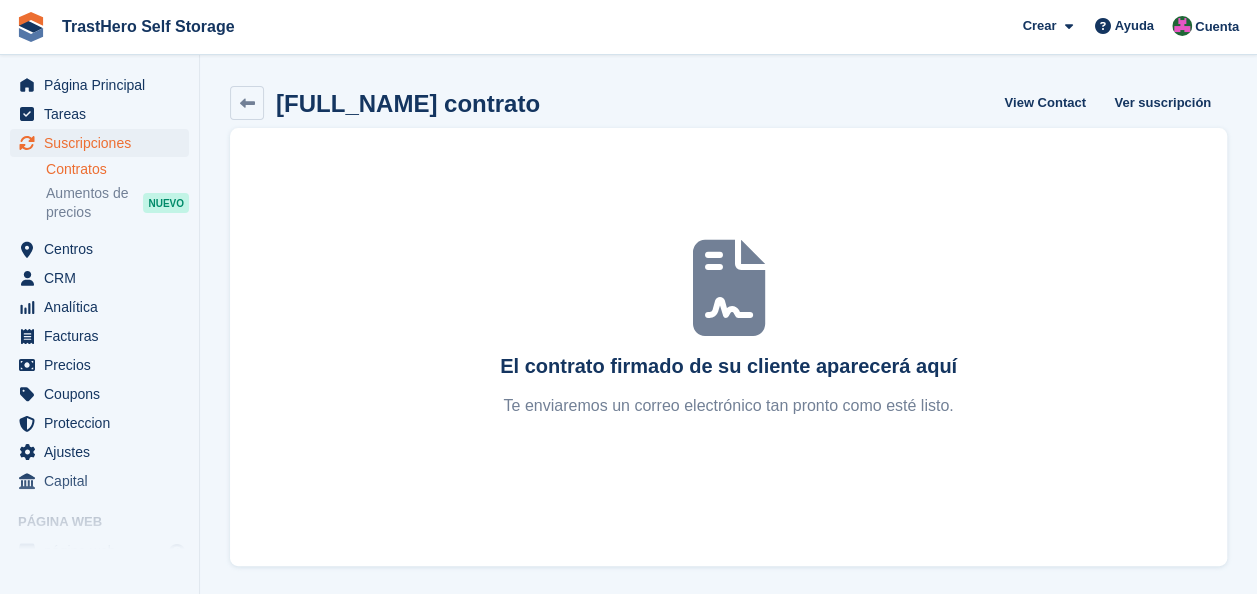 click on "El contrato firmado de su cliente aparecerá aquí" at bounding box center [728, 366] 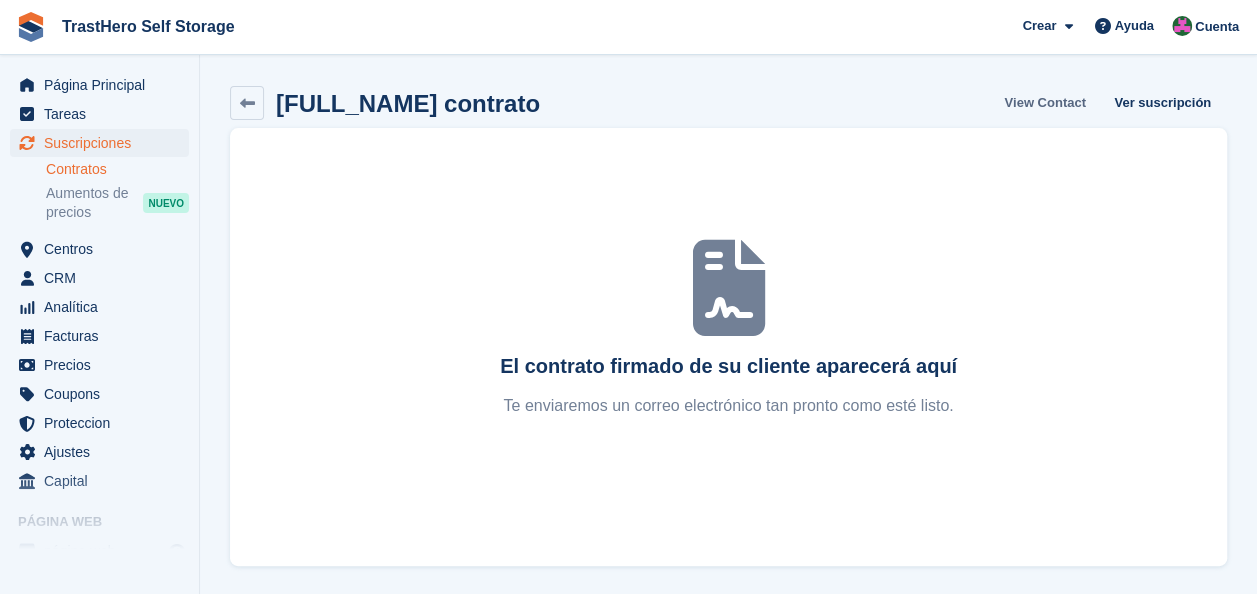 click on "View Contact" at bounding box center [1044, 102] 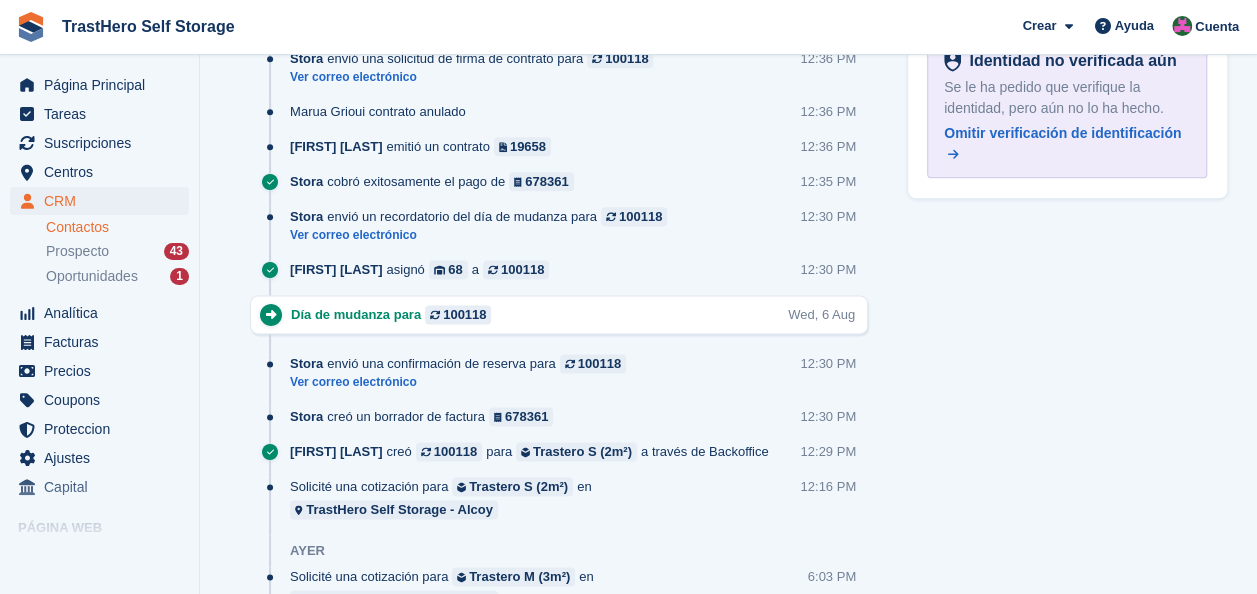 scroll, scrollTop: 1248, scrollLeft: 0, axis: vertical 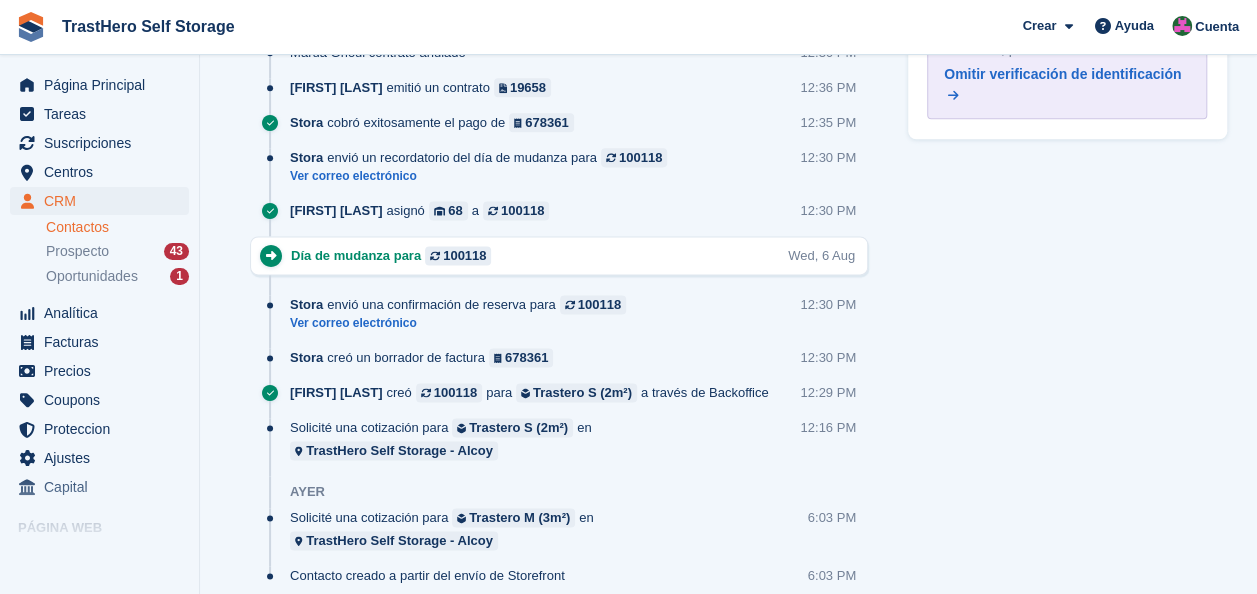 click on "Datos de contacto
Correo electrónico
[EMAIL]
Teléfono
[PHONE]
Dirección
[STREET], [NUMBER]
[CITY]
España
[POSTAL_CODE]
Acerca de
Cliente -" at bounding box center [1067, -228] 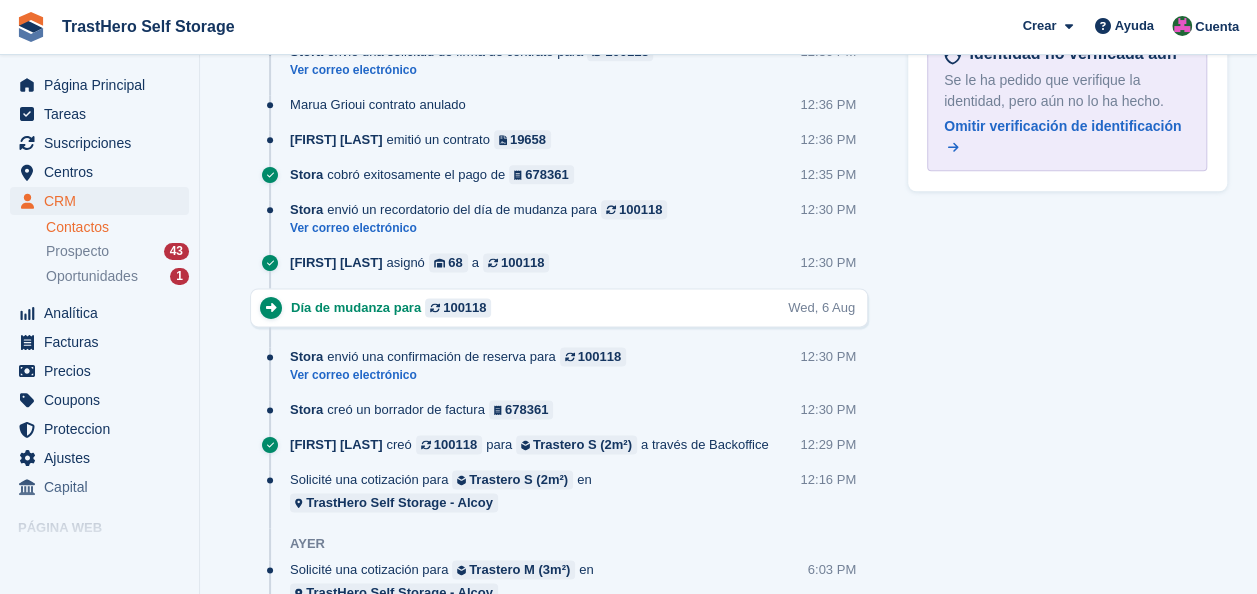 scroll, scrollTop: 1184, scrollLeft: 0, axis: vertical 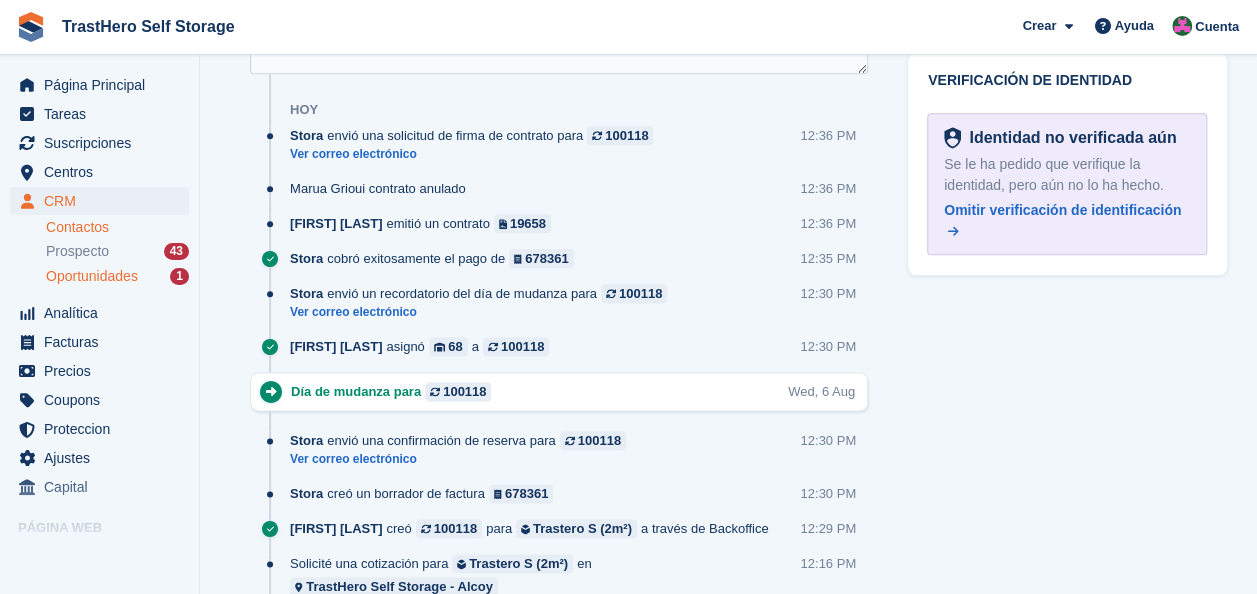 click on "Oportunidades" at bounding box center [92, 276] 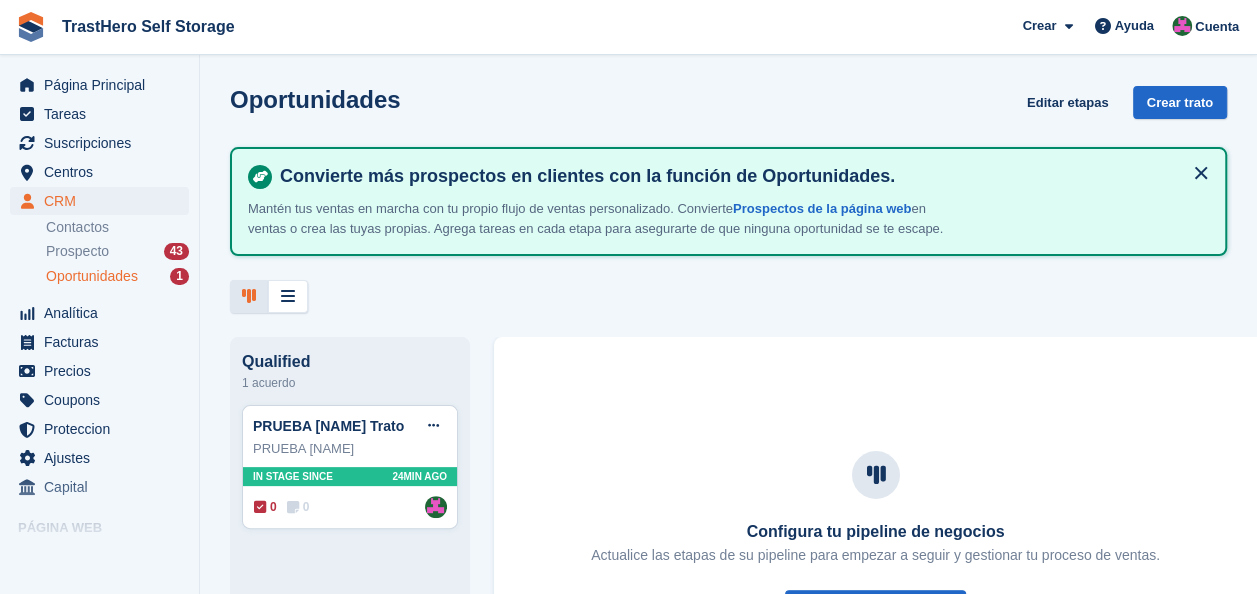 scroll, scrollTop: 0, scrollLeft: 0, axis: both 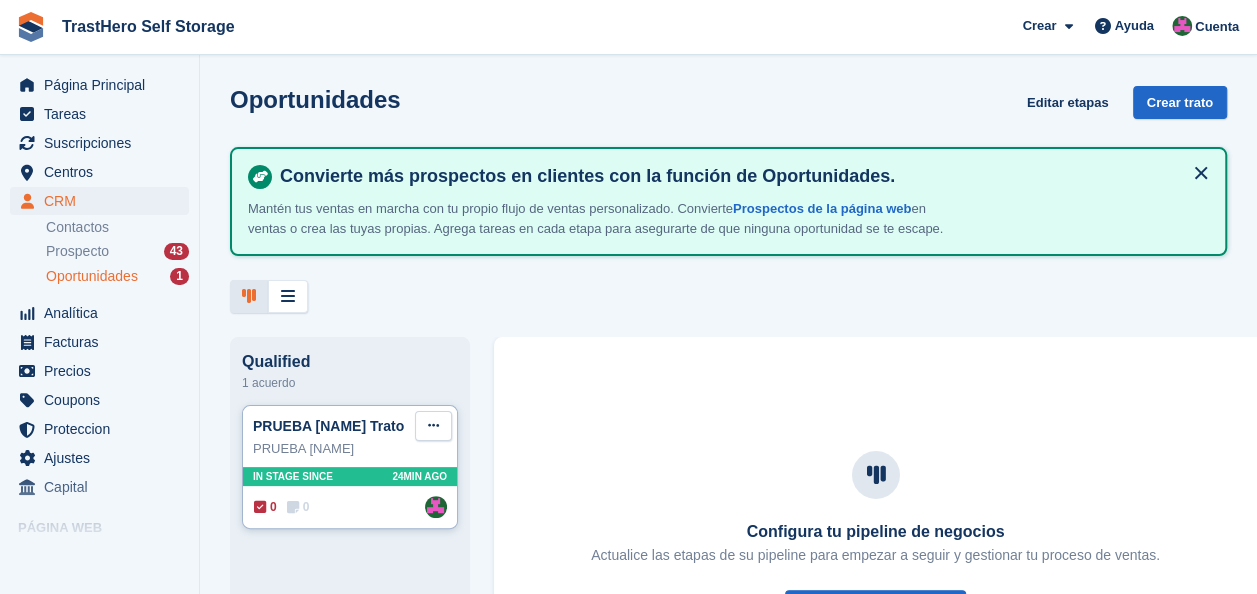click at bounding box center [433, 425] 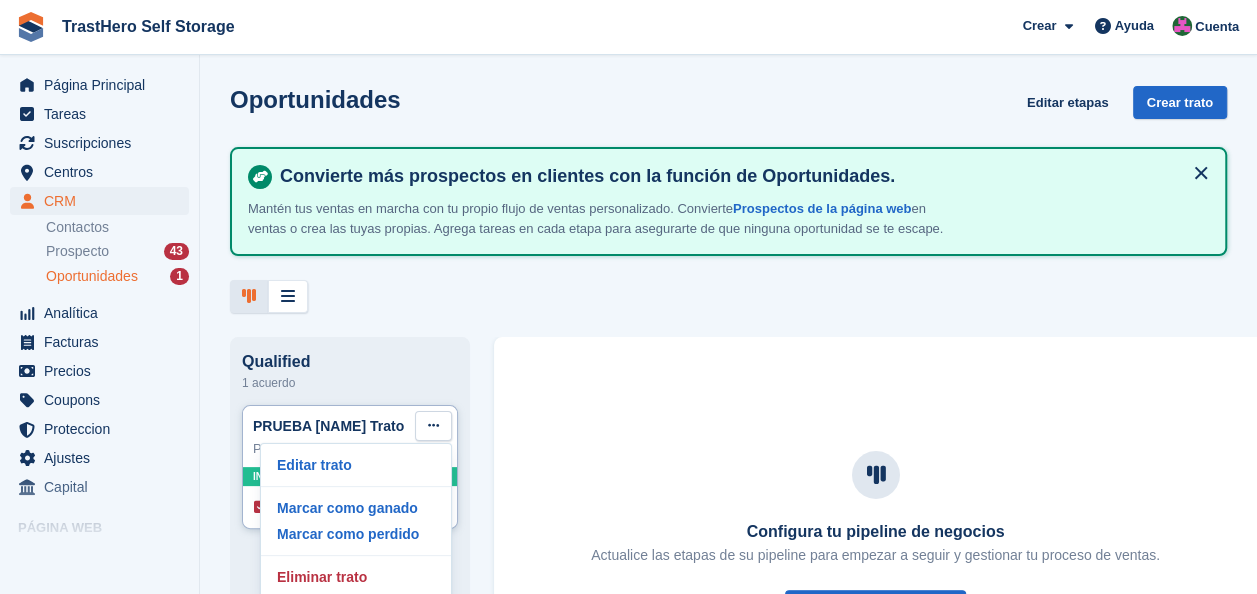 click on "PRUEBA [NAME] Trato
Editar trato
Marcar como ganado
Marcar como perdido
Eliminar trato" at bounding box center (350, 426) 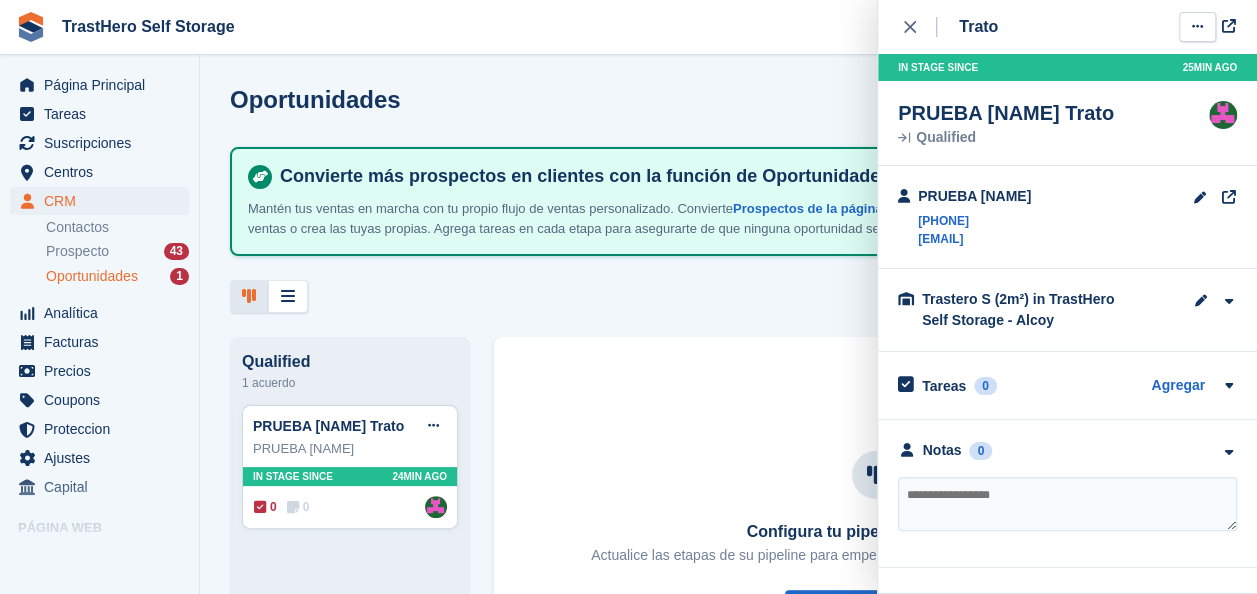 click at bounding box center [1197, 27] 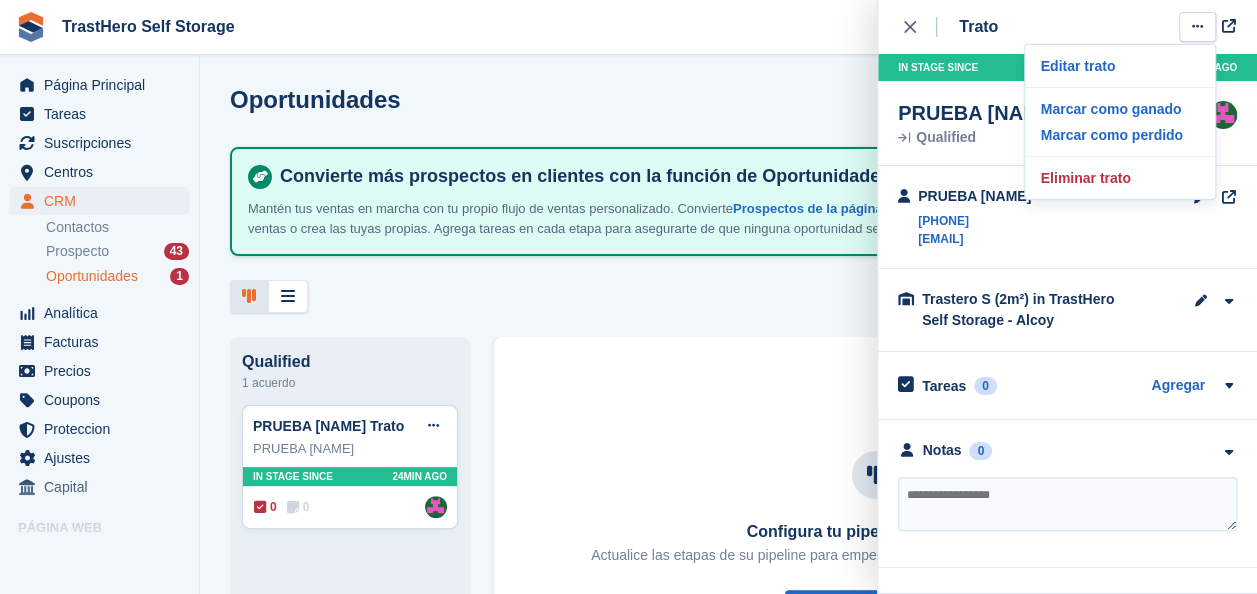 click on "Oportunidades
Editar etapas
Crear trato
Convierte más prospectos en clientes con la función de Oportunidades.
Mantén tus ventas en marcha con tu propio flujo de ventas personalizado. Convierte  Prospectos de la página web  en ventas o crea las tuyas propias. Agrega tareas en cada etapa para asegurarte de que ninguna oportunidad se te escape.
Qualified
1 acuerdo
PRUEBA MARUA Trato
Editar trato
Marcar como ganado
Marcar como perdido
Eliminar trato
PRUEBA MARUA
0 0" at bounding box center [728, 297] 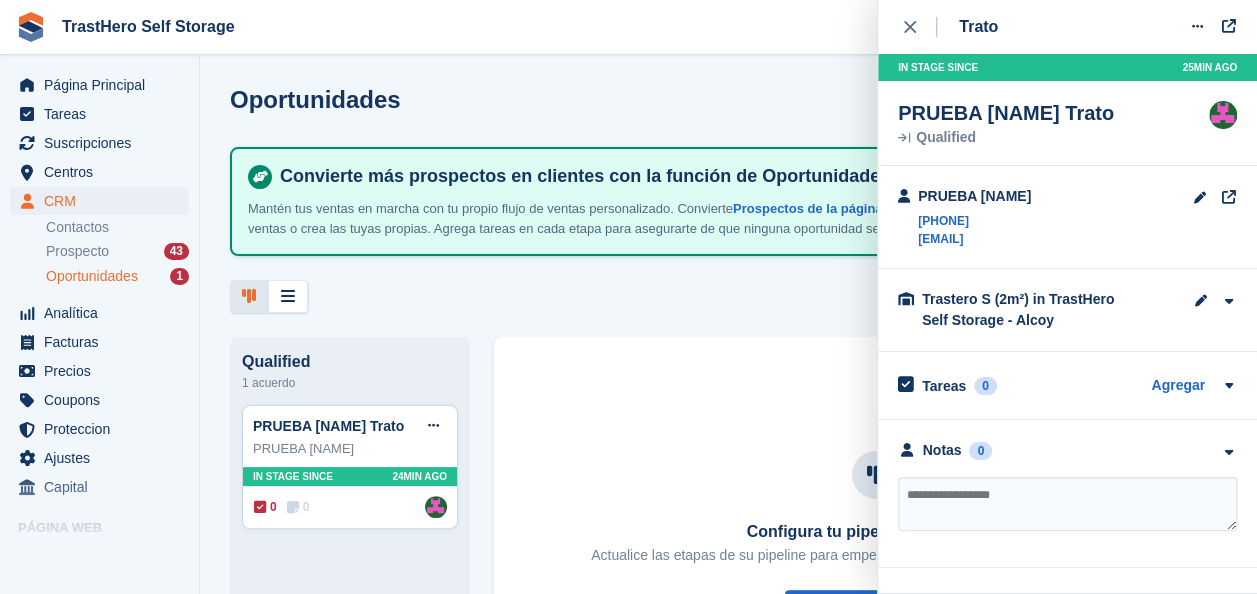 click on "Oportunidades
Editar etapas
Crear trato" at bounding box center (728, 114) 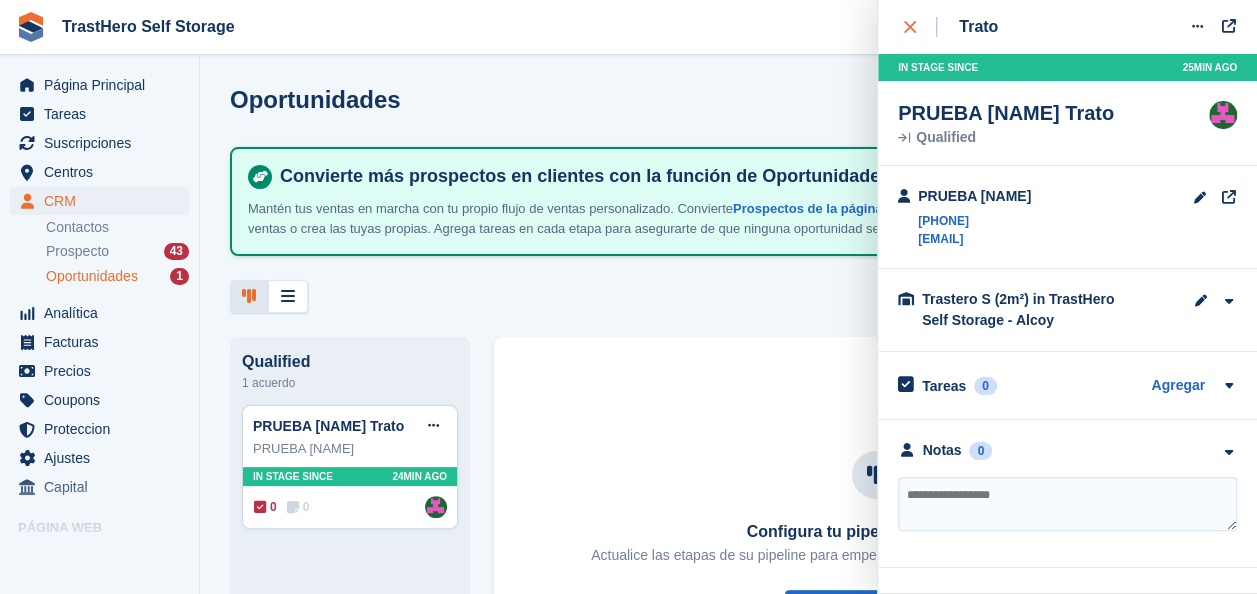 click at bounding box center (920, 27) 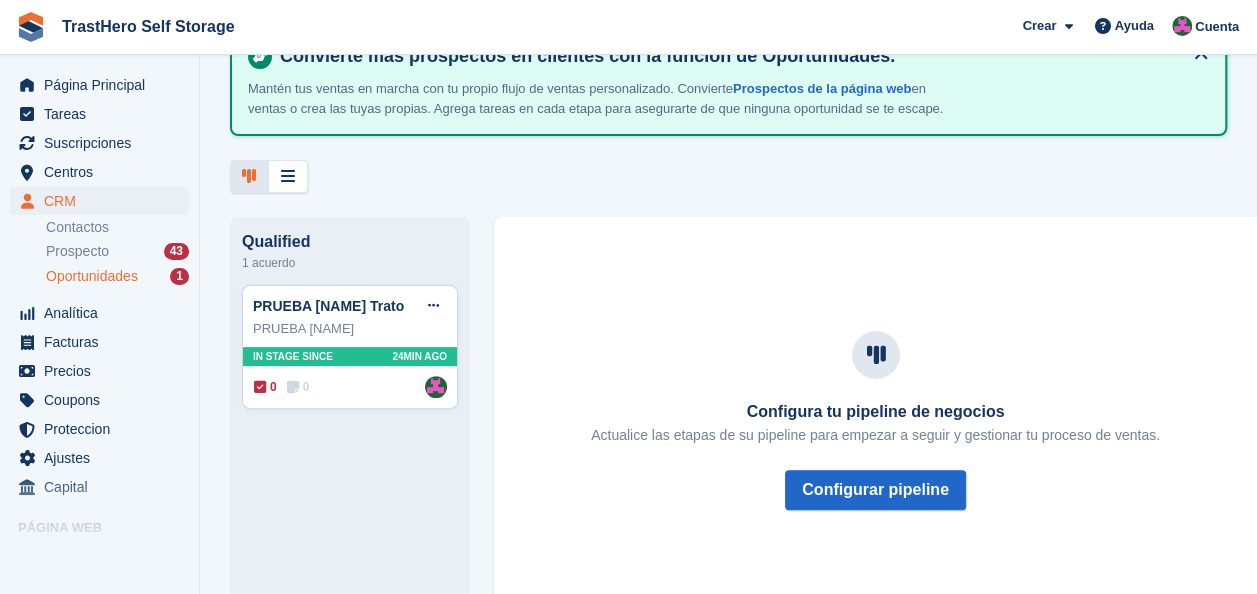 scroll, scrollTop: 123, scrollLeft: 0, axis: vertical 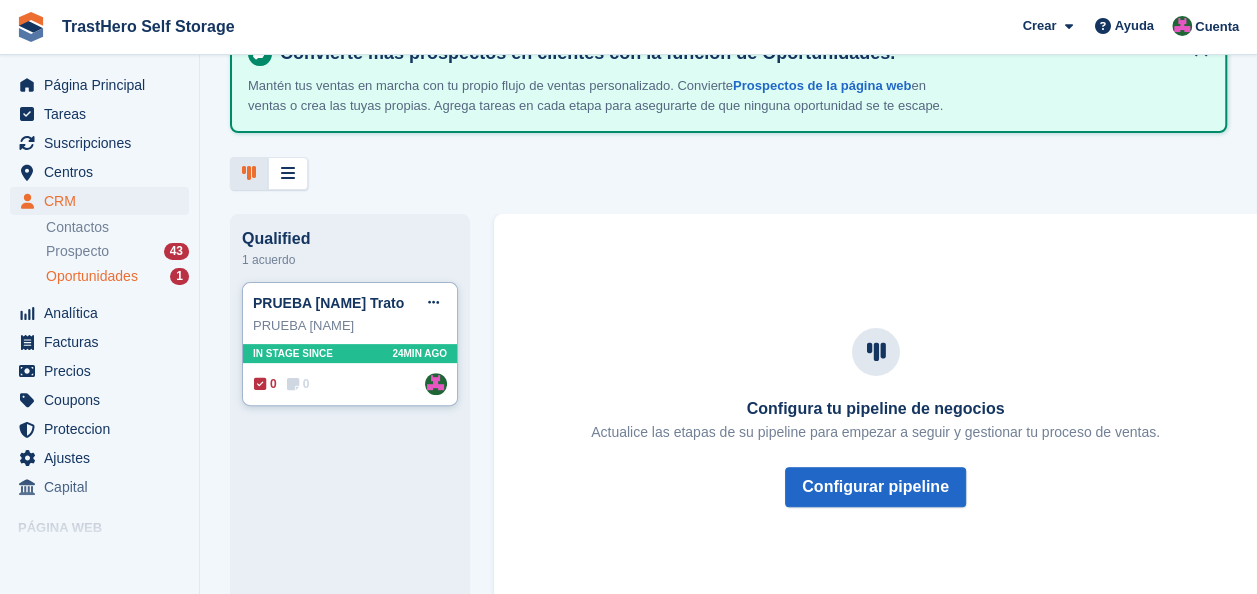 click on "PRUEBA MARUA" at bounding box center [350, 326] 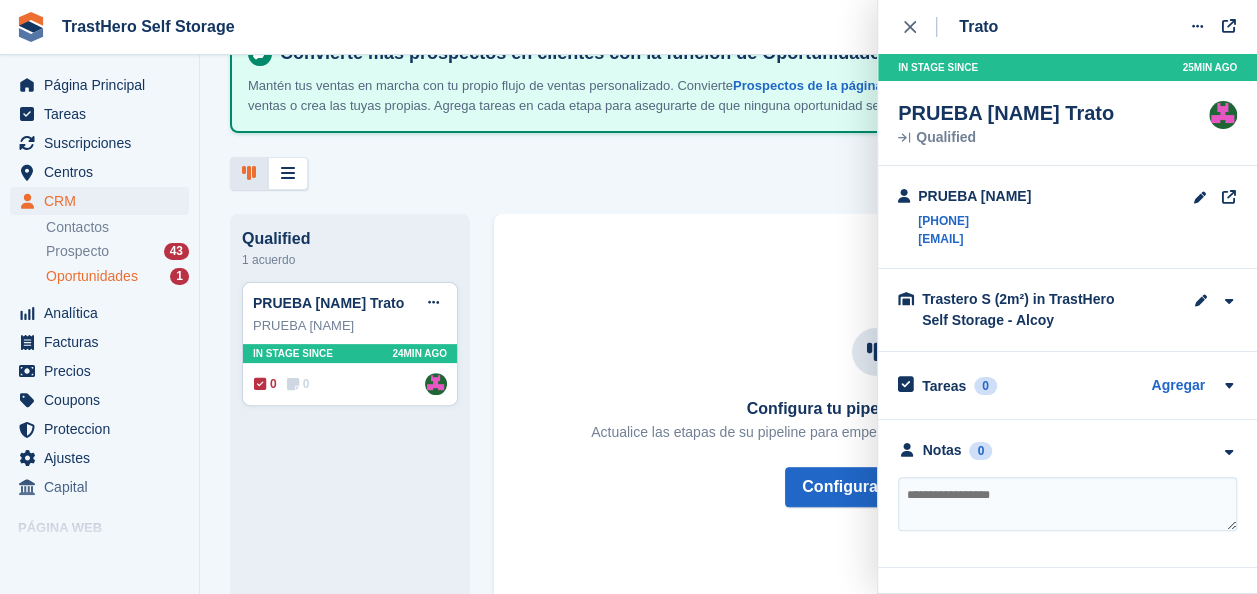 click on "Oportunidades
Editar etapas
Crear trato
Convierte más prospectos en clientes con la función de Oportunidades.
Mantén tus ventas en marcha con tu propio flujo de ventas personalizado. Convierte  Prospectos de la página web  en ventas o crea las tuyas propias. Agrega tareas en cada etapa para asegurarte de que ninguna oportunidad se te escape." at bounding box center [728, 76] 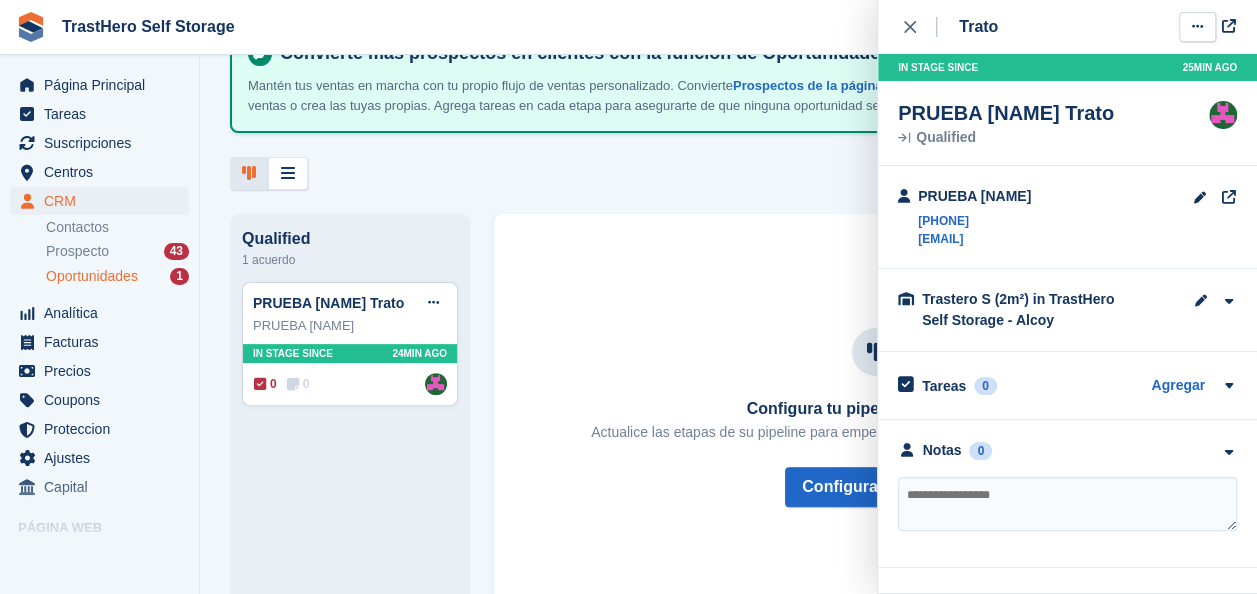 click at bounding box center (1197, 26) 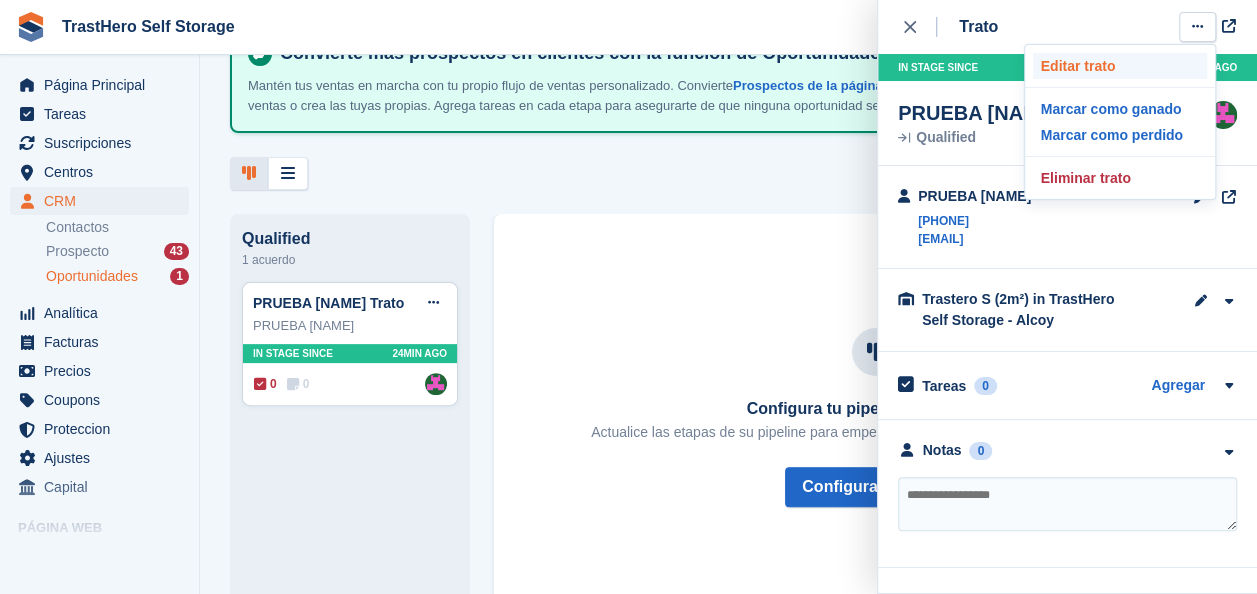 click on "Editar trato" at bounding box center (1120, 66) 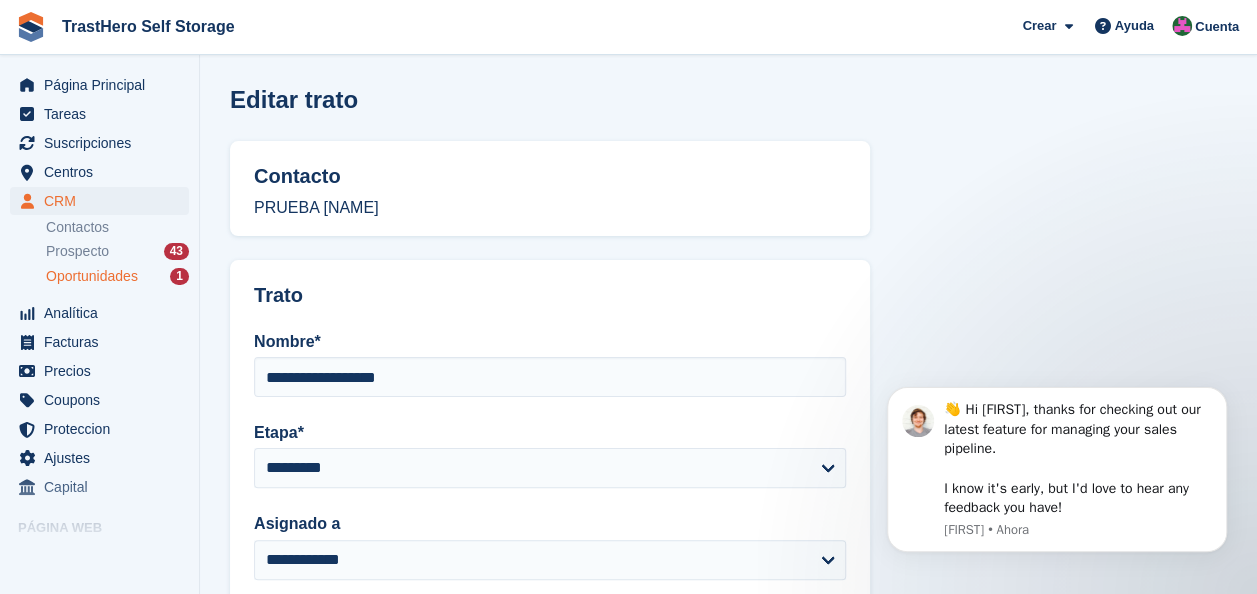 scroll, scrollTop: 0, scrollLeft: 0, axis: both 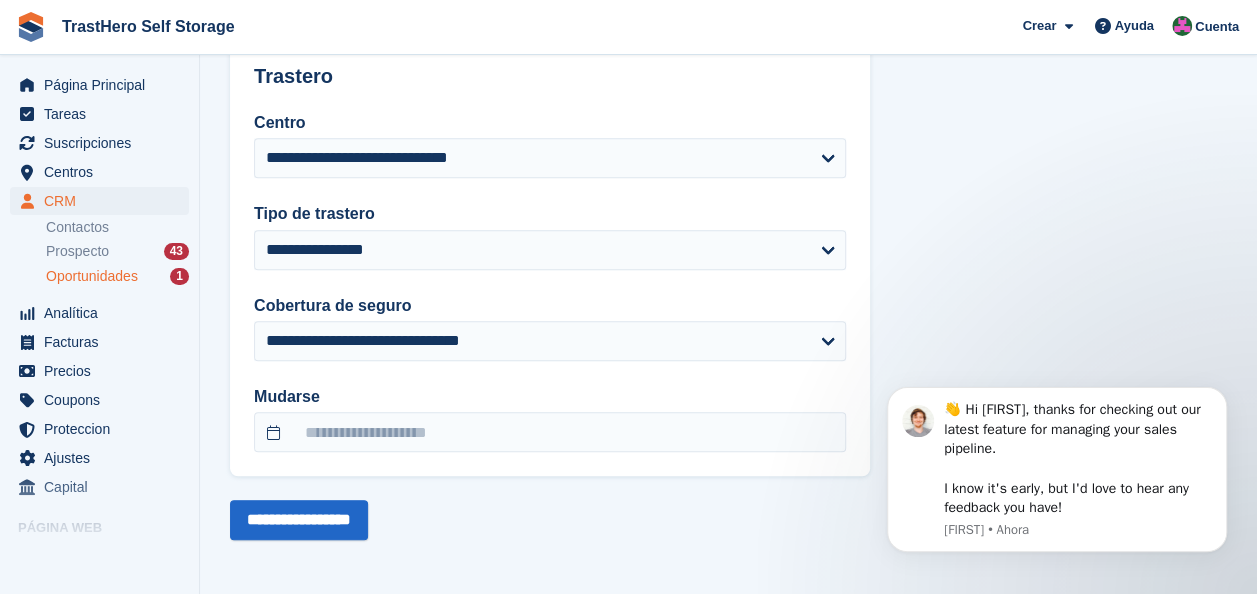 click on "Oportunidades" at bounding box center [92, 276] 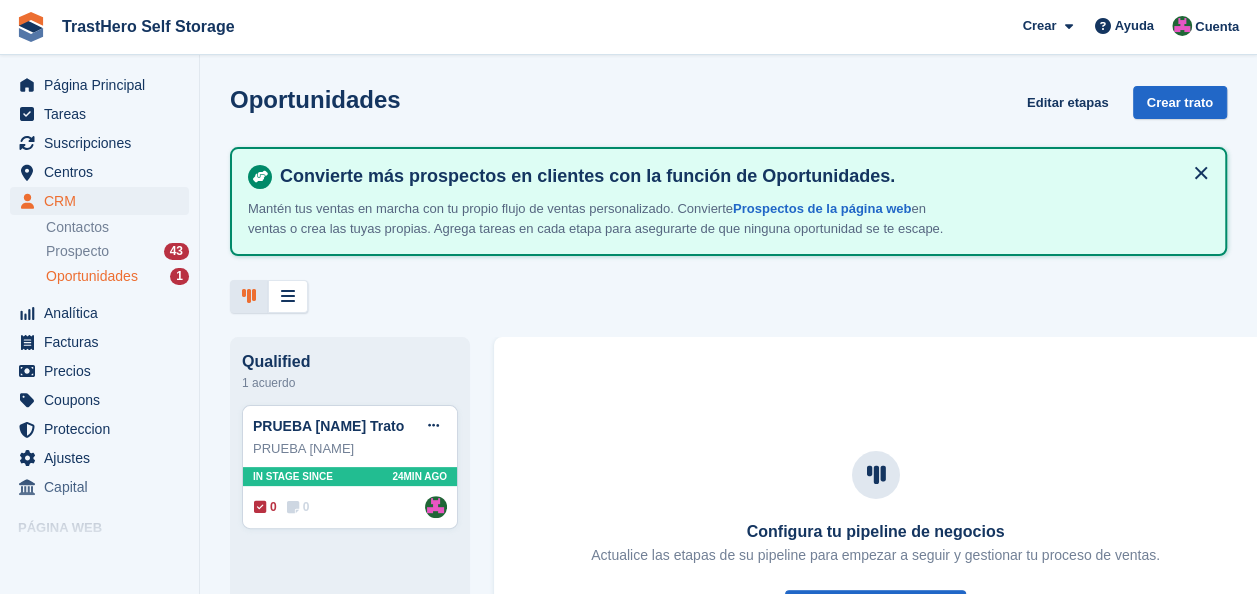 scroll, scrollTop: 0, scrollLeft: 0, axis: both 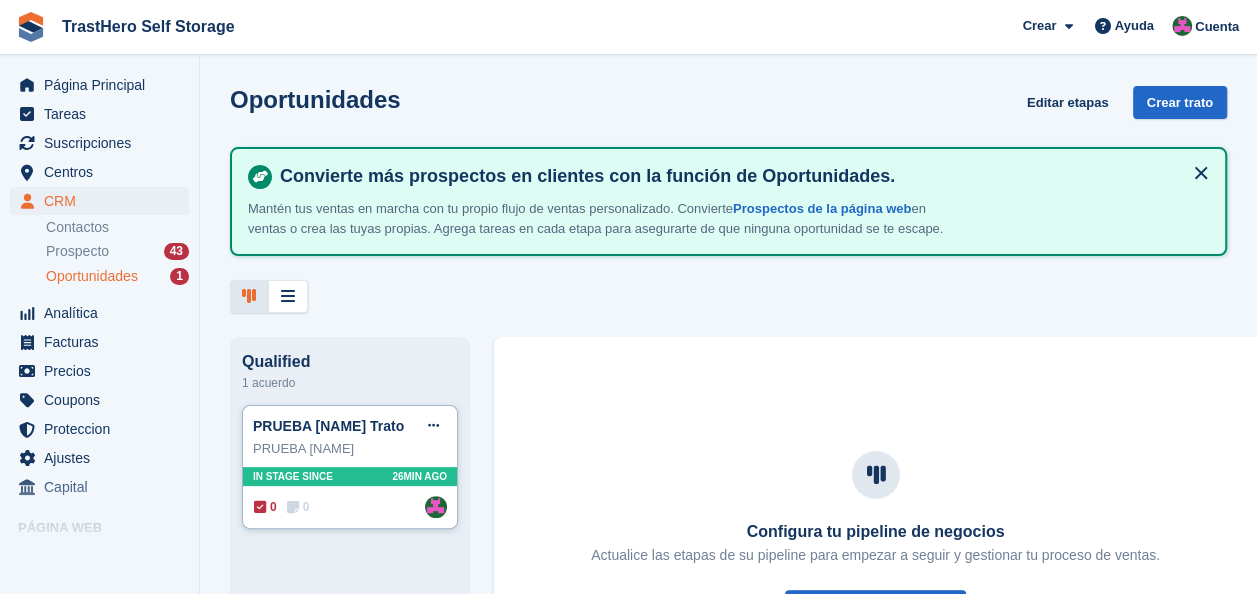 click on "PRUEBA MARUA" at bounding box center (350, 449) 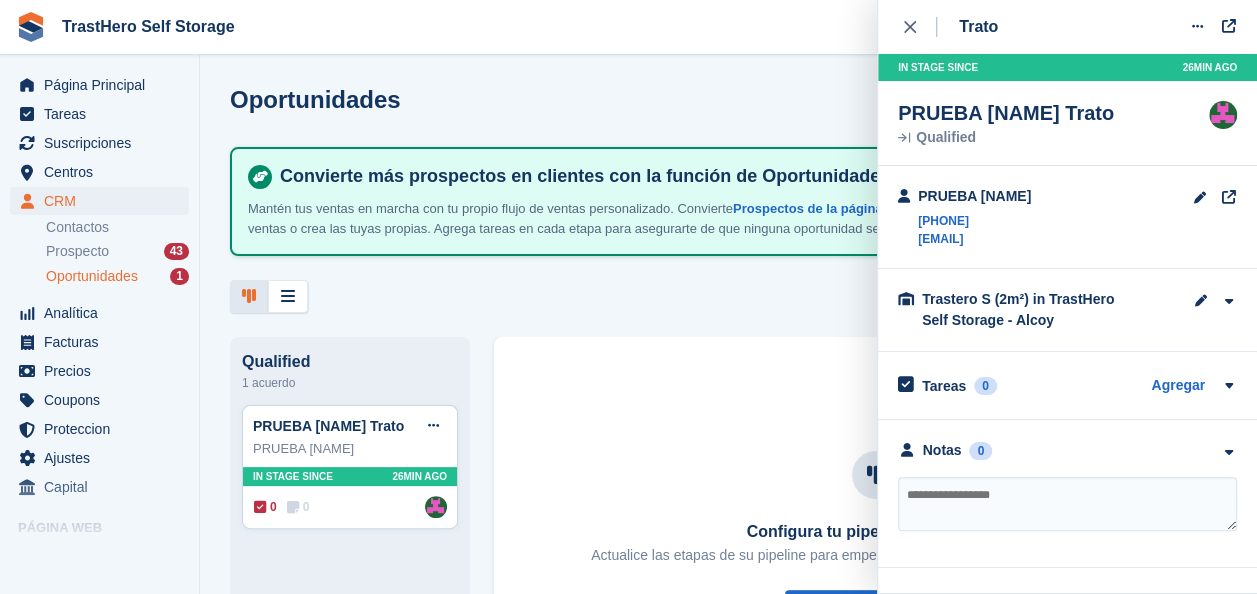 click on "Trastero S (2m²) in TrastHero Self Storage - Alcoy
Centro
TrastHero Self Storage - Alcoy
Tipo de unidad
Trastero S (2m²)" at bounding box center (1067, 310) 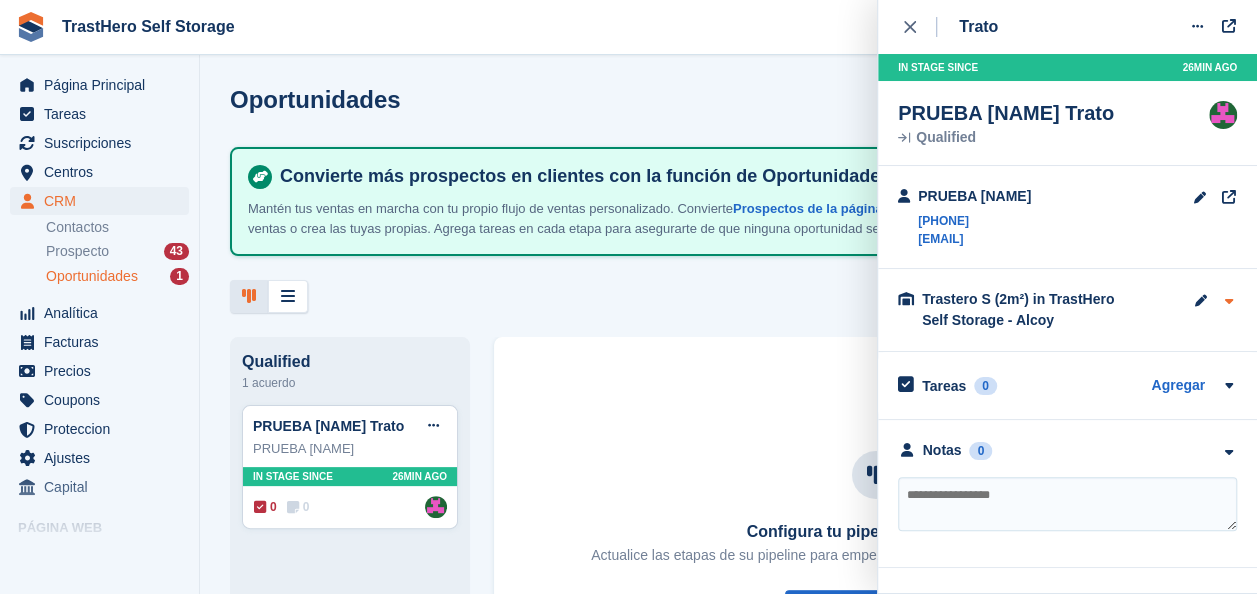 click at bounding box center [1228, 301] 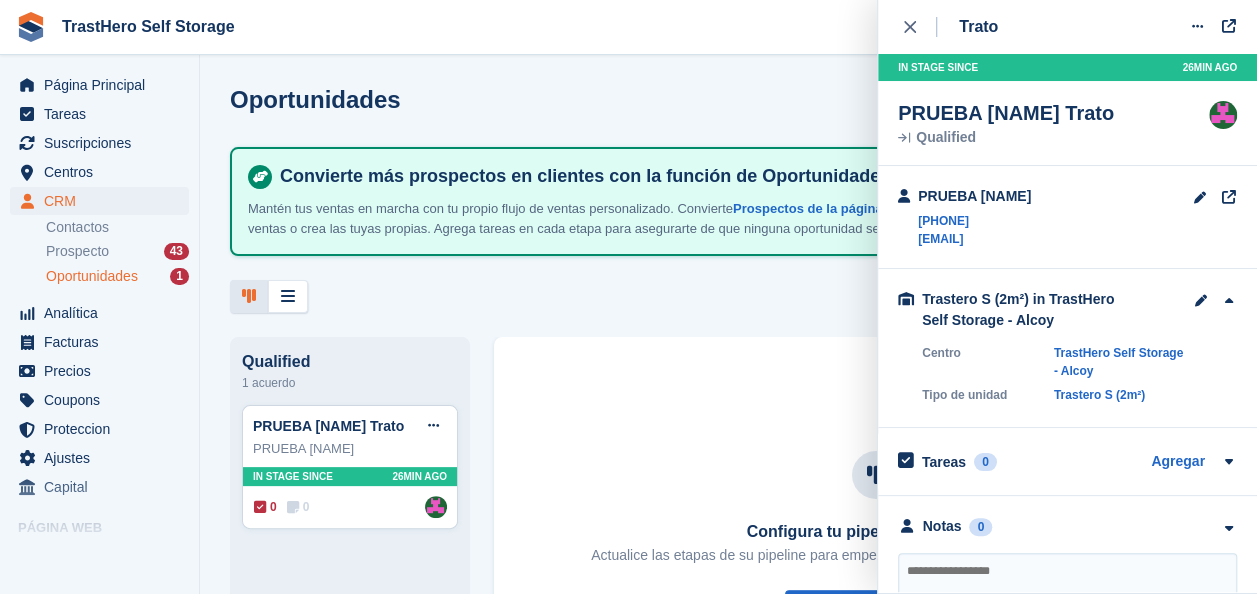 click on "Trastero S (2m²) in TrastHero Self Storage - Alcoy
Centro
TrastHero Self Storage - Alcoy
Tipo de unidad
Trastero S (2m²)" at bounding box center [1067, 348] 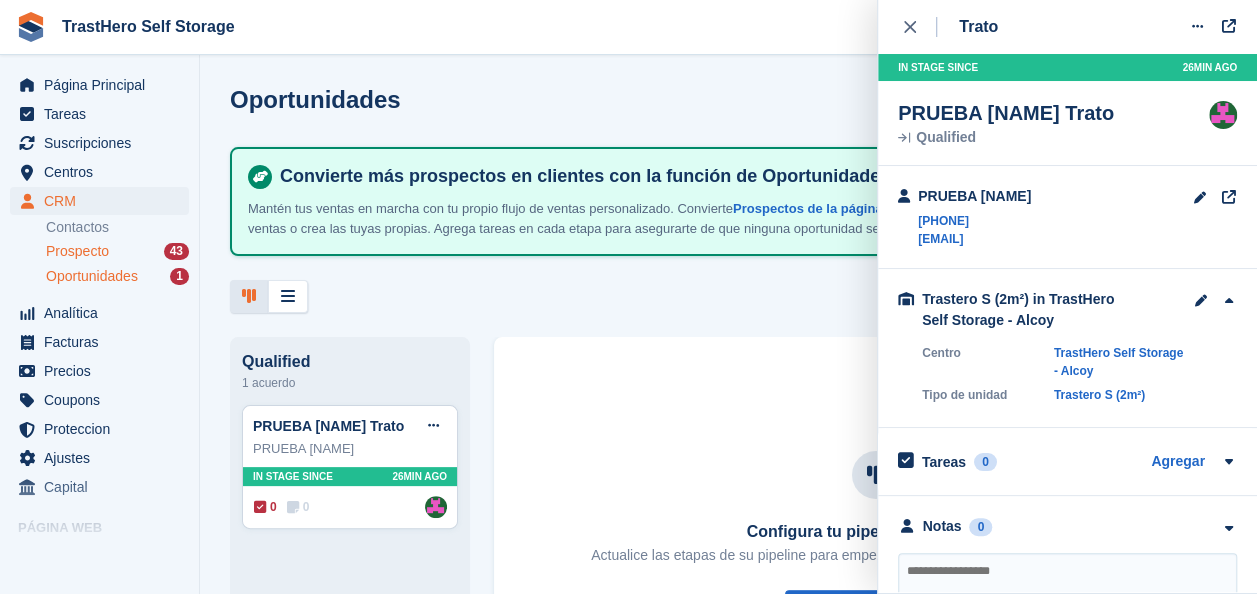 click on "Prospecto
43" at bounding box center (117, 251) 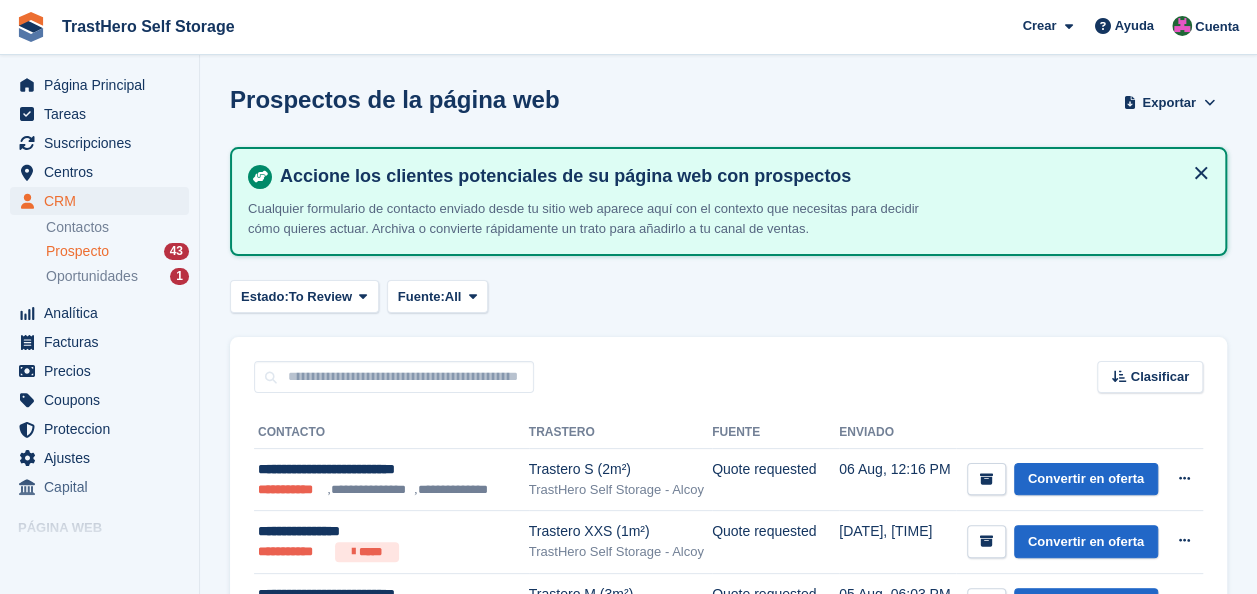 click on "Prospecto
43" at bounding box center (117, 251) 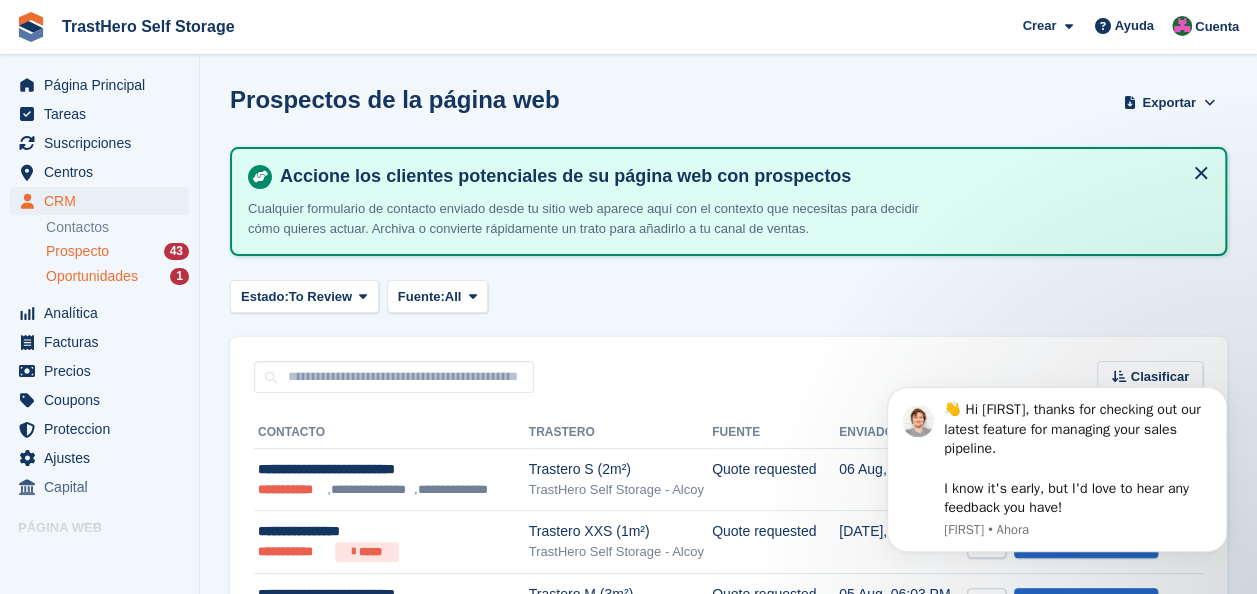scroll, scrollTop: 0, scrollLeft: 0, axis: both 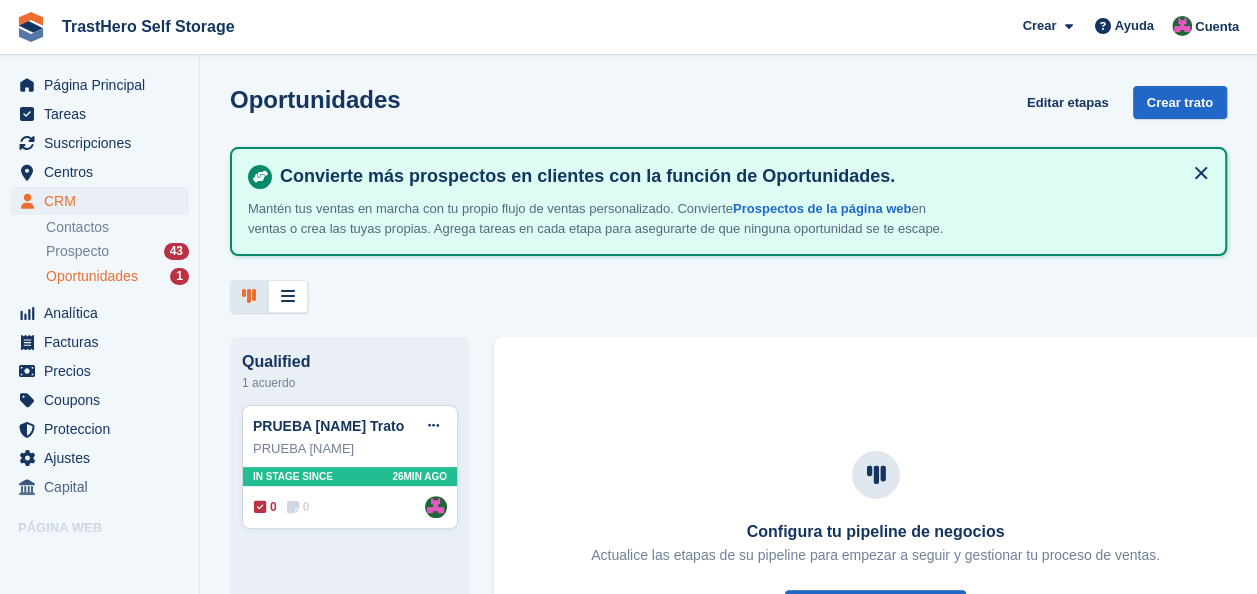 click at bounding box center [249, 296] 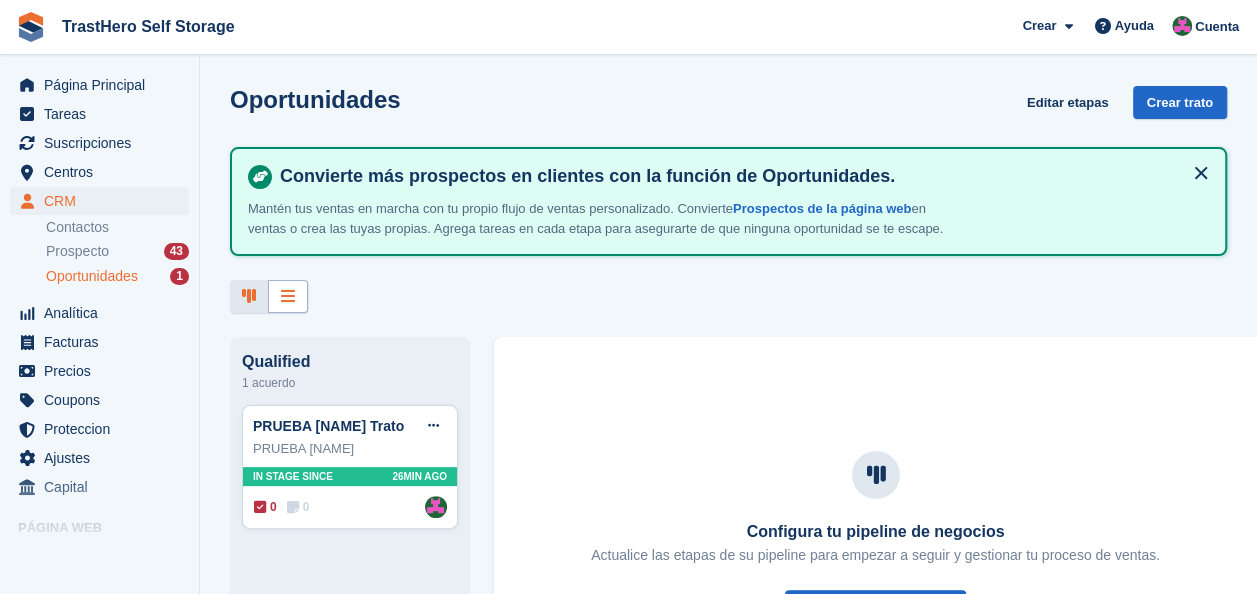 click at bounding box center [288, 296] 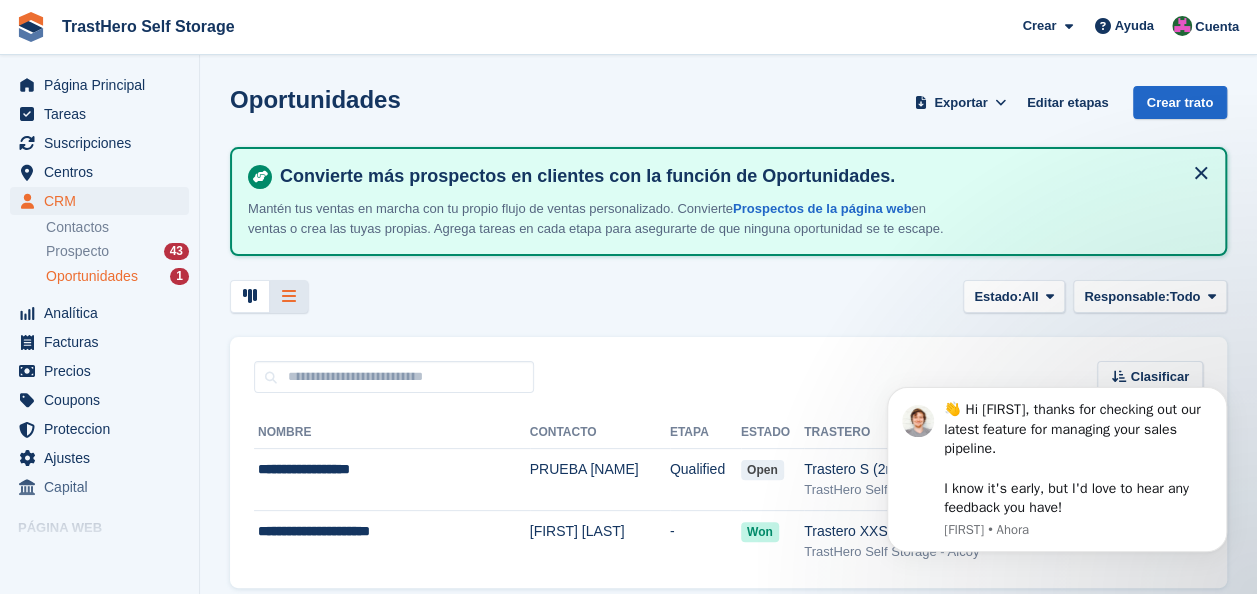 scroll, scrollTop: 0, scrollLeft: 0, axis: both 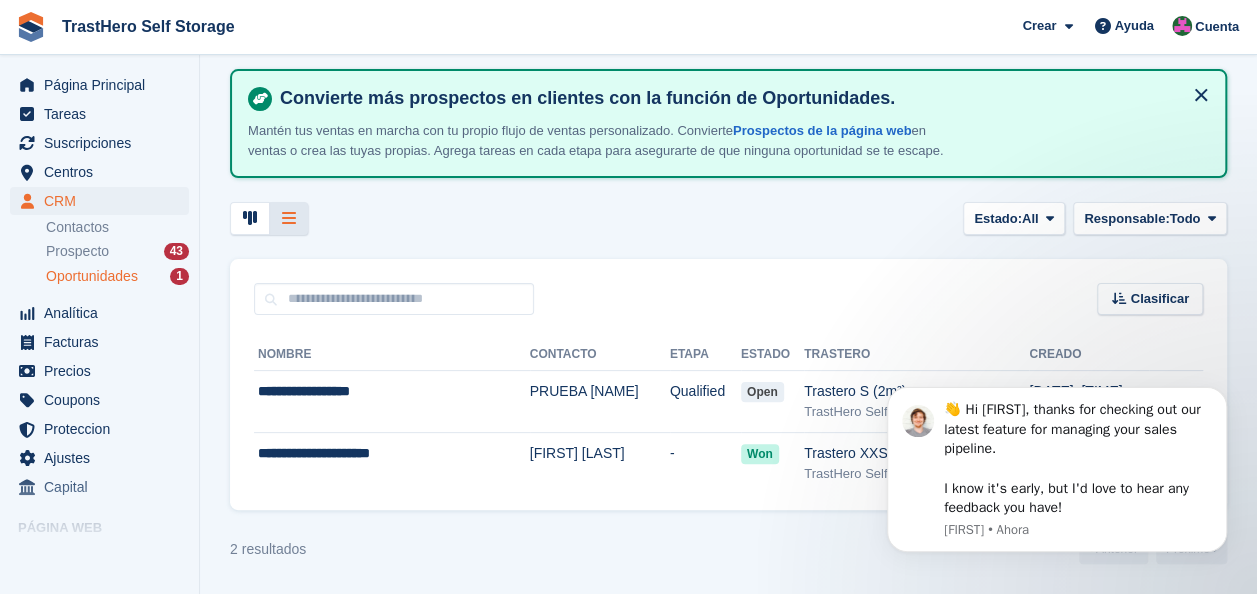 click on "Oportunidades
Exportar
Exportar Oportunidades
Exportar un CSV de todos los Oportunidades que coincidan con los filtros actuales.
Por favor, reserve tiempo para grandes exportaciones.
Iniciar exportación
Editar etapas
Crear trato
Convierte más prospectos en clientes con la función de Oportunidades.
Mantén tus ventas en marcha con tu propio flujo de ventas personalizado. Convierte  Prospectos de la página web  en ventas o crea las tuyas propias. Agrega tareas en cada etapa para asegurarte de que ninguna oportunidad se te escape.
Estado:
All" at bounding box center [728, 258] 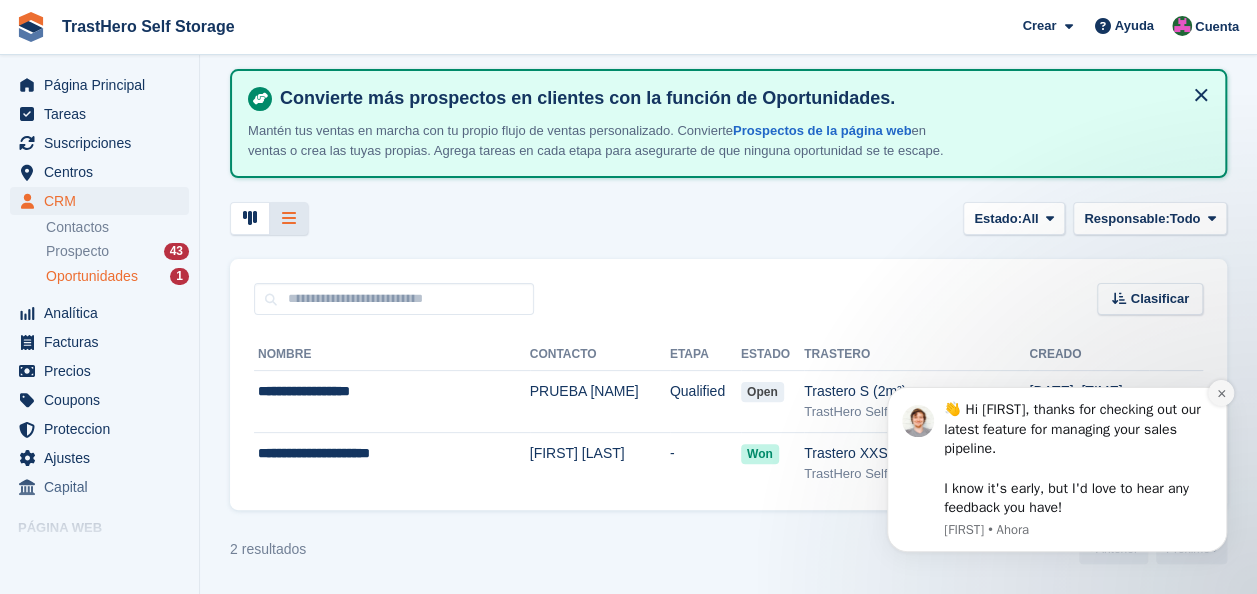 click 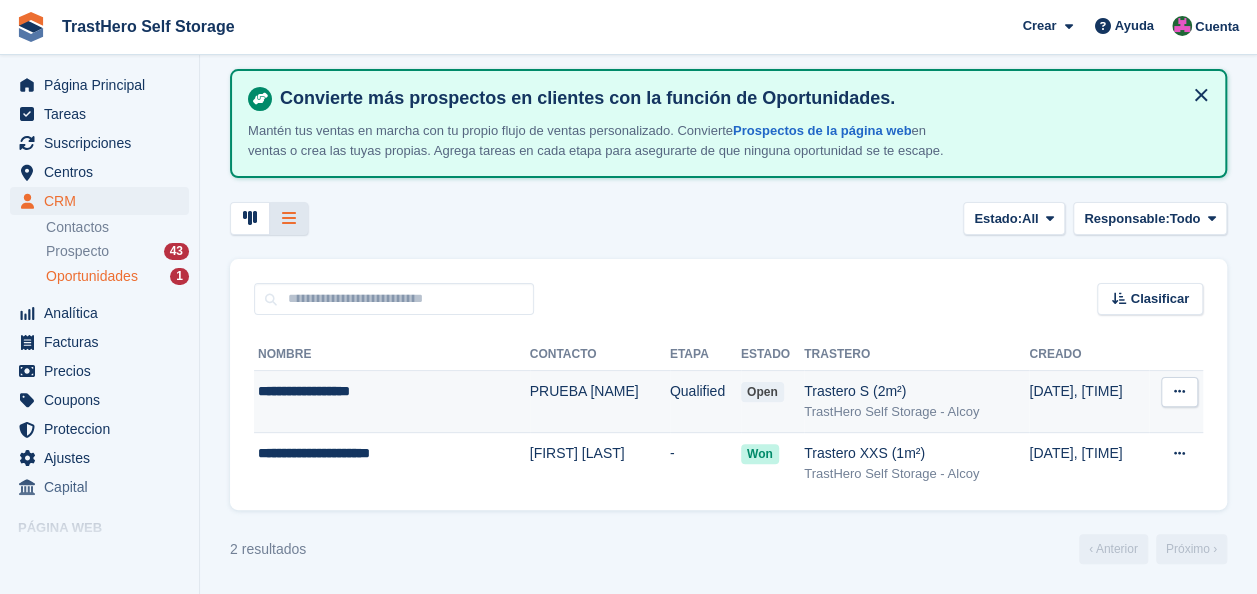 click at bounding box center [1179, 392] 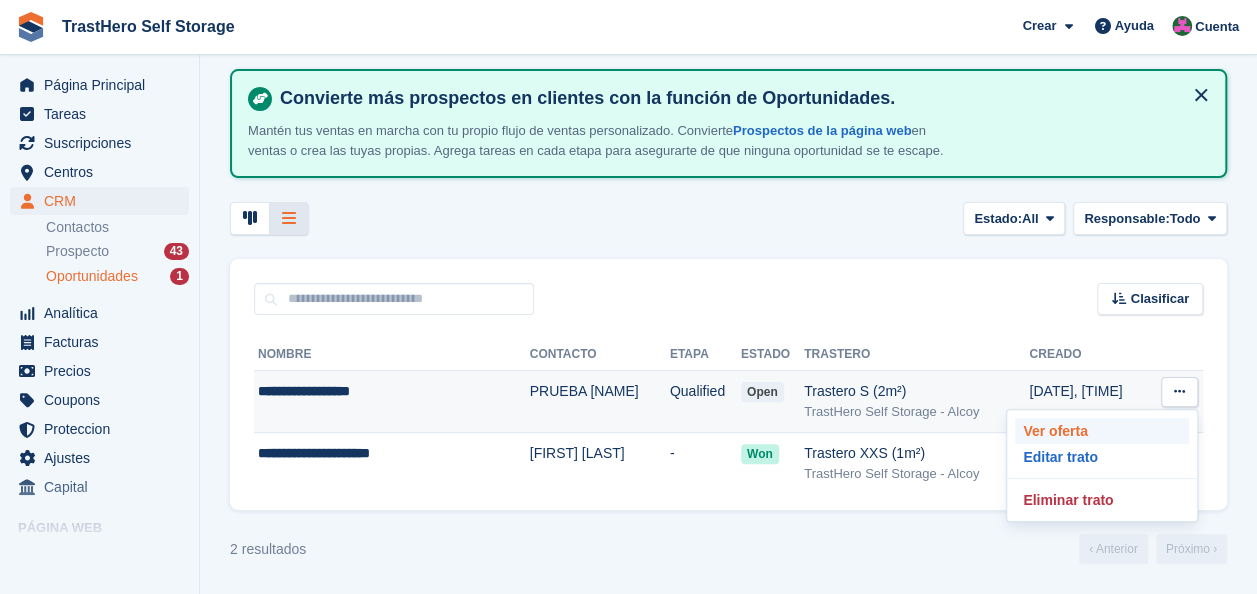click on "Ver oferta" at bounding box center (1102, 431) 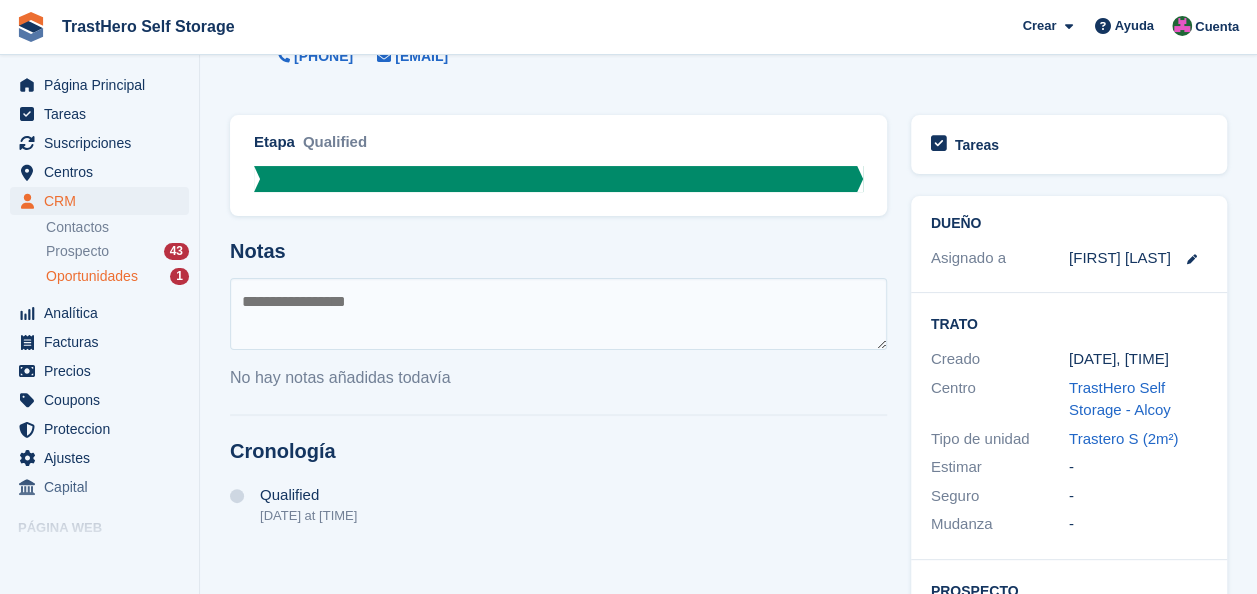 scroll, scrollTop: 0, scrollLeft: 0, axis: both 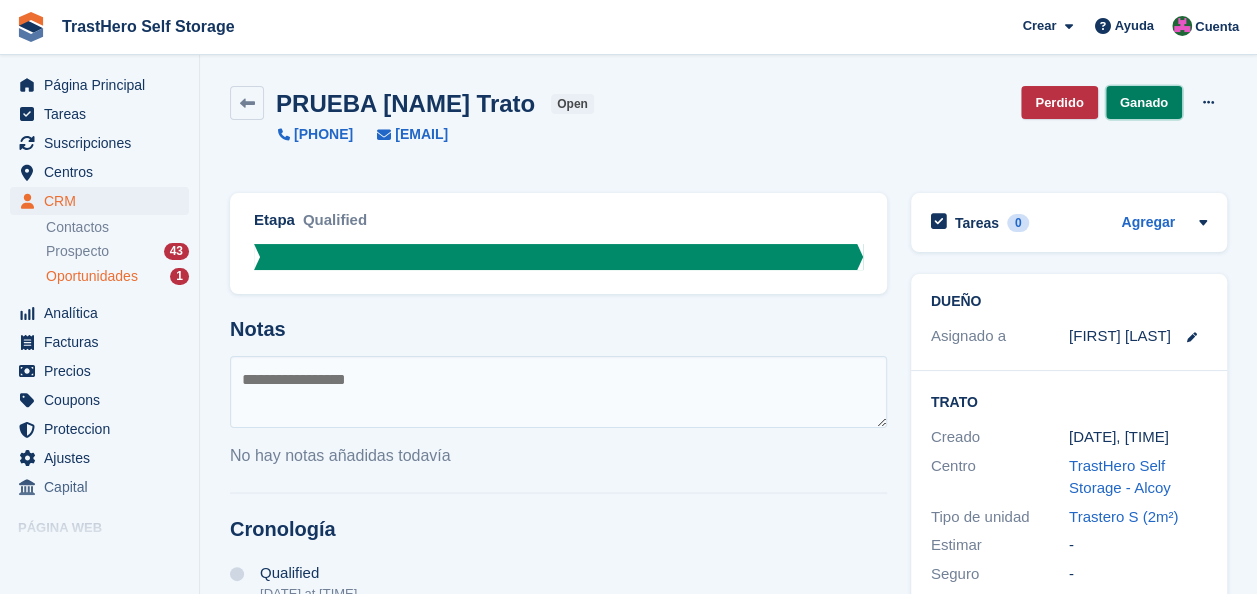 click on "Ganado" at bounding box center [1144, 102] 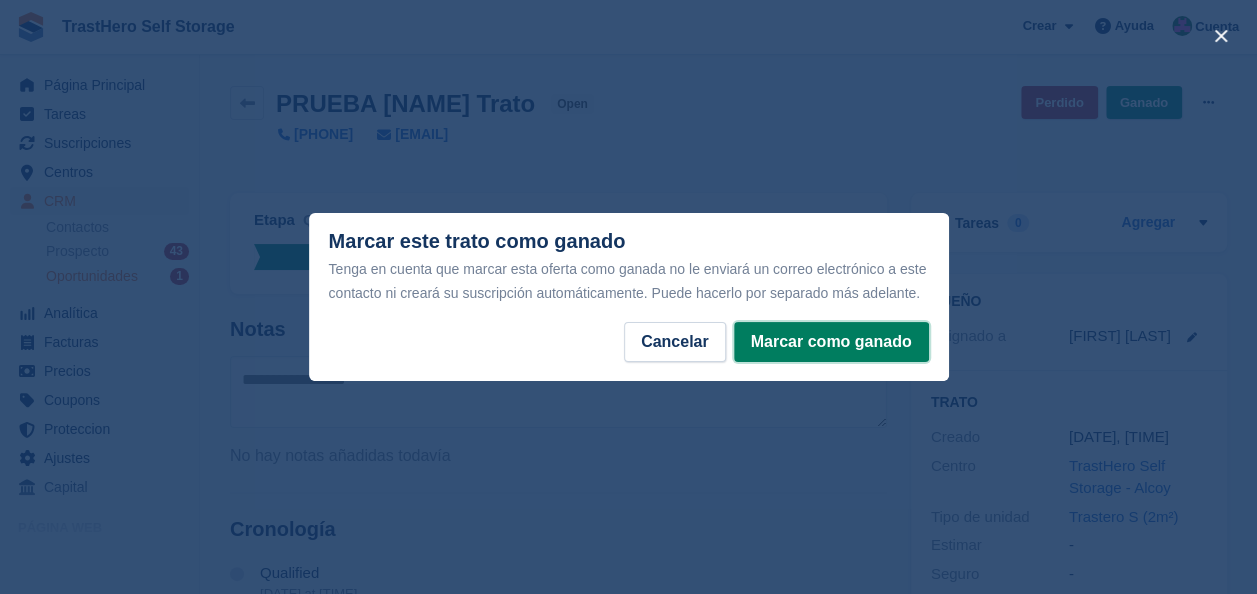 click on "Marcar como ganado" at bounding box center (831, 342) 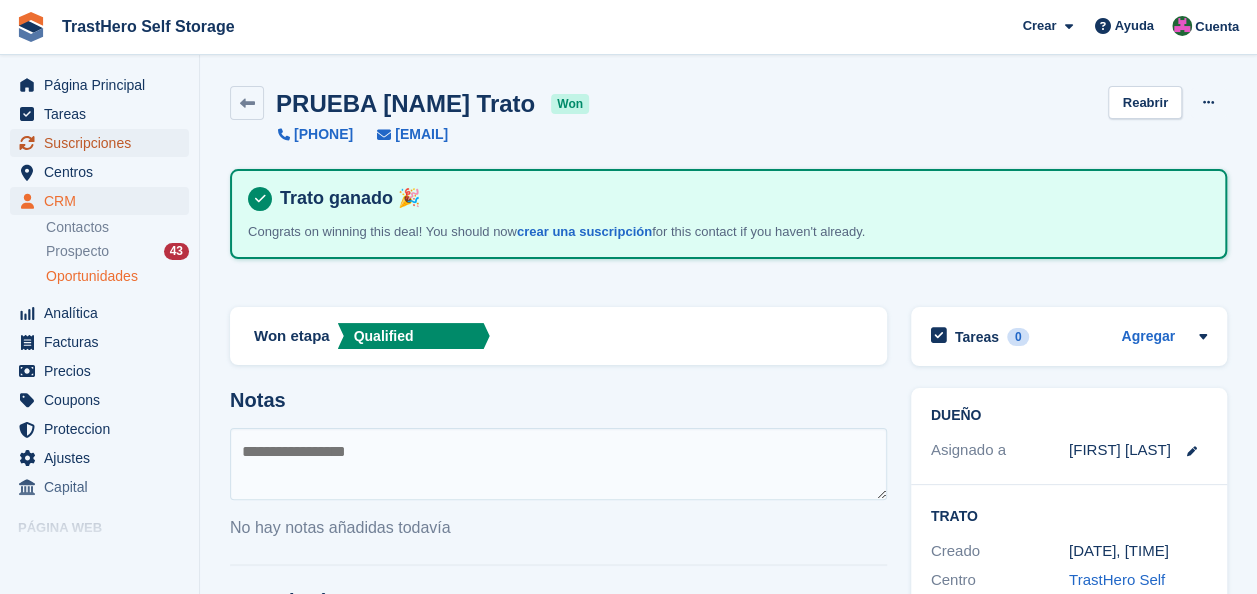 click on "Suscripciones" at bounding box center [104, 143] 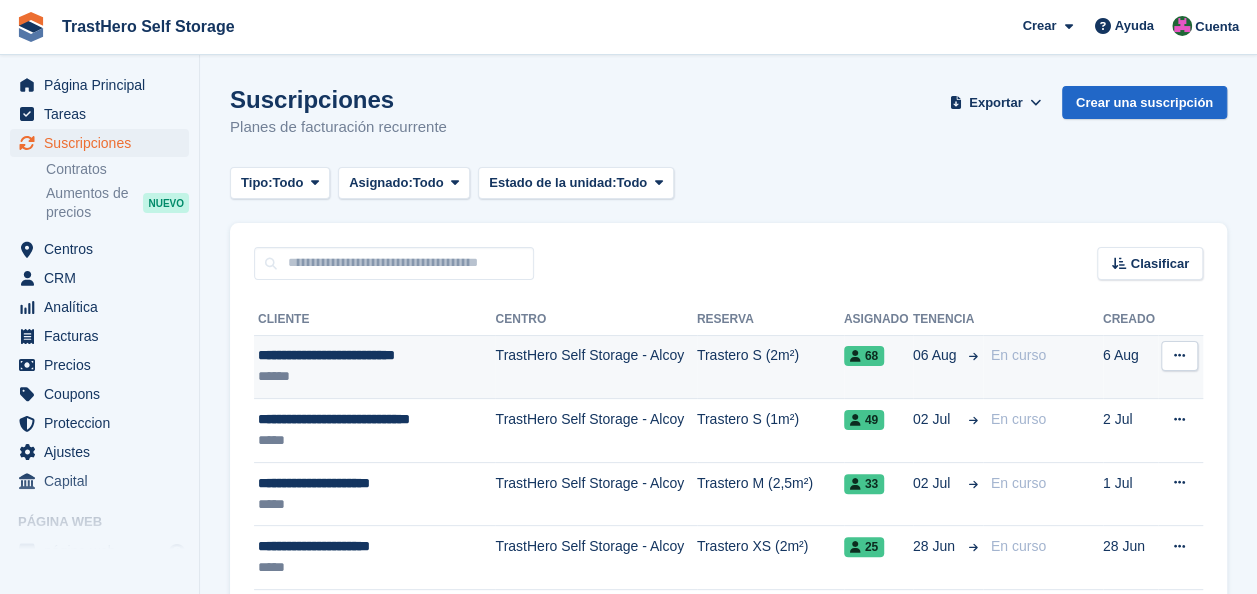 click on "TrastHero Self Storage - Alcoy" at bounding box center (595, 367) 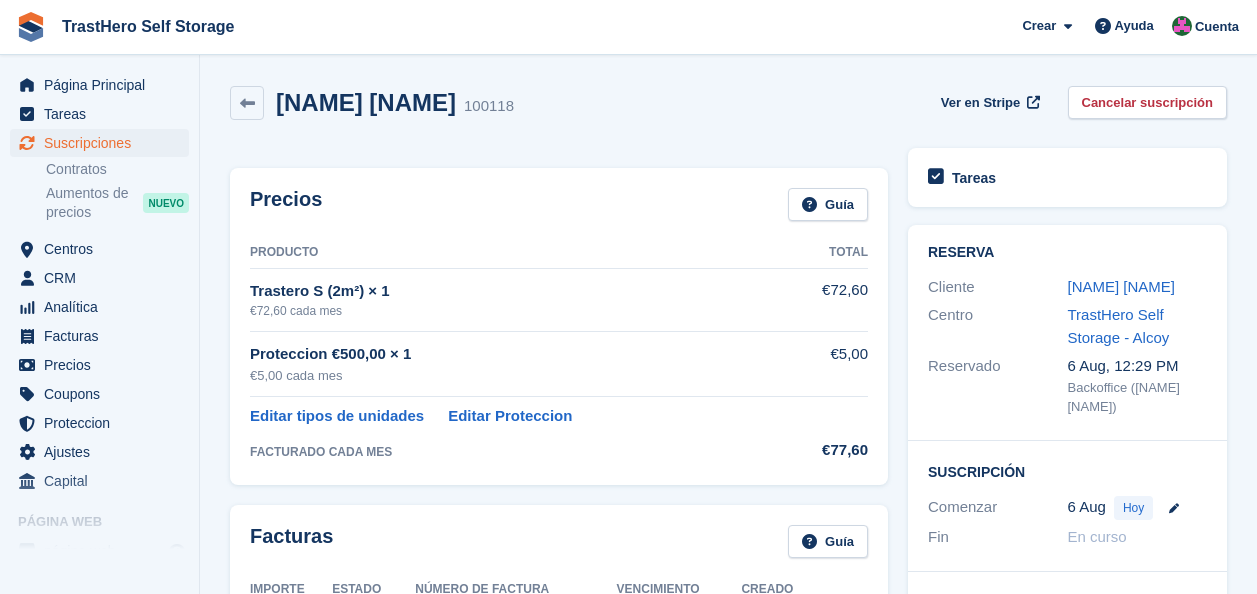 scroll, scrollTop: 0, scrollLeft: 0, axis: both 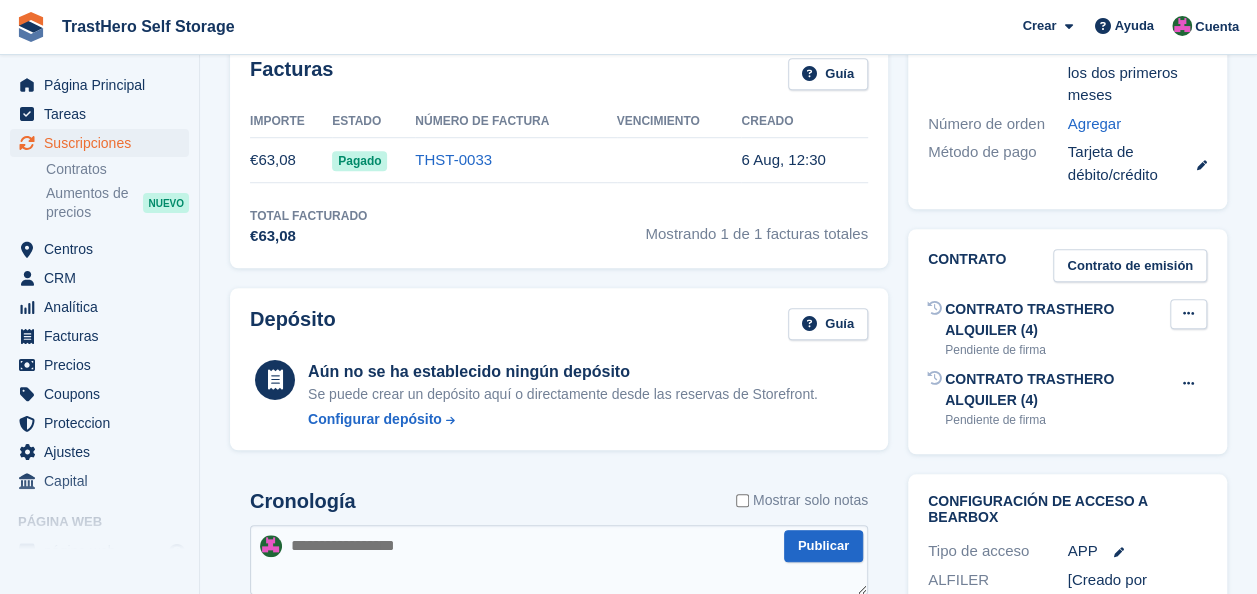 click at bounding box center (1188, 314) 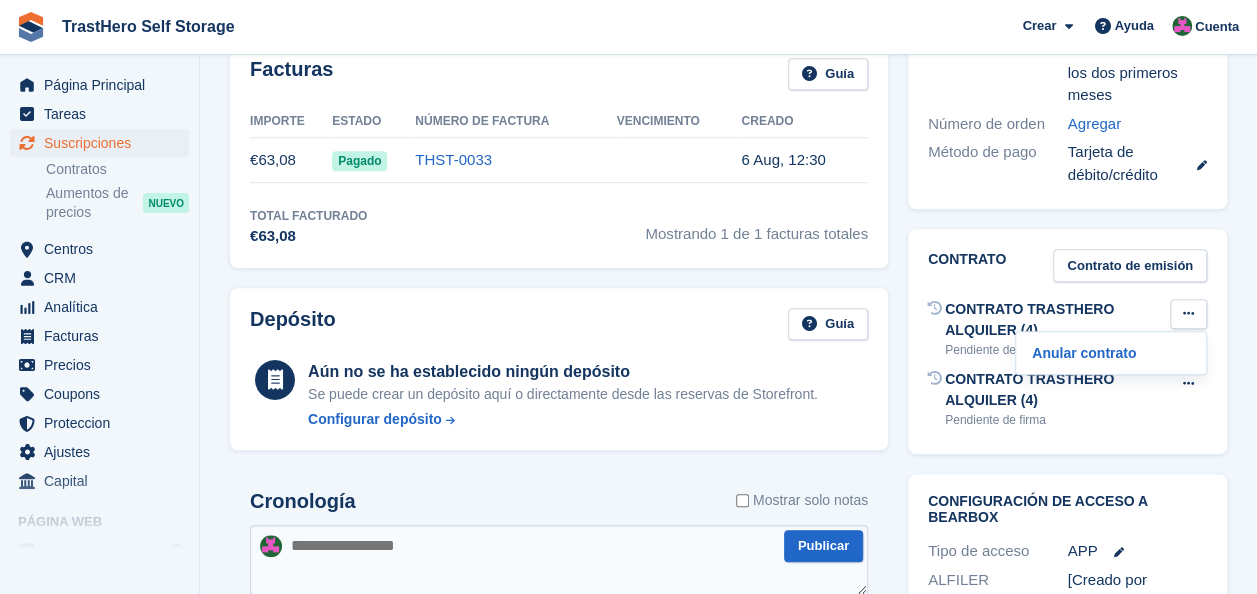 click on "CONTRATO TRASTHERO ALQUILER (4)" at bounding box center [1057, 320] 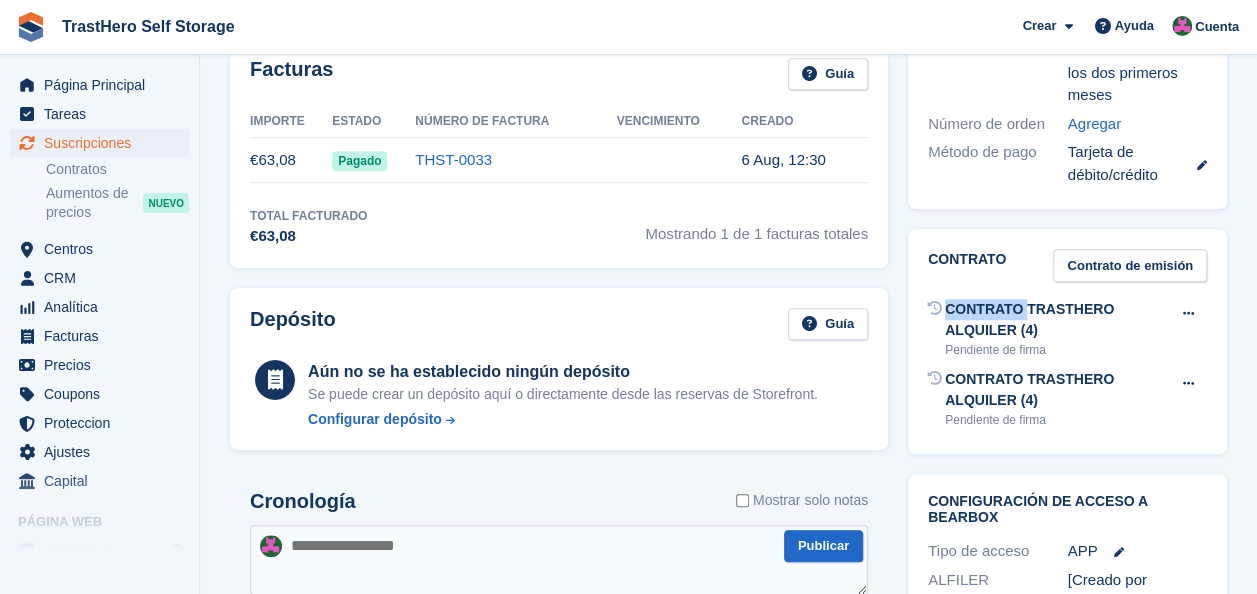 click on "CONTRATO TRASTHERO ALQUILER (4)" at bounding box center [1057, 320] 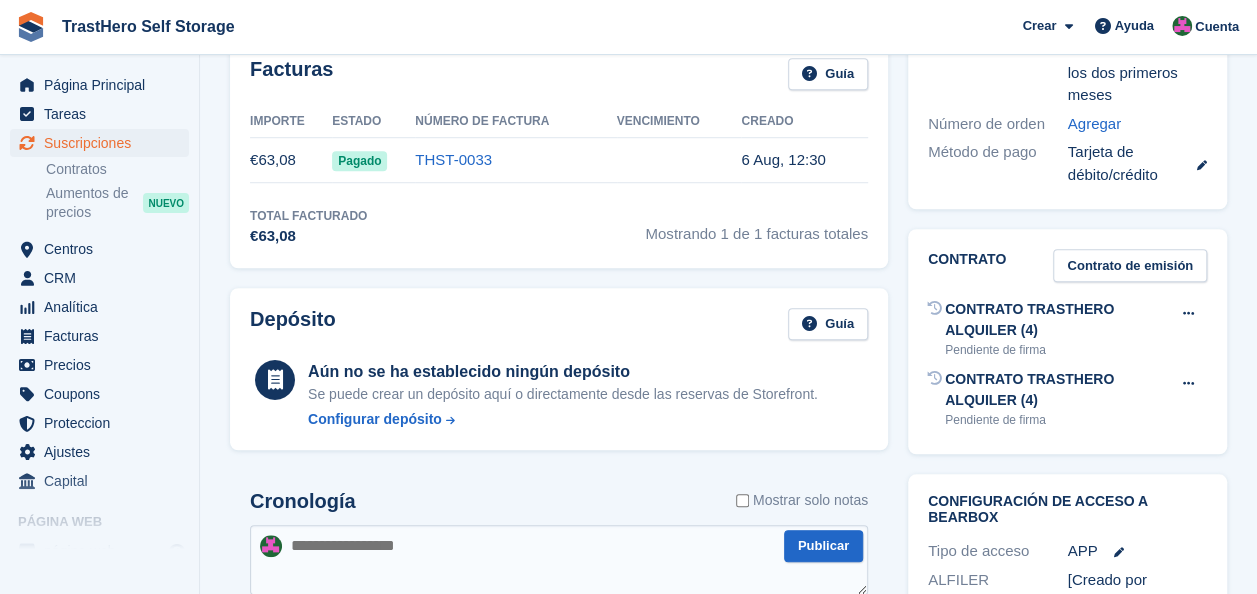 drag, startPoint x: 956, startPoint y: 334, endPoint x: 973, endPoint y: 403, distance: 71.063354 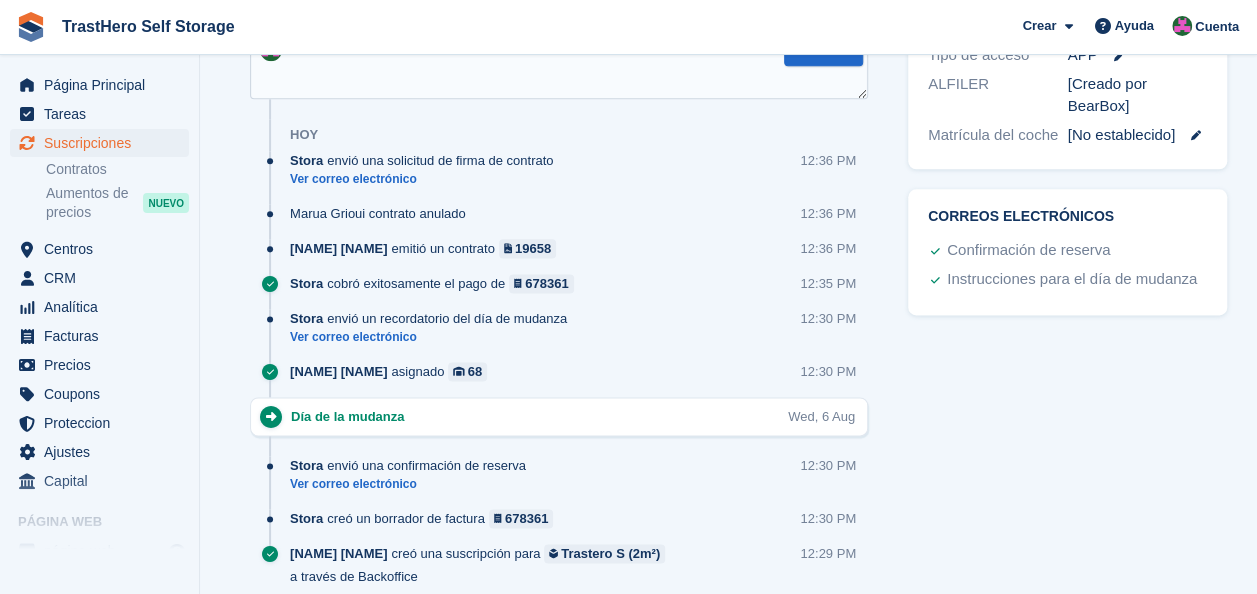 scroll, scrollTop: 1214, scrollLeft: 0, axis: vertical 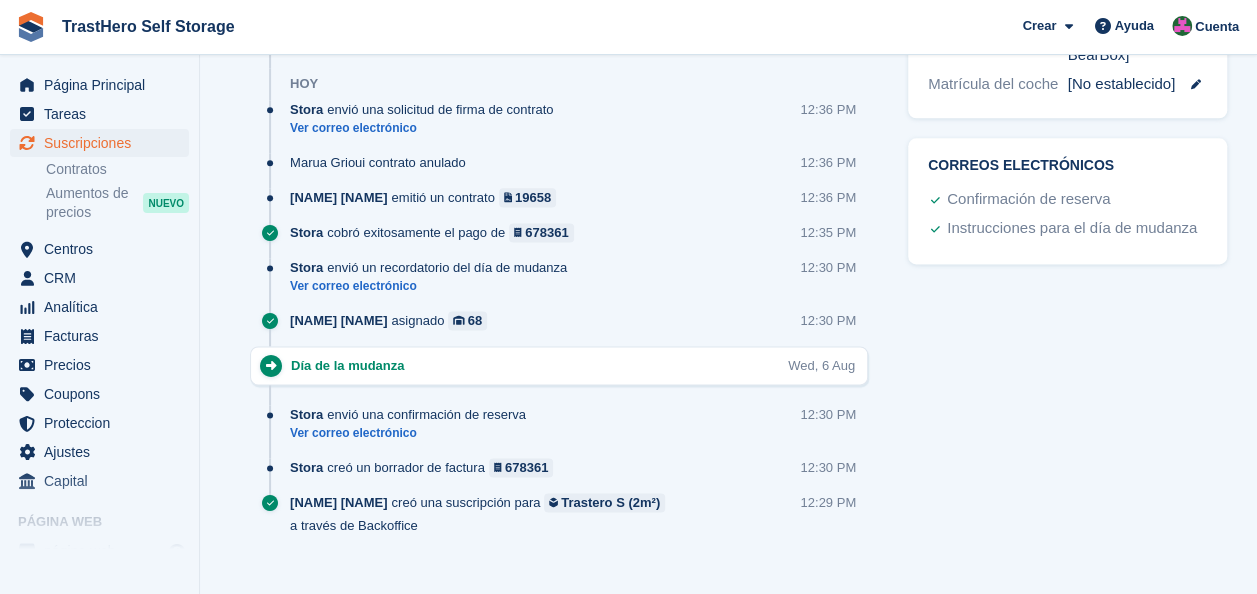 click on "Marua Grioui contrato anulado" at bounding box center [383, 162] 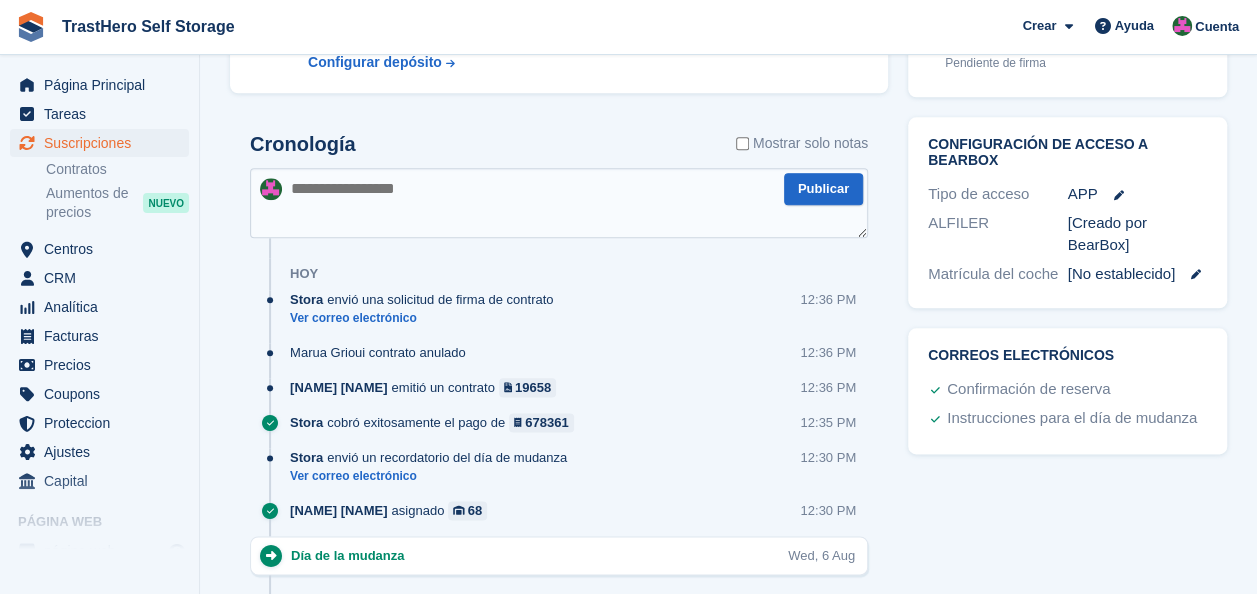 scroll, scrollTop: 1020, scrollLeft: 0, axis: vertical 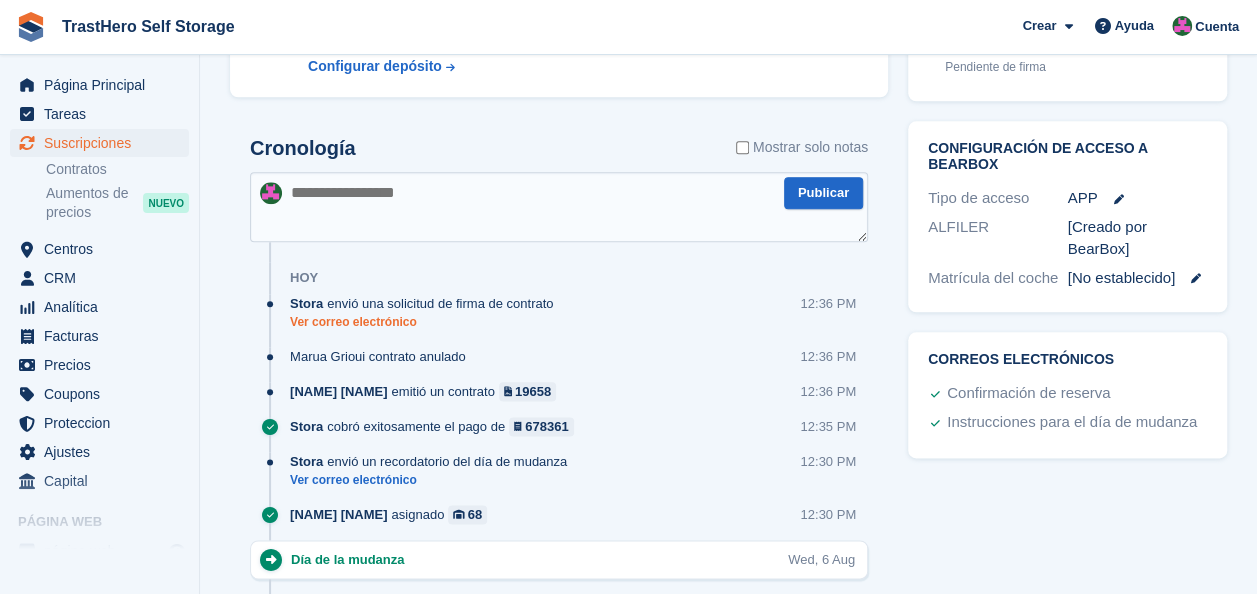 click on "Ver correo electrónico" at bounding box center (426, 322) 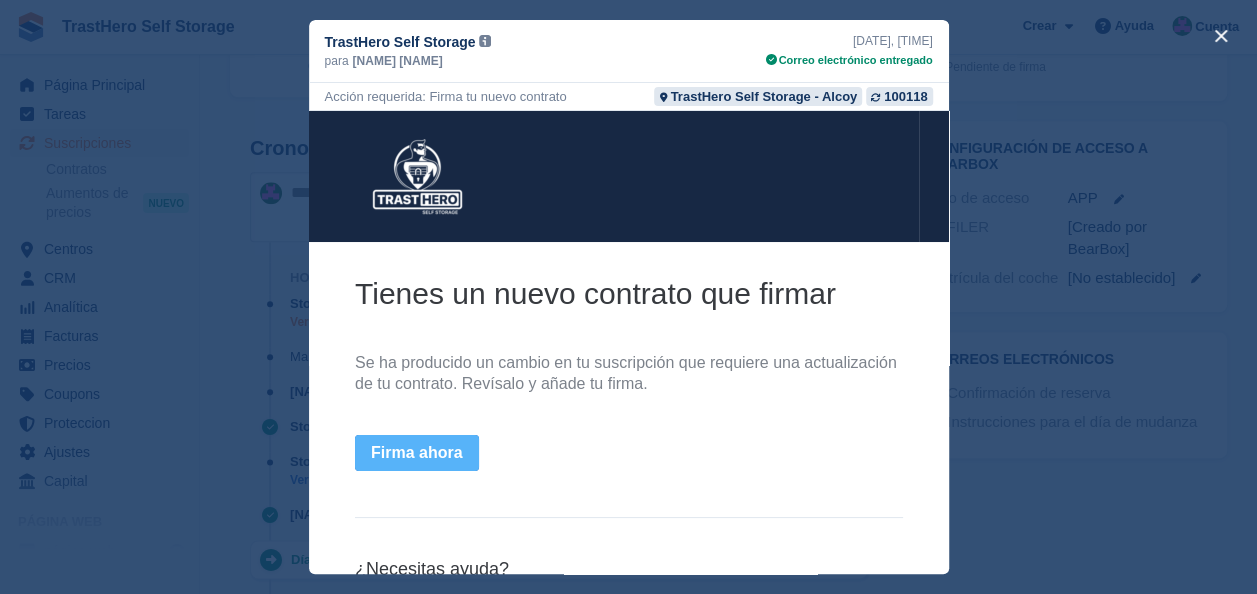 scroll, scrollTop: 0, scrollLeft: 0, axis: both 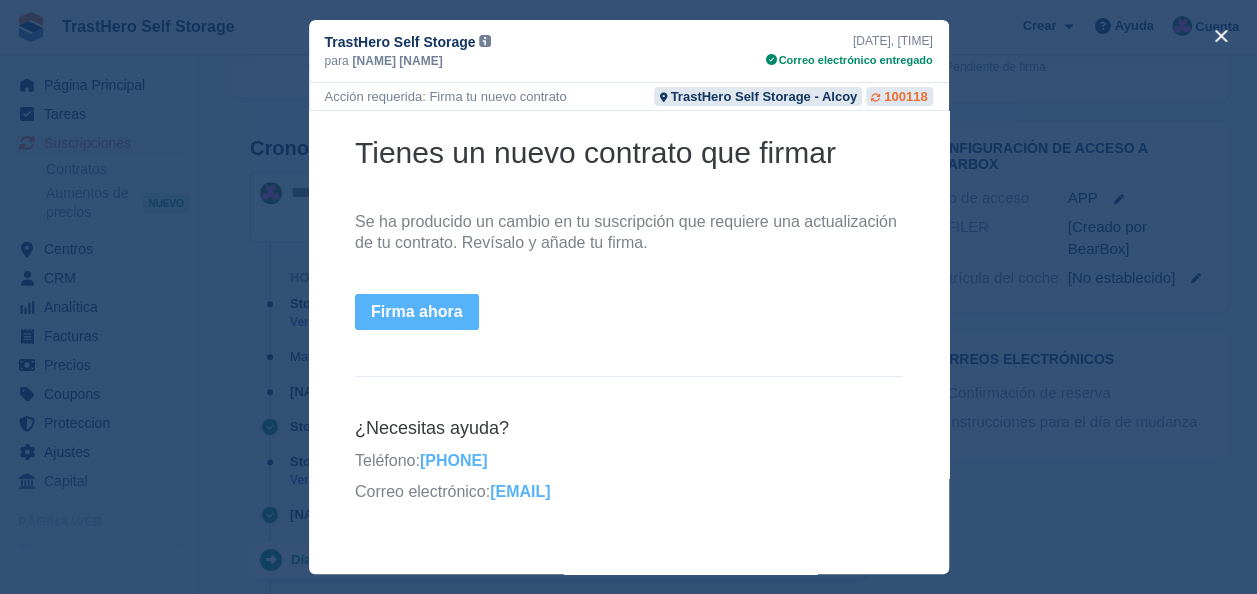 click on "100118" at bounding box center [905, 96] 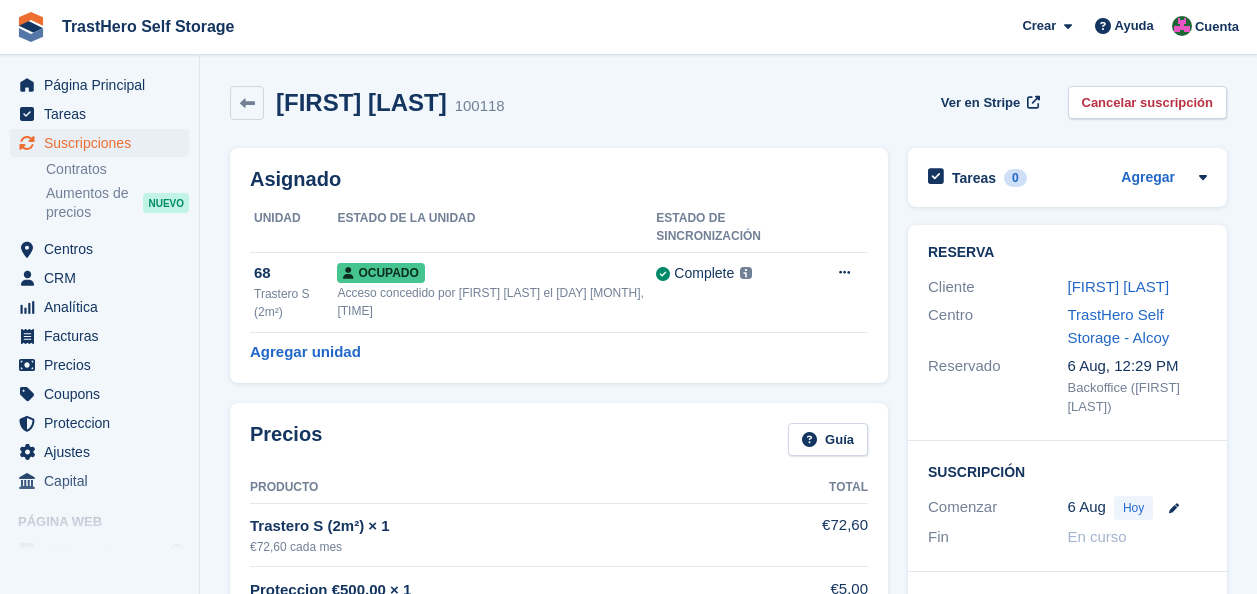 scroll, scrollTop: 0, scrollLeft: 0, axis: both 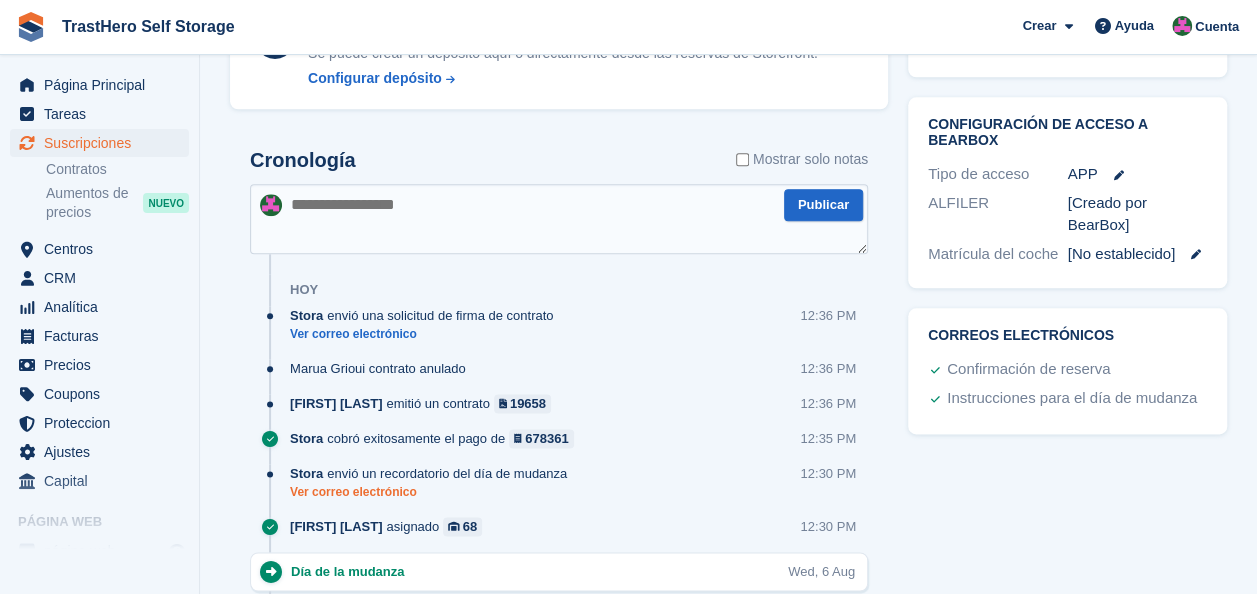 click on "Ver correo electrónico" at bounding box center [433, 492] 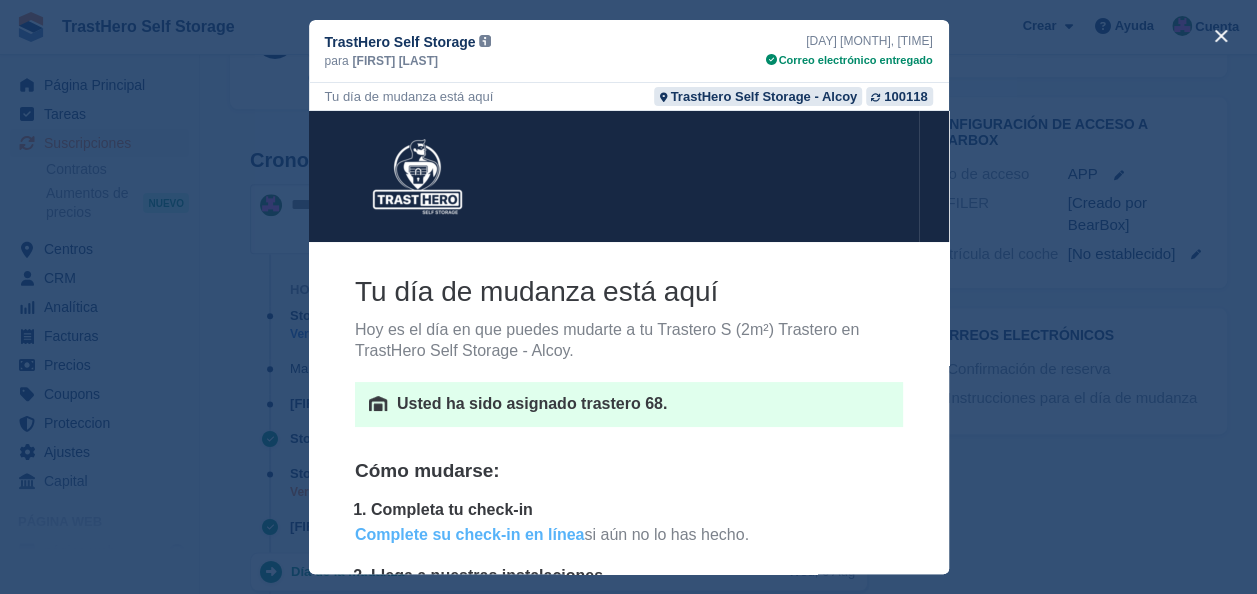 scroll, scrollTop: 0, scrollLeft: 0, axis: both 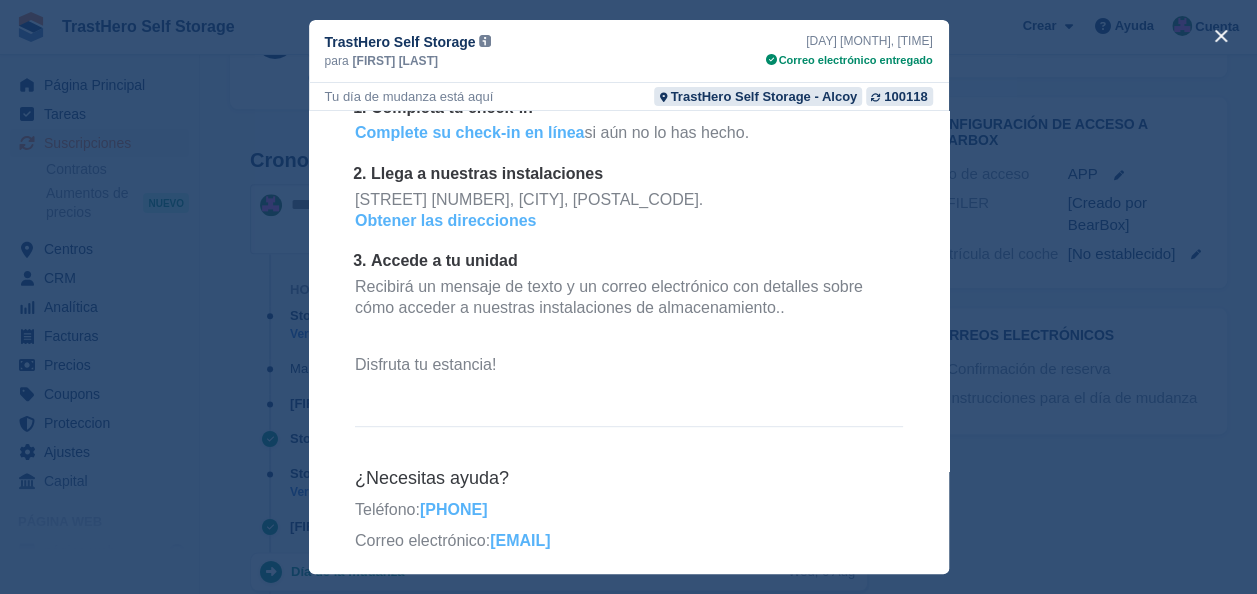 click at bounding box center (628, 297) 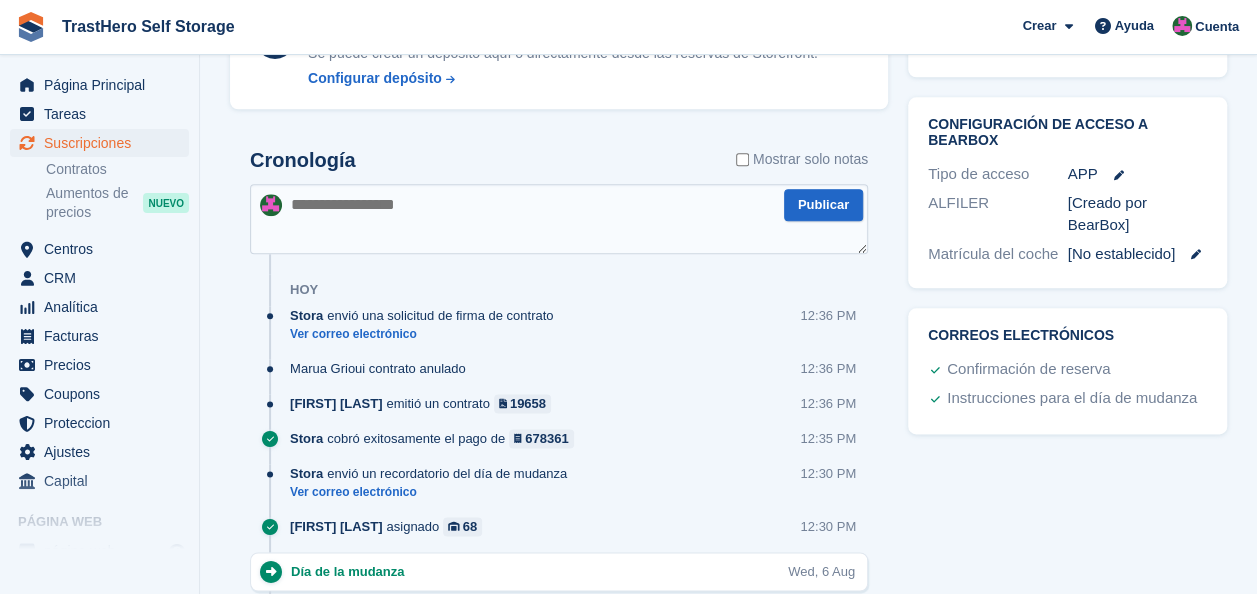 scroll, scrollTop: 1022, scrollLeft: 0, axis: vertical 